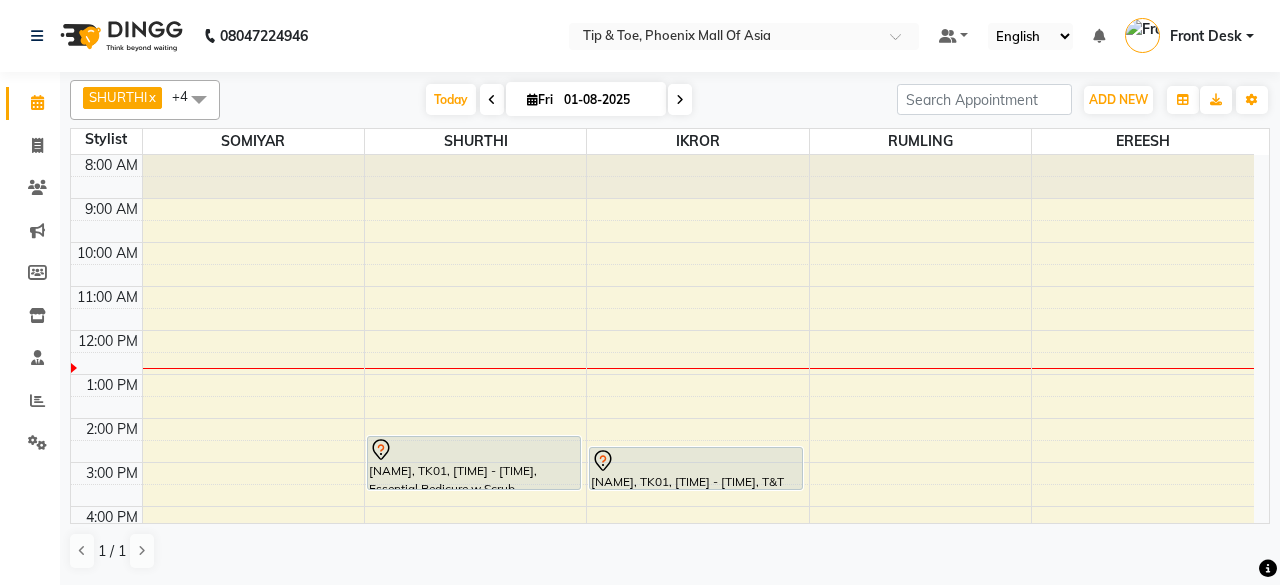 scroll, scrollTop: 0, scrollLeft: 0, axis: both 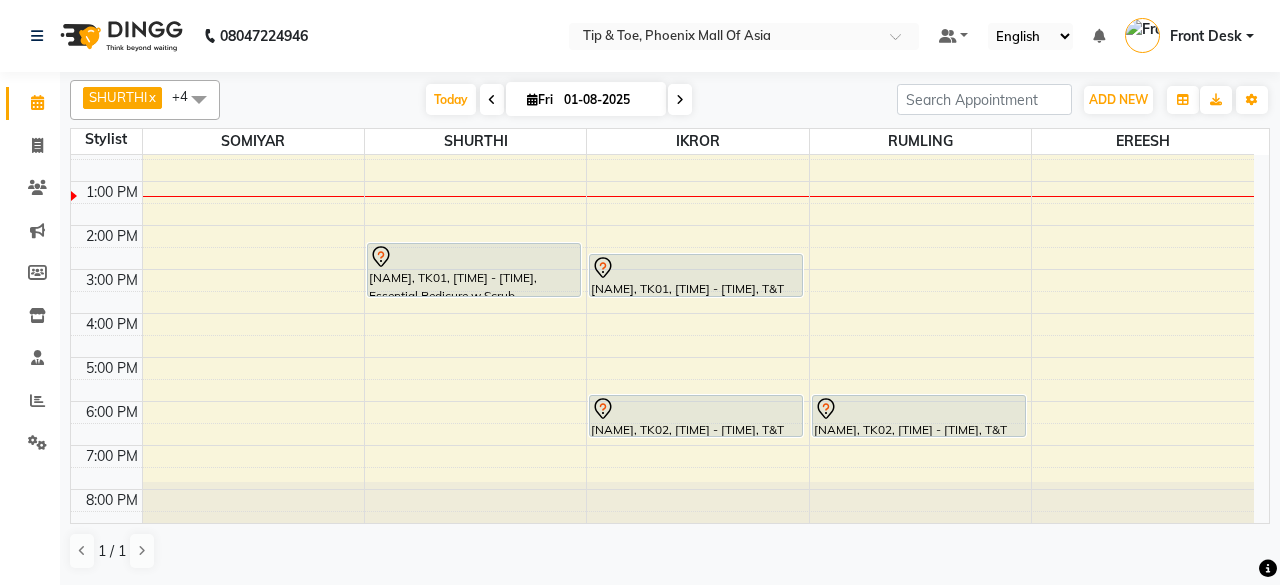 click at bounding box center (492, 99) 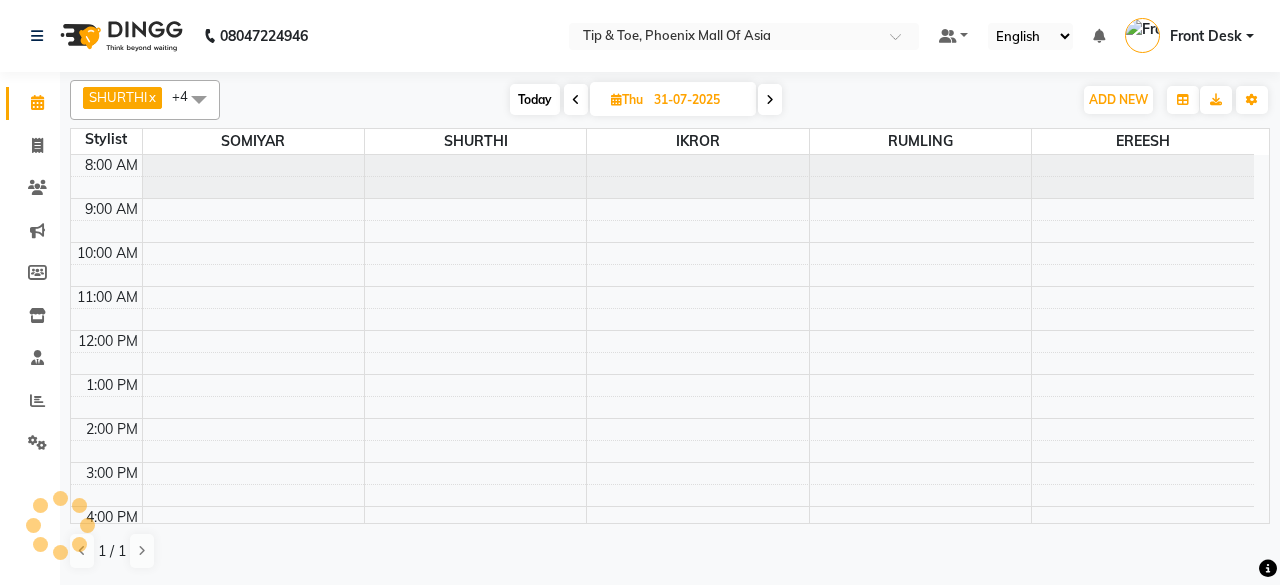 scroll, scrollTop: 194, scrollLeft: 0, axis: vertical 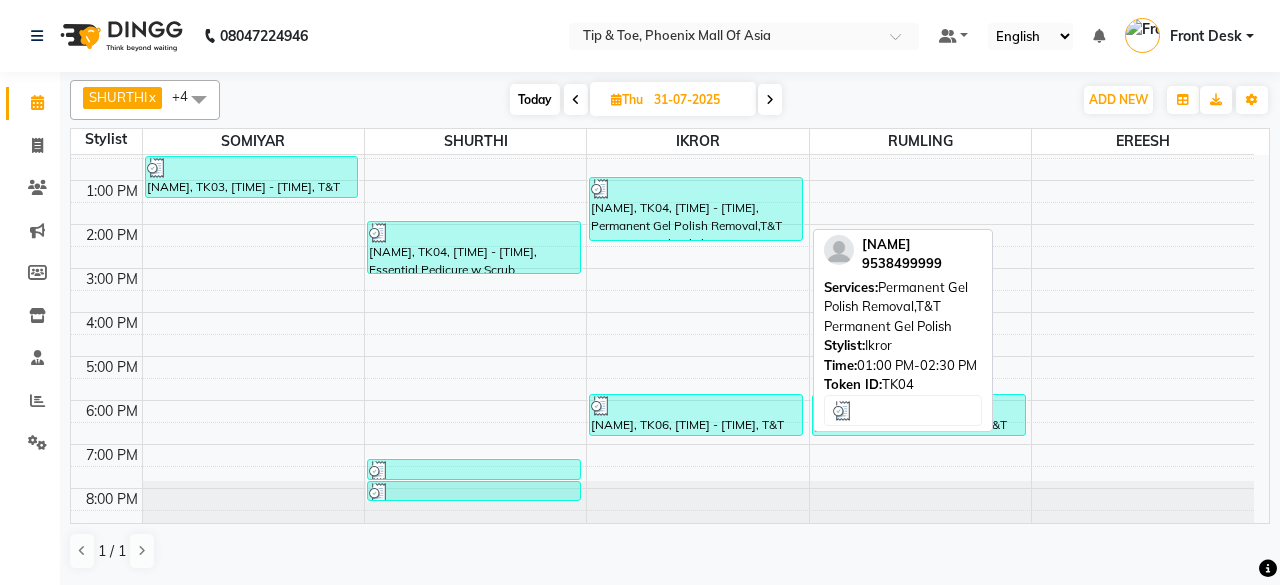 click on "[NAME], TK04, [TIME] - [TIME], Permanent Gel Polish Removal,T&T Permanent Gel Polish" at bounding box center (696, 209) 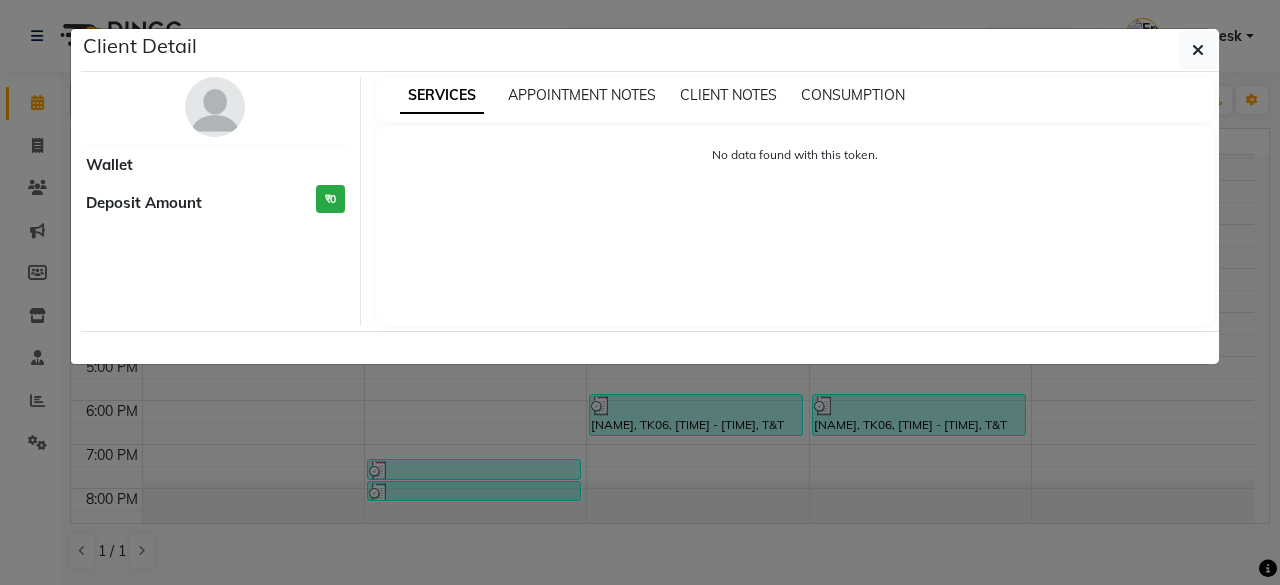 select on "3" 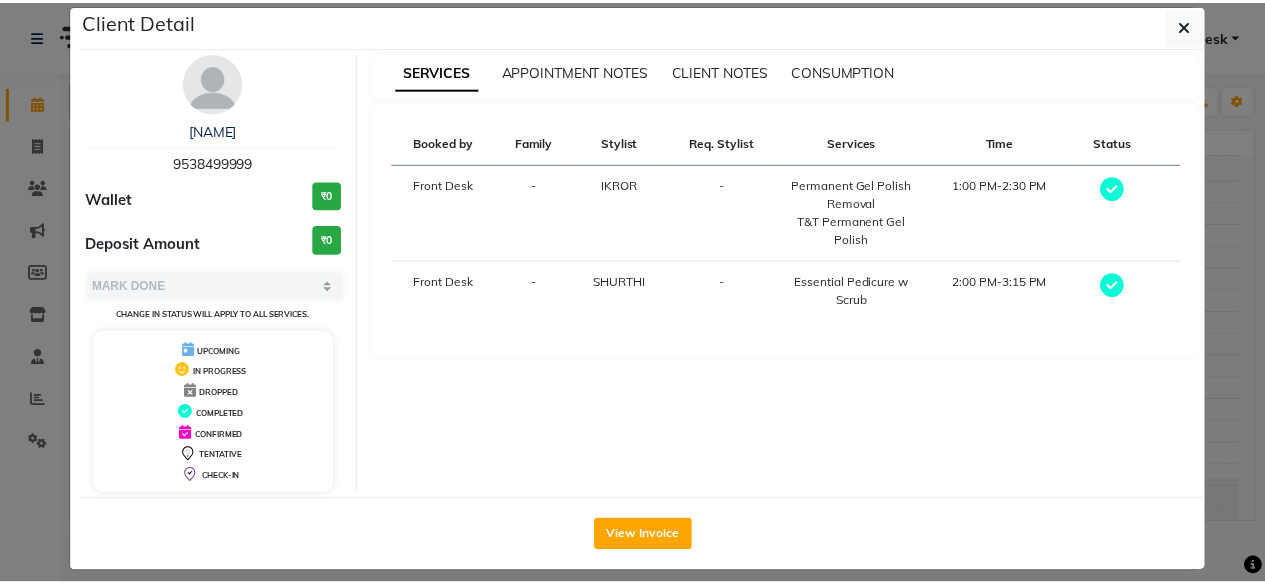 scroll, scrollTop: 37, scrollLeft: 0, axis: vertical 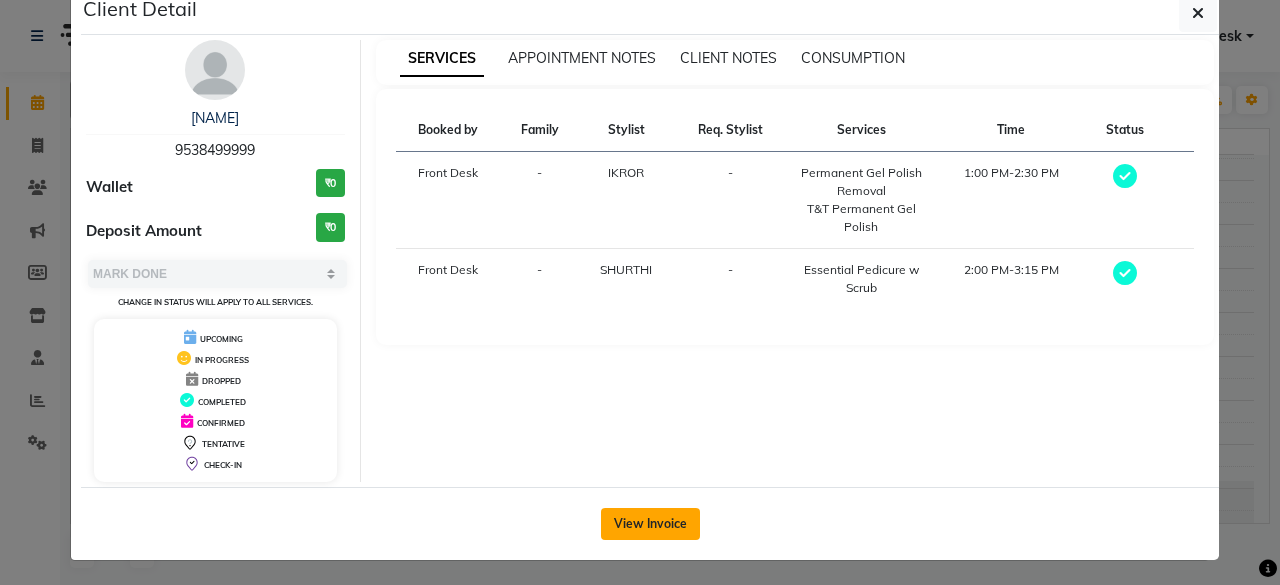 click on "View Invoice" 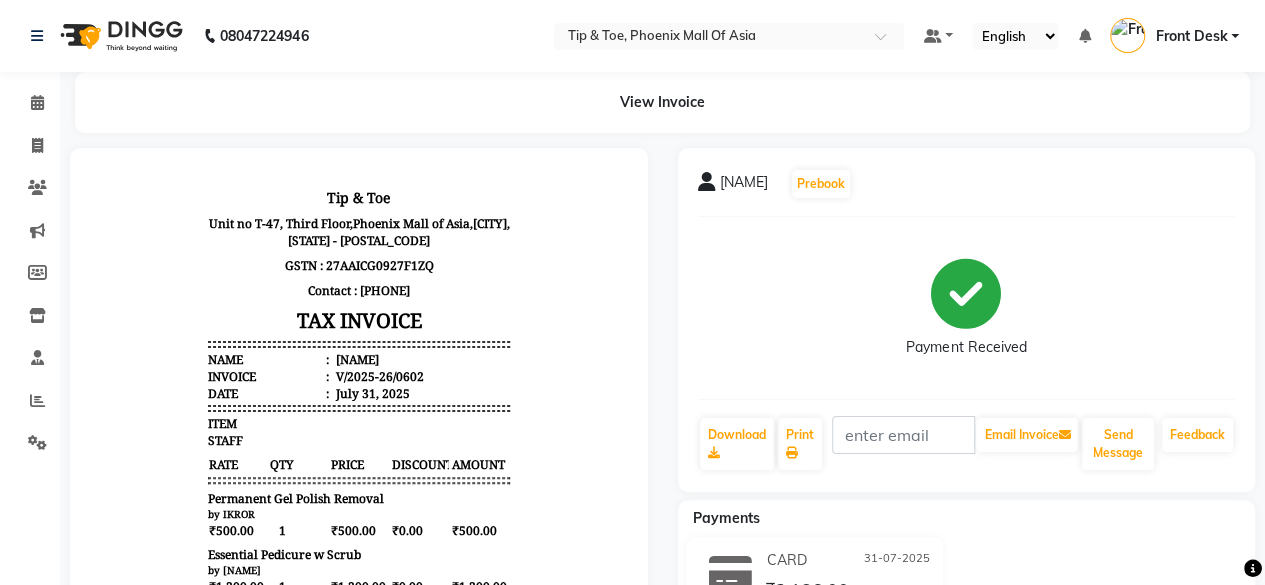 scroll, scrollTop: 300, scrollLeft: 0, axis: vertical 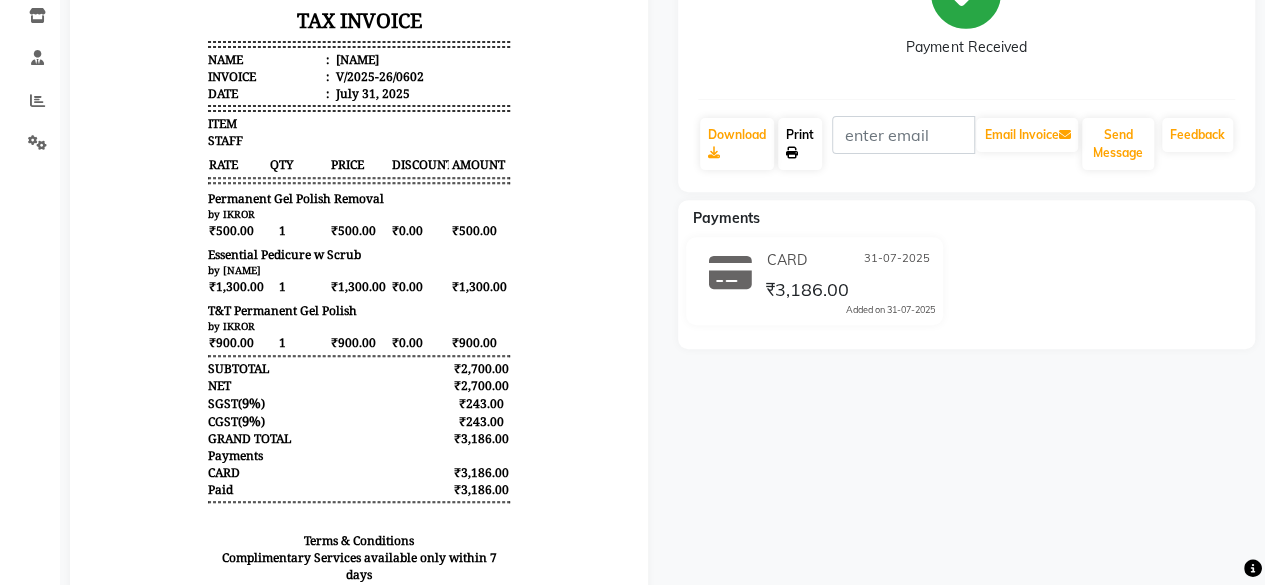click on "Print" 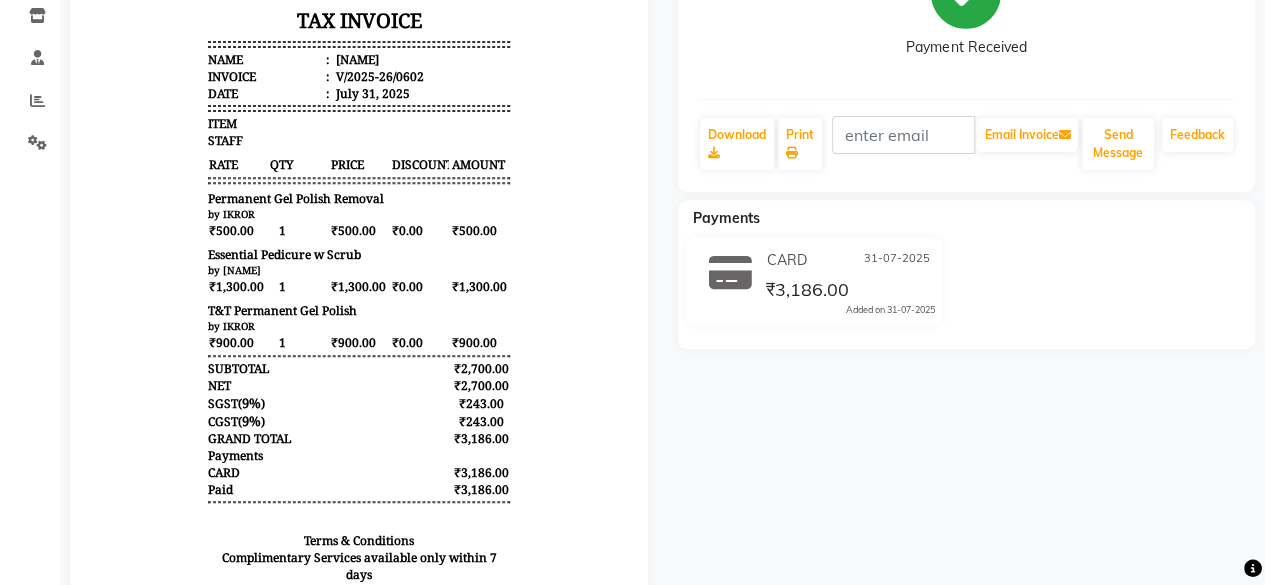 click on "ELIXIR NAHAR   Prebook   Payment Received  Download  Print   Email Invoice   Send Message Feedback  Payments CARD 31-07-2025 ₹3,186.00  Added on 31-07-2025" 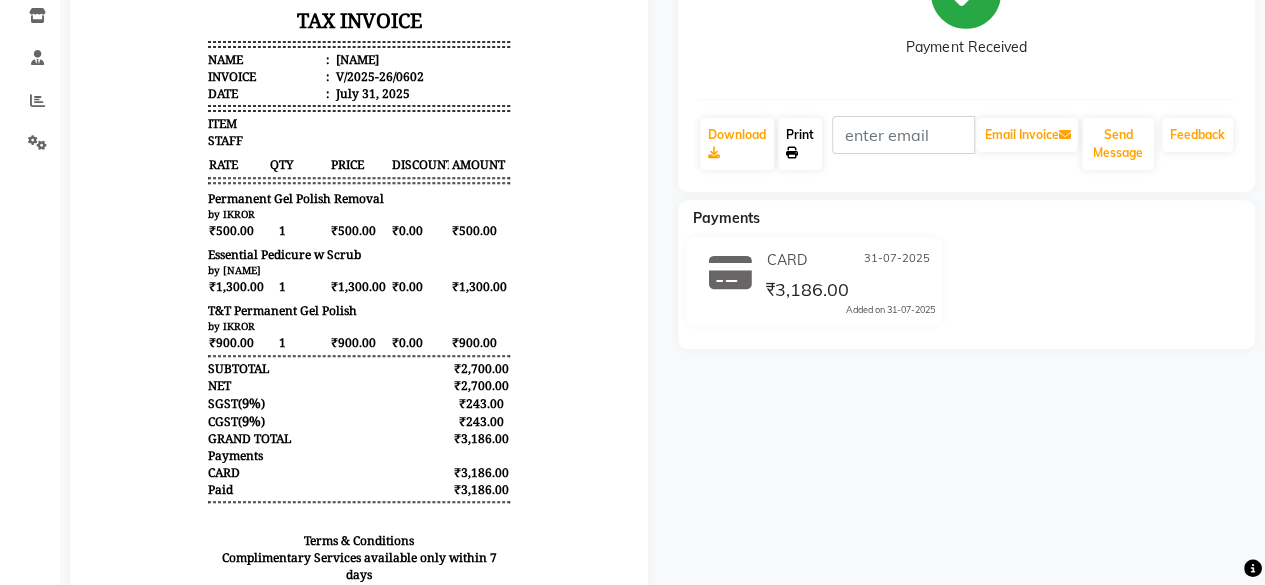 click on "Print" 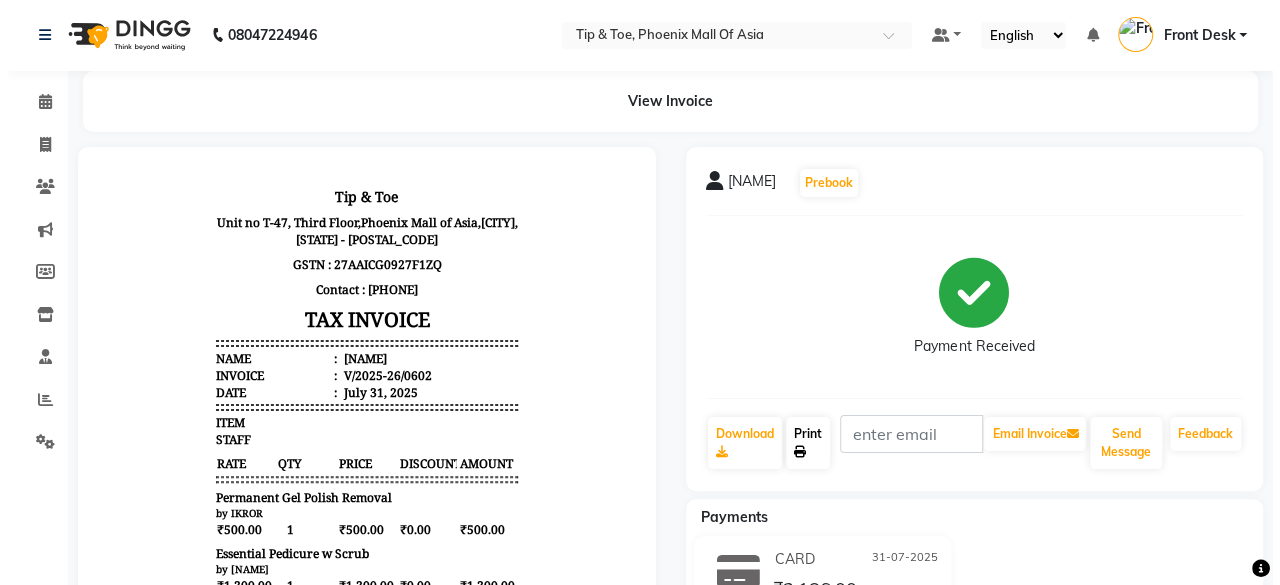 scroll, scrollTop: 0, scrollLeft: 0, axis: both 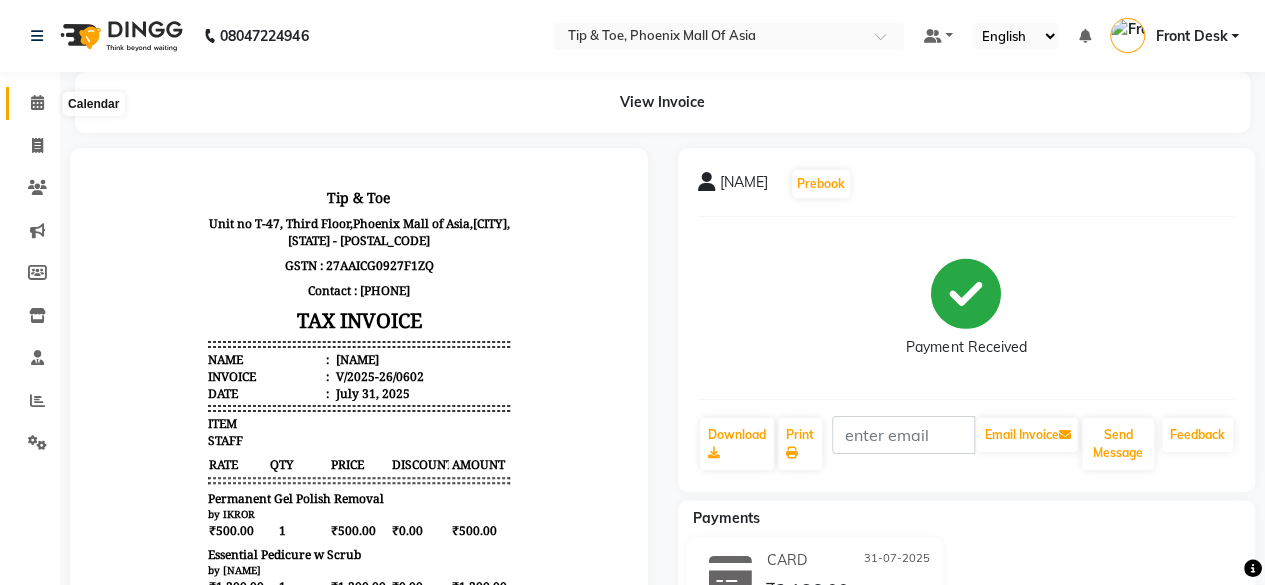 click 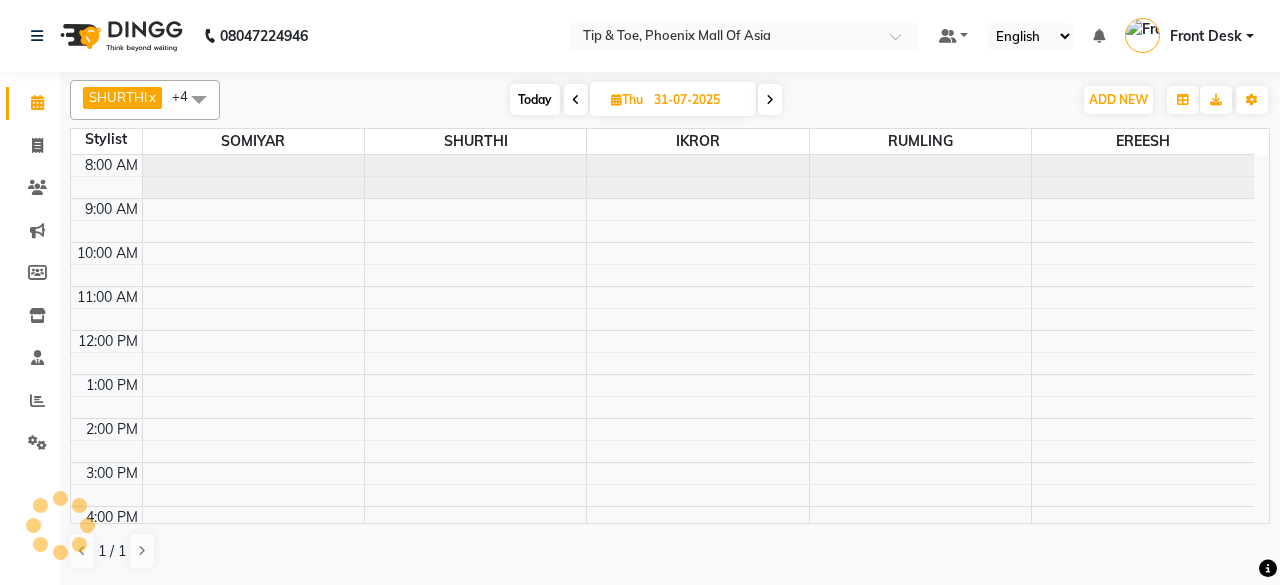 scroll, scrollTop: 0, scrollLeft: 0, axis: both 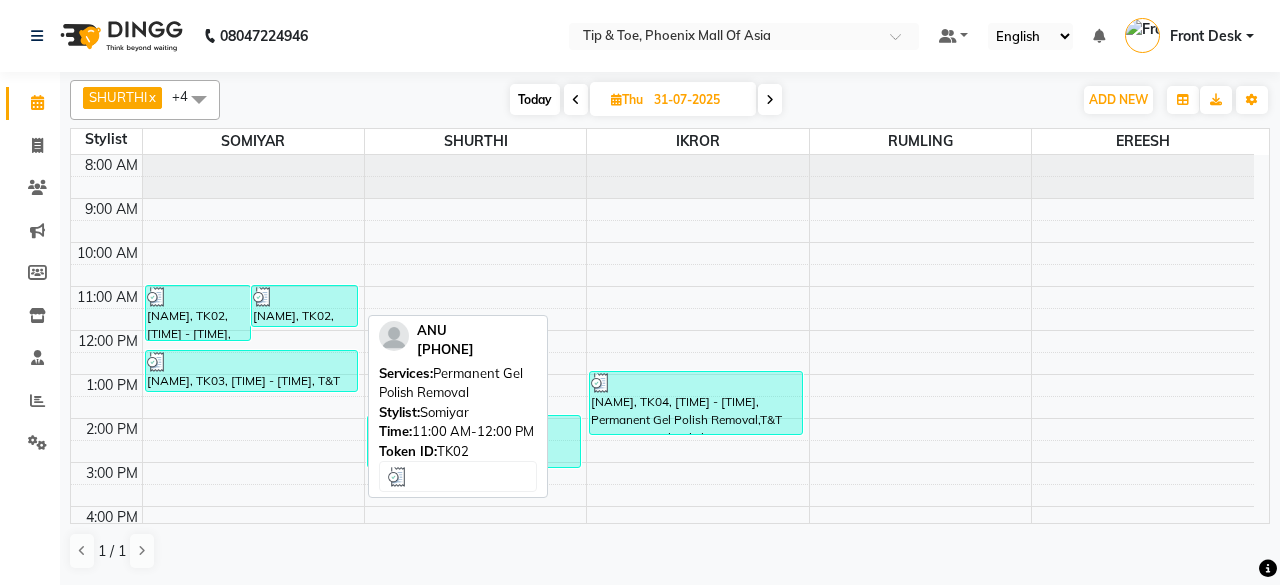 click on "[LAST], TK02, [TIME]-[TIME], Permanent Gel Polish Removal" at bounding box center [304, 306] 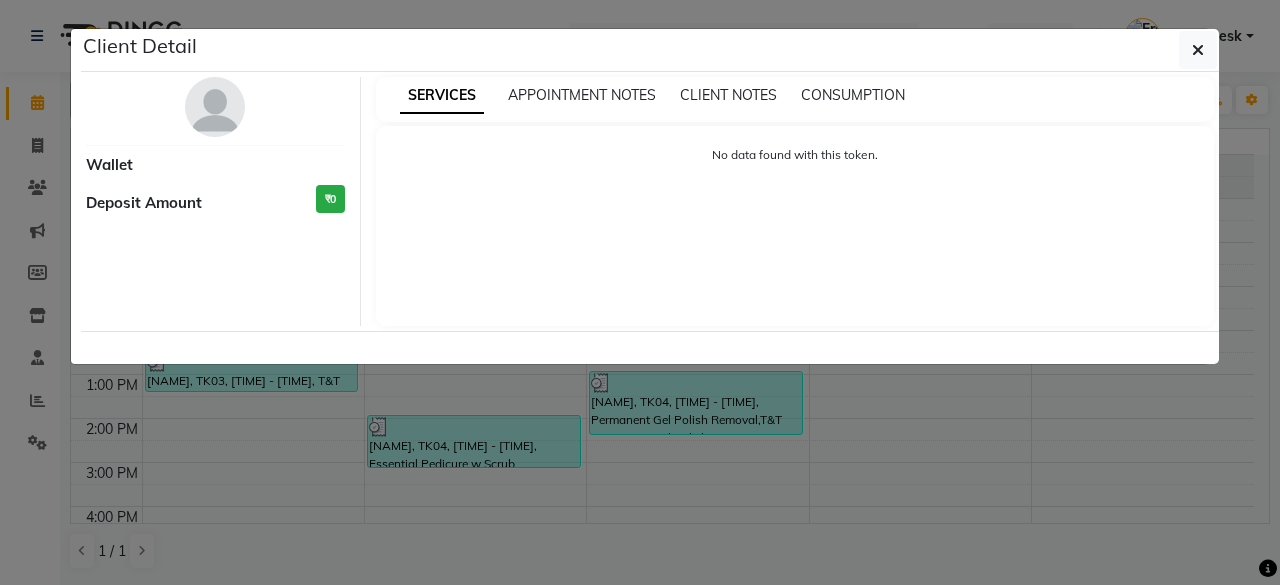 select on "3" 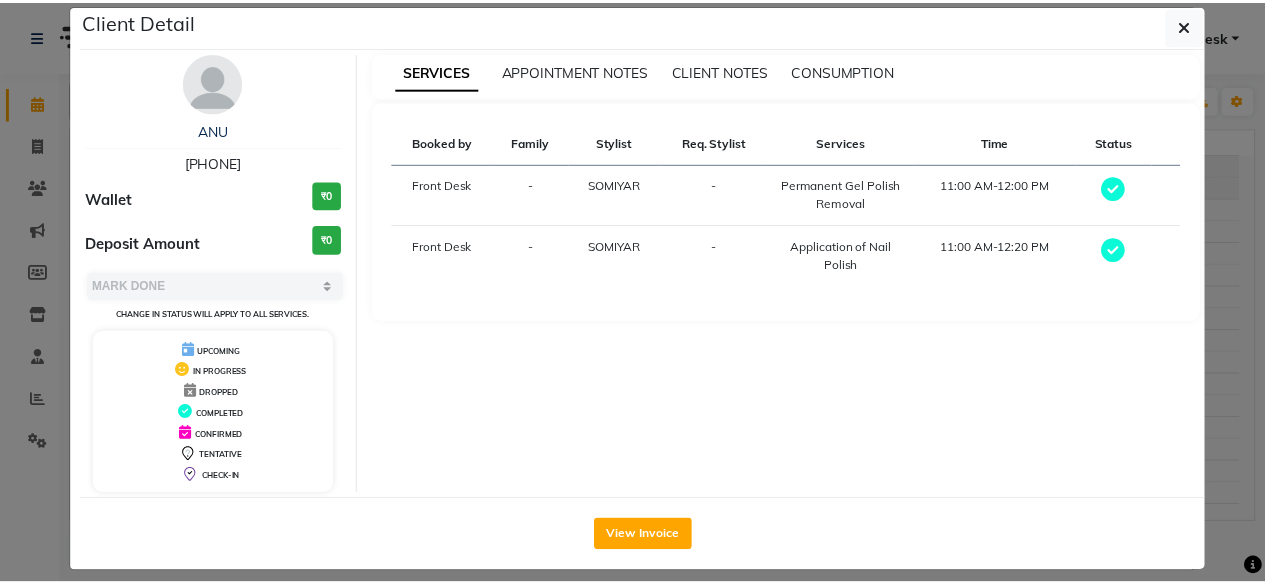 scroll, scrollTop: 37, scrollLeft: 0, axis: vertical 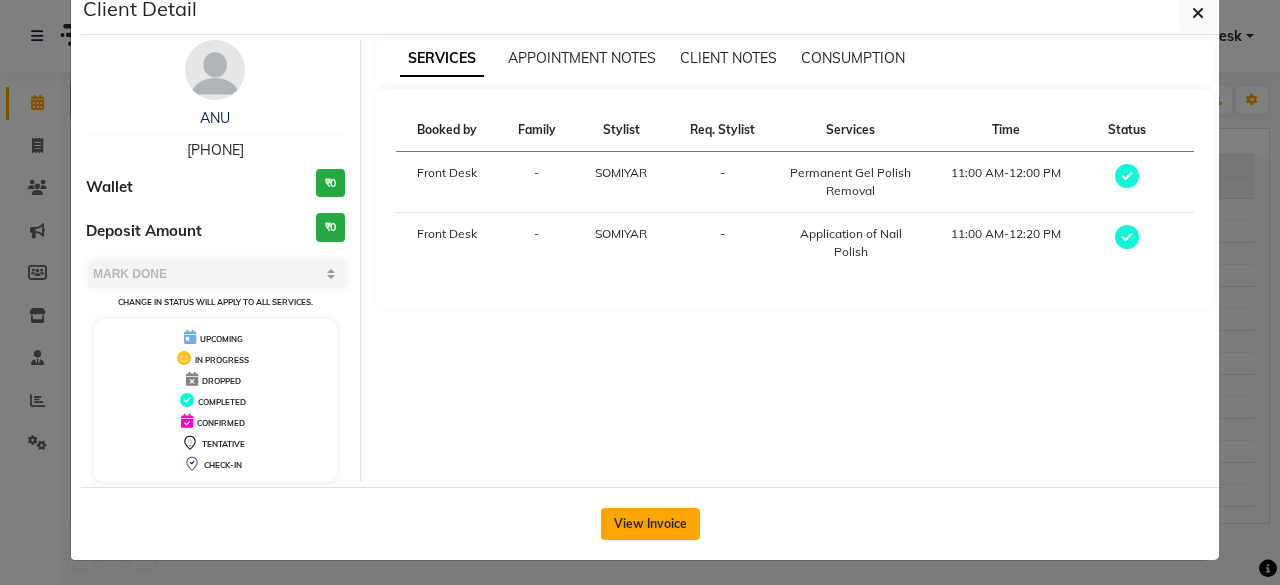 click on "View Invoice" 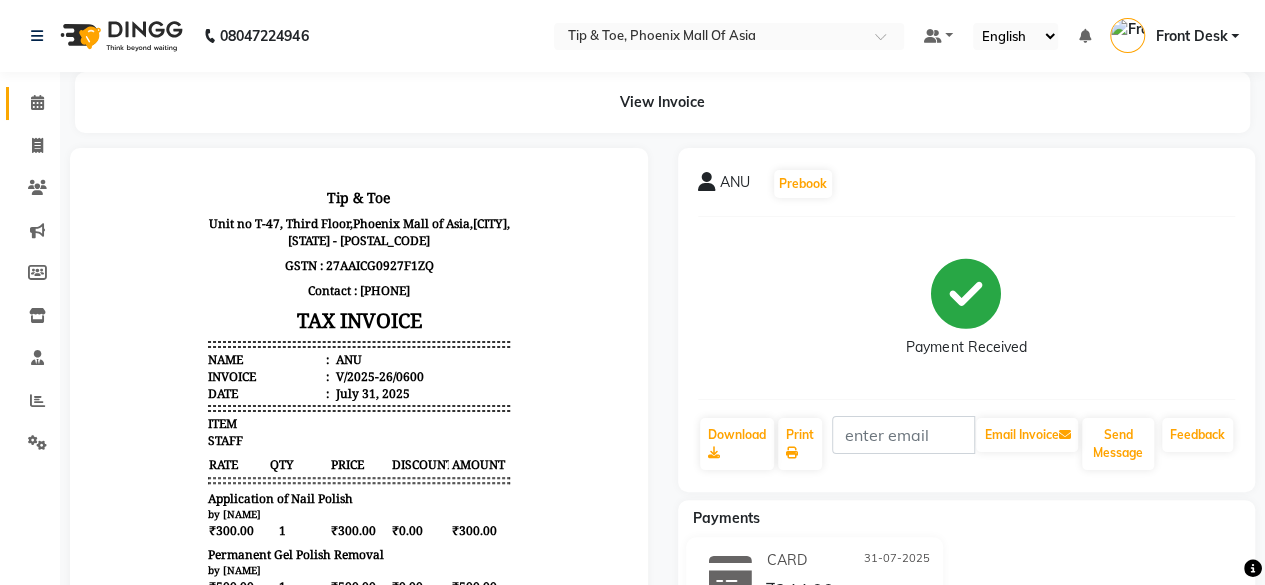 scroll, scrollTop: 0, scrollLeft: 0, axis: both 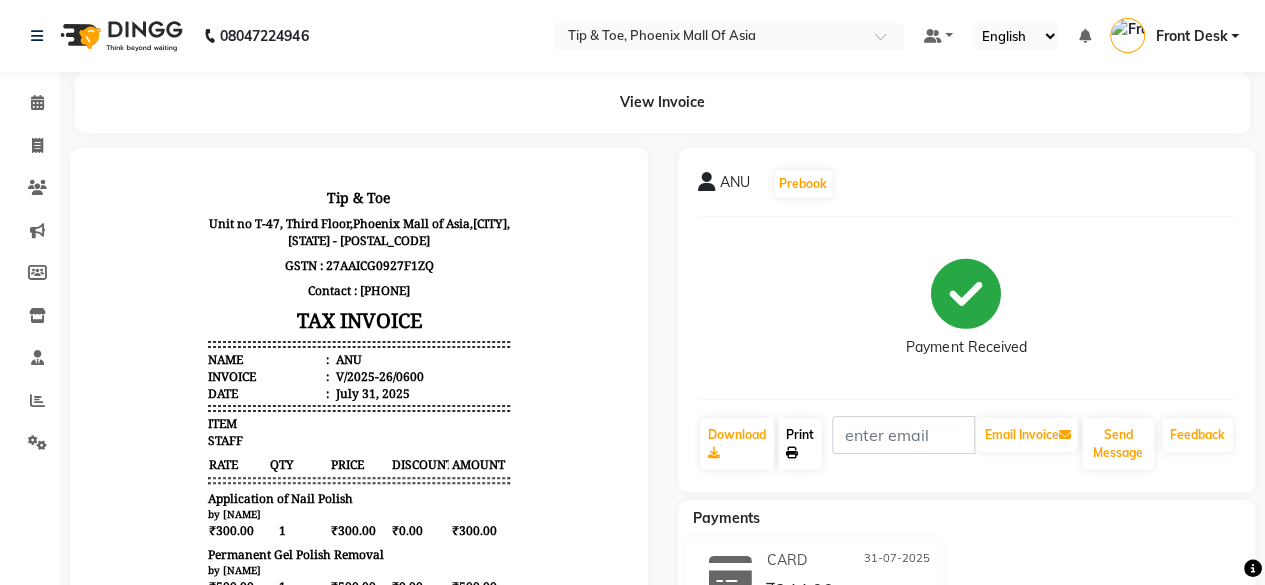 click on "Print" 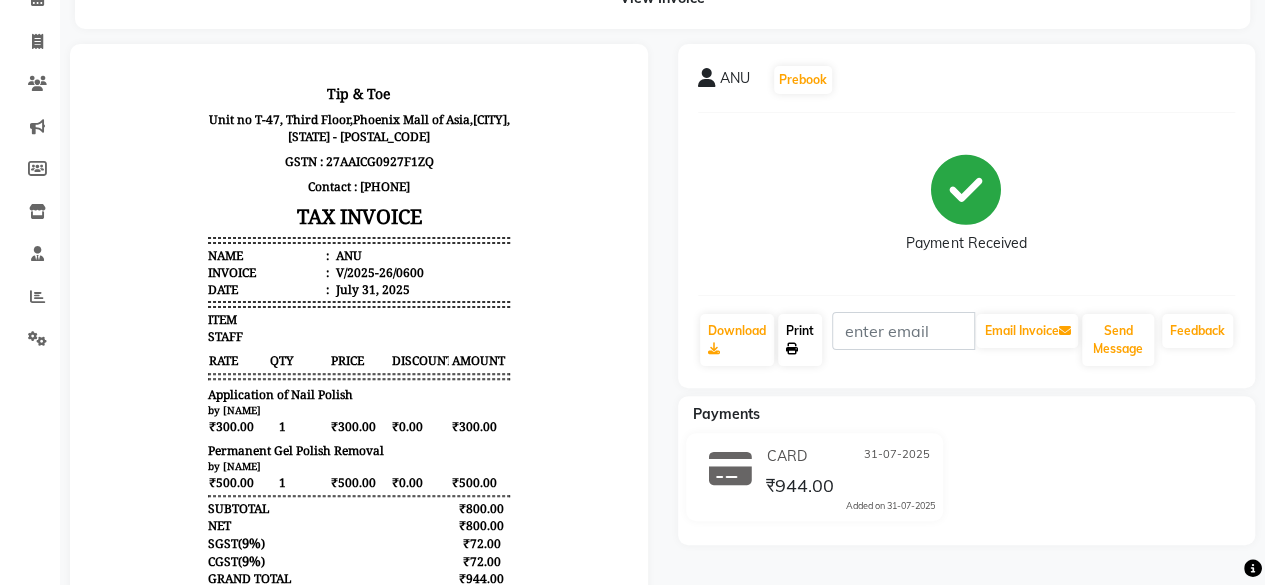 scroll, scrollTop: 200, scrollLeft: 0, axis: vertical 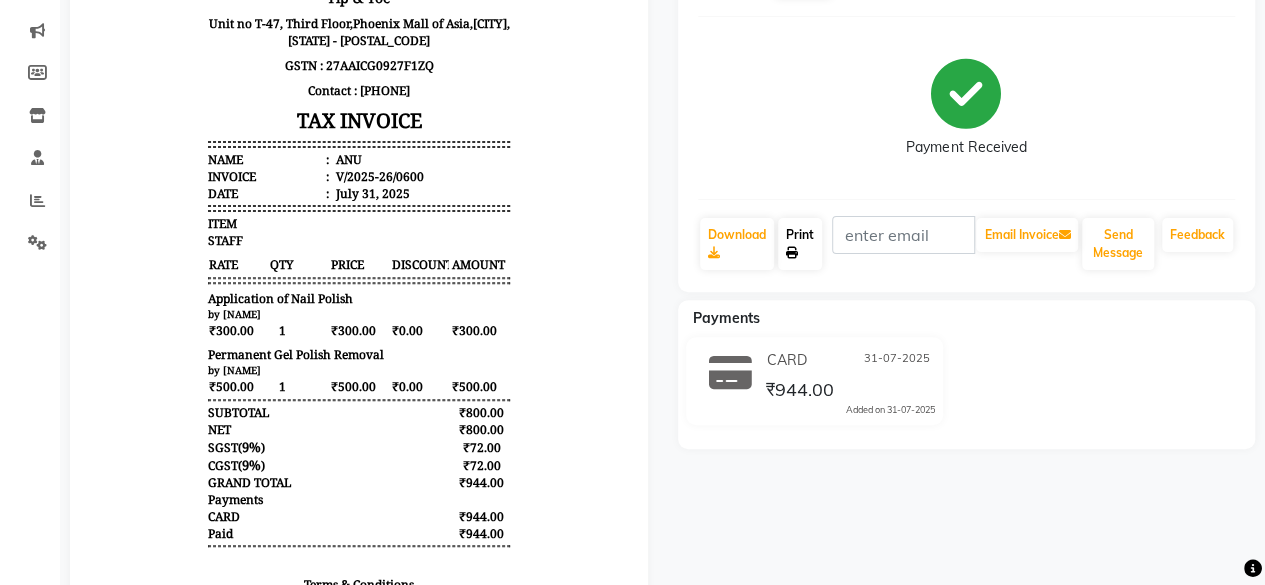 click on "Print" 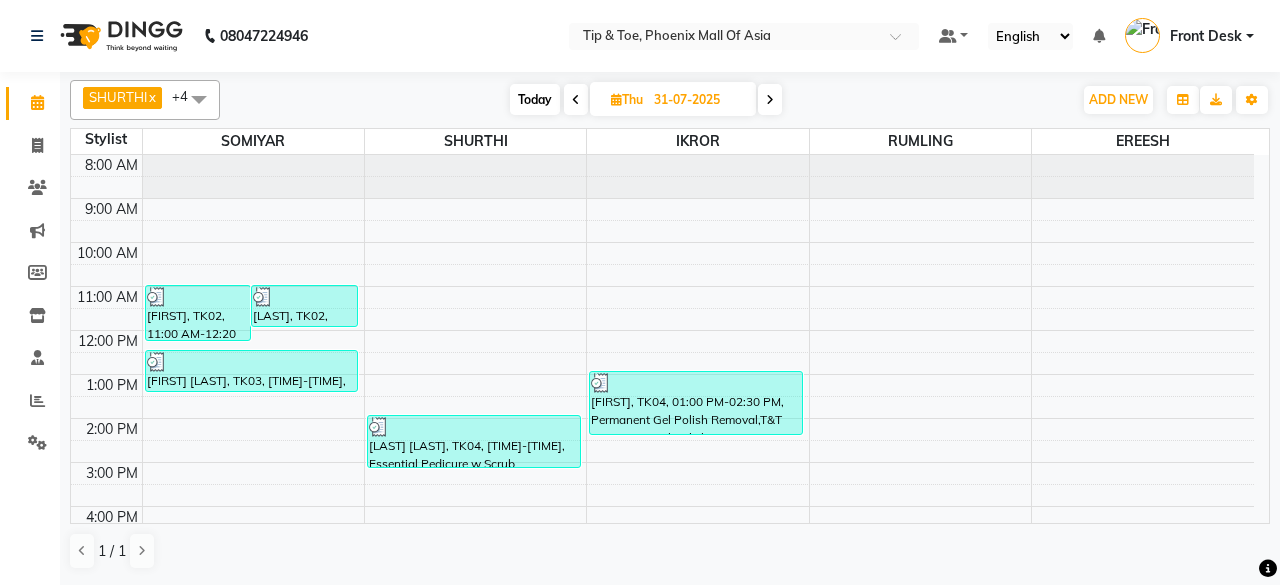 scroll, scrollTop: 0, scrollLeft: 0, axis: both 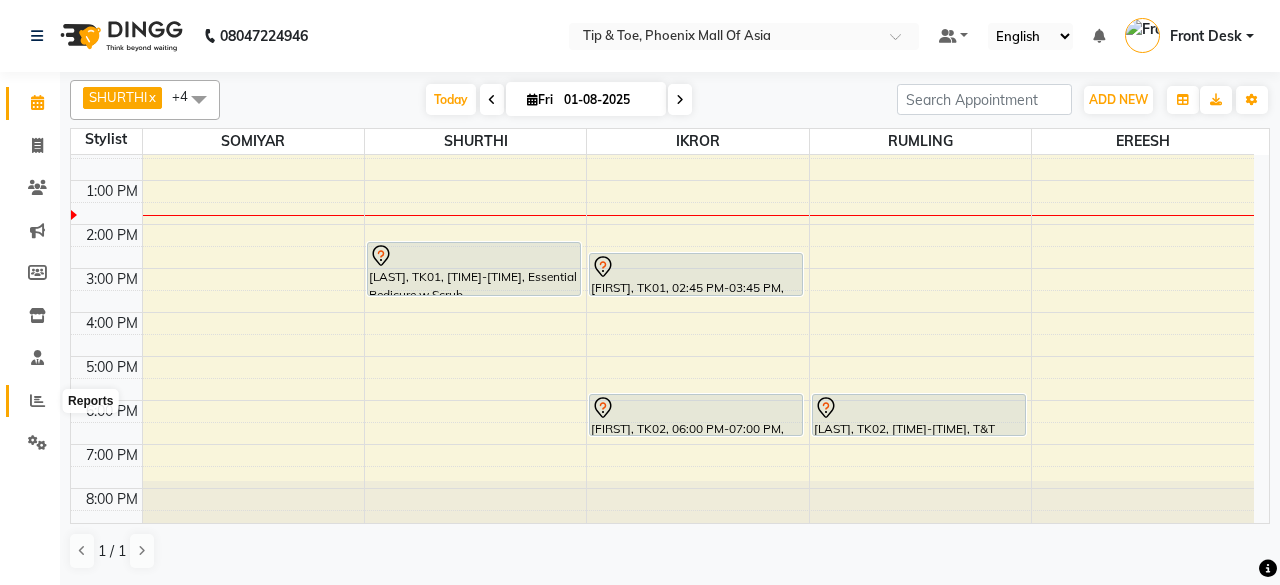 click 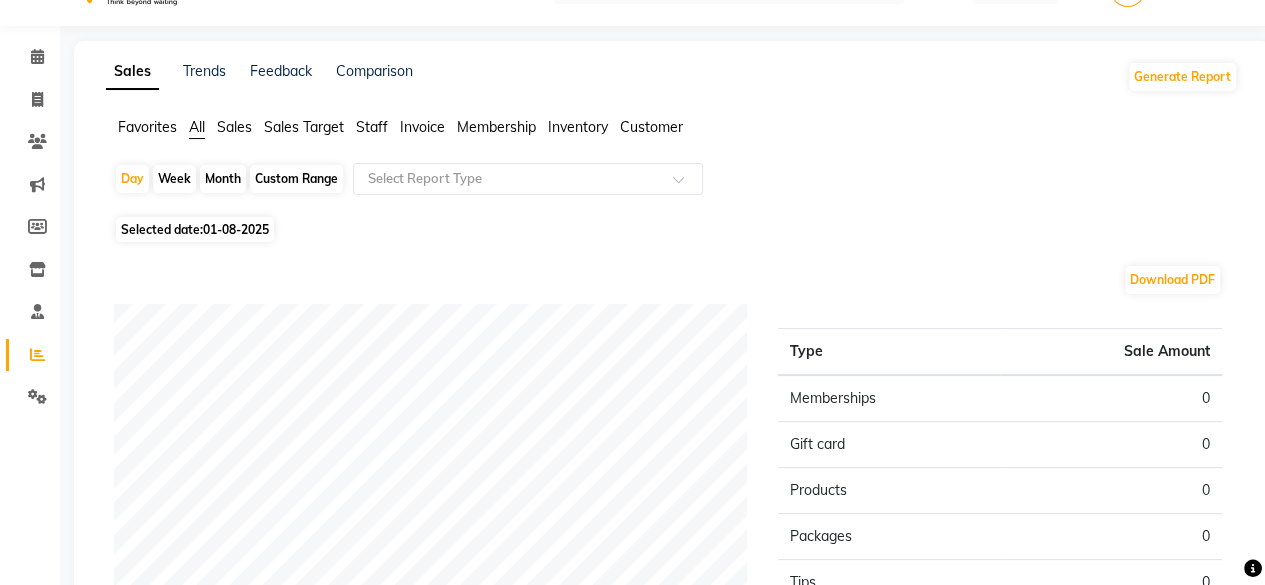 scroll, scrollTop: 0, scrollLeft: 0, axis: both 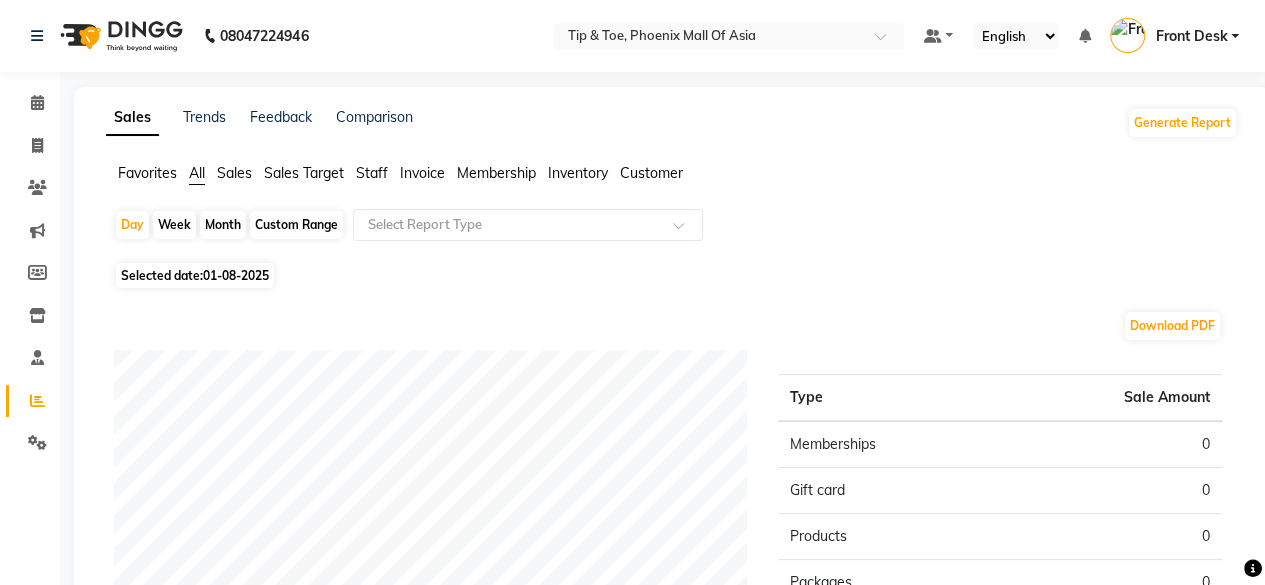 click on "Custom Range" 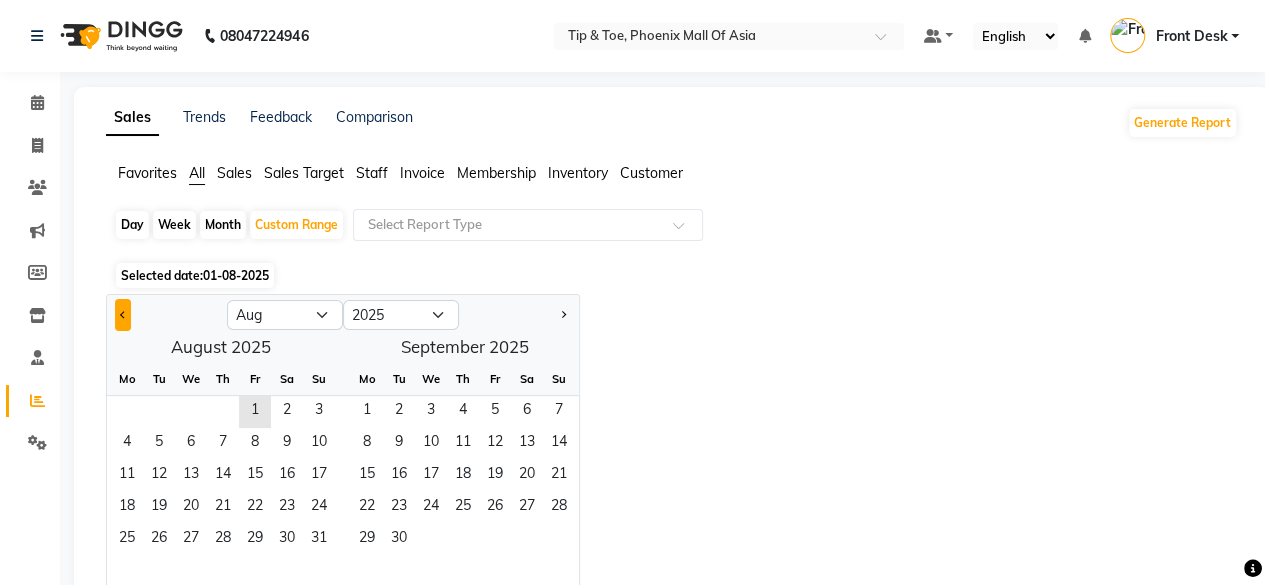 click 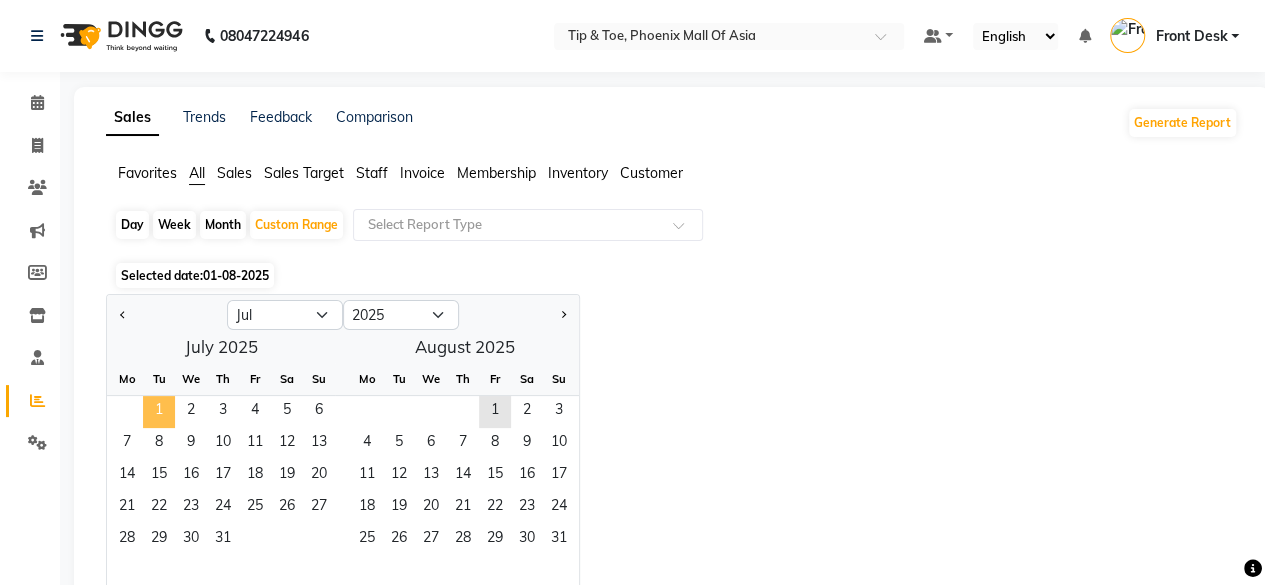 click on "1" 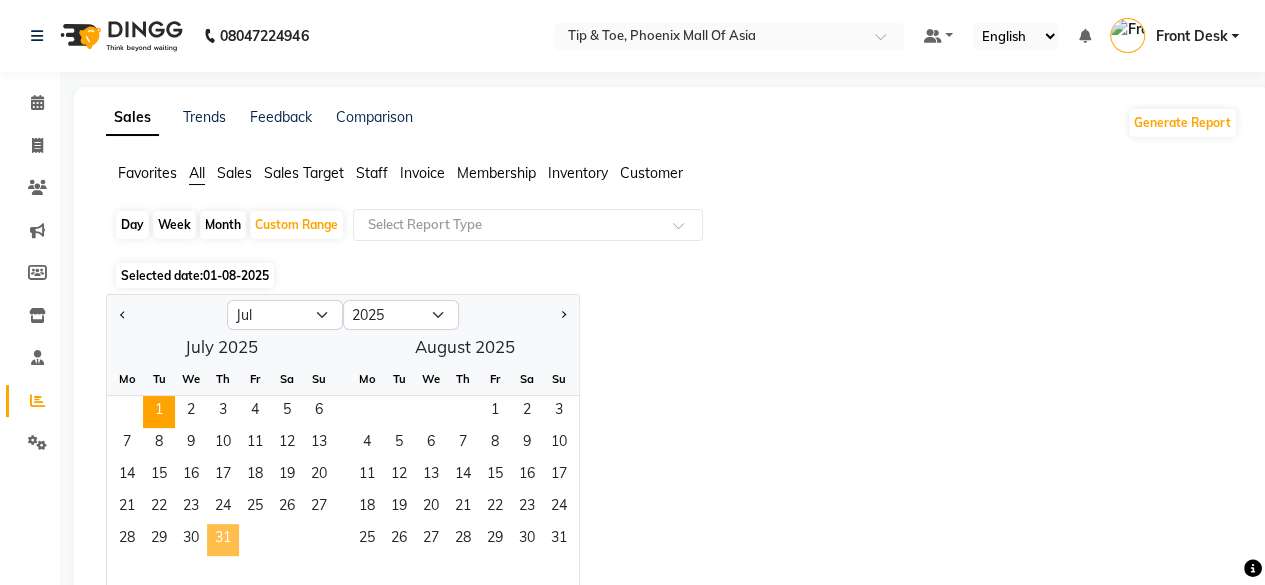 click on "31" 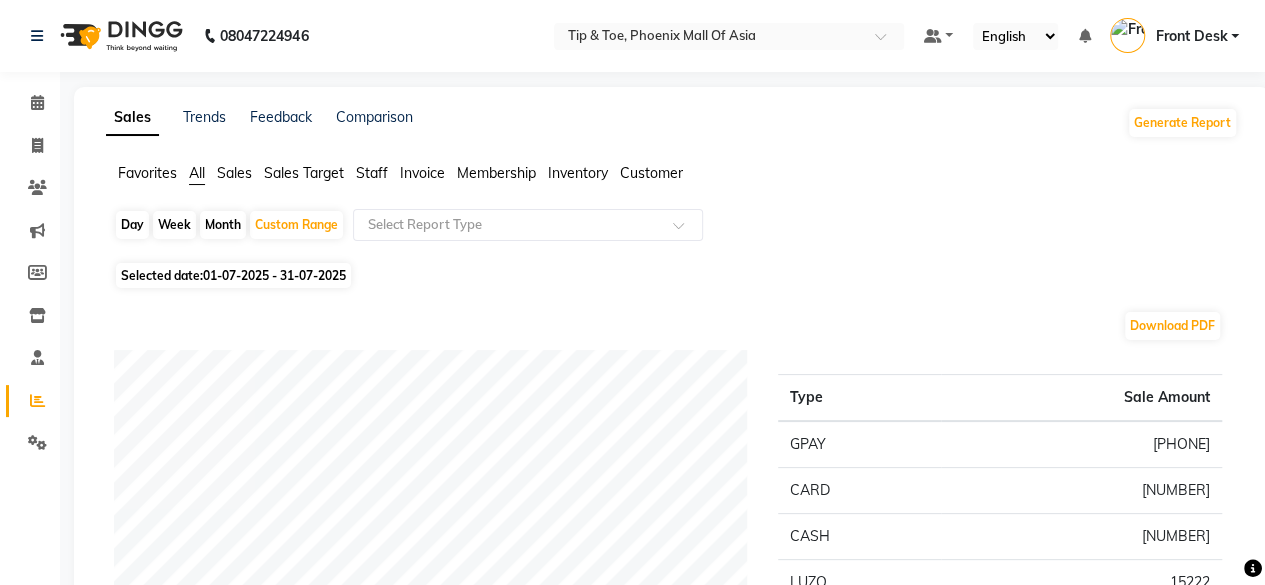 click on "Sales" 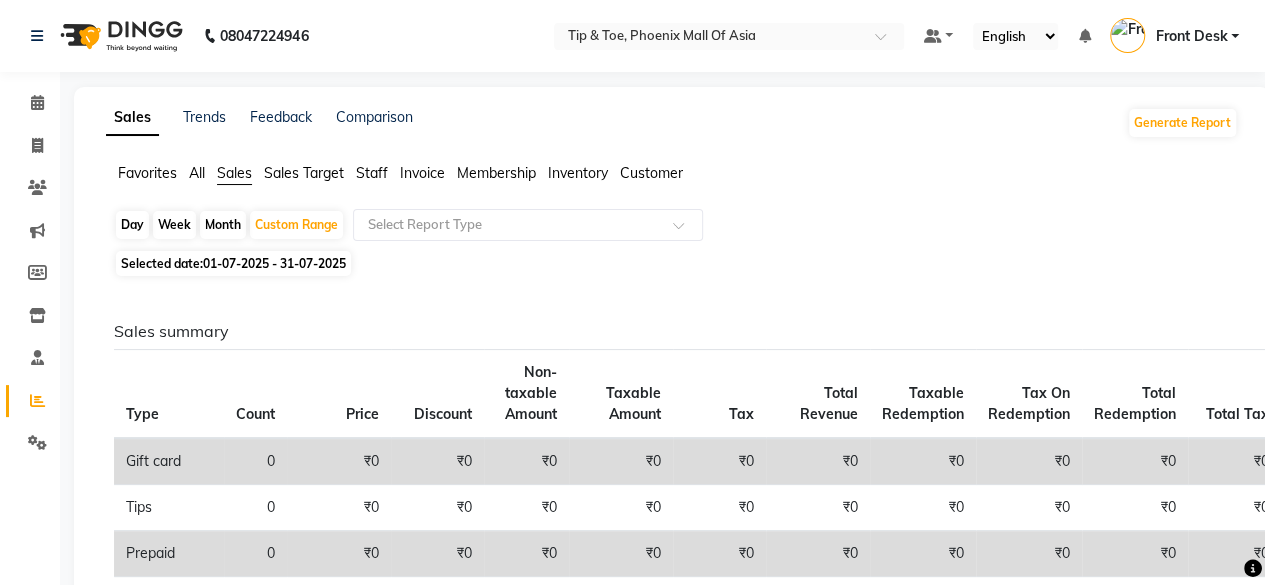 scroll, scrollTop: 100, scrollLeft: 0, axis: vertical 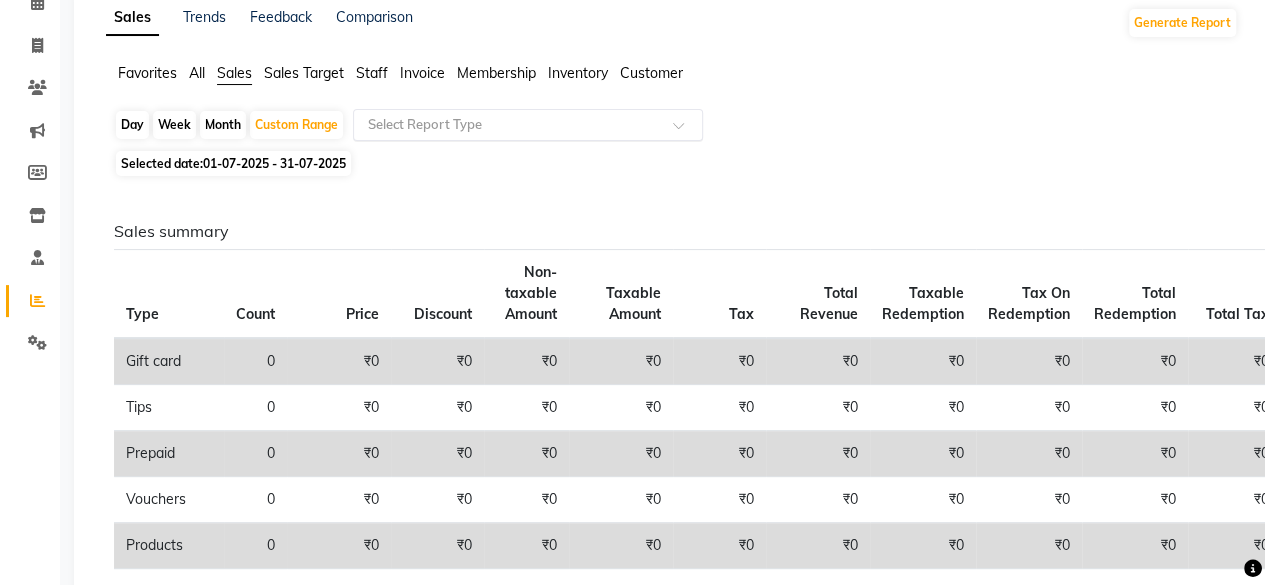 click 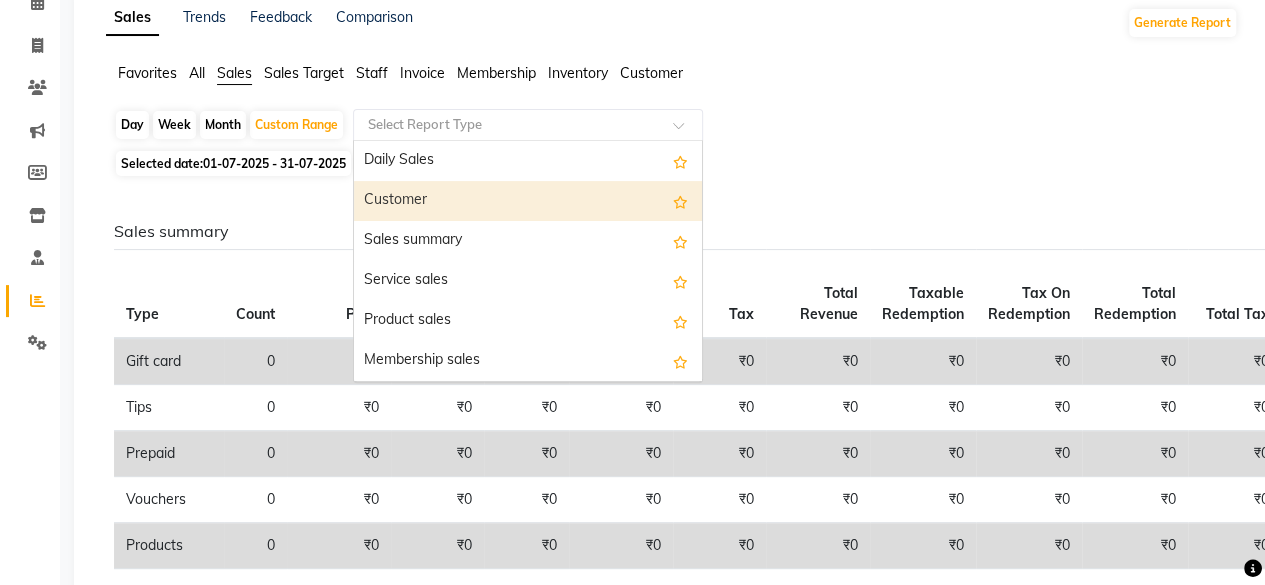 click on "Customer" at bounding box center [528, 201] 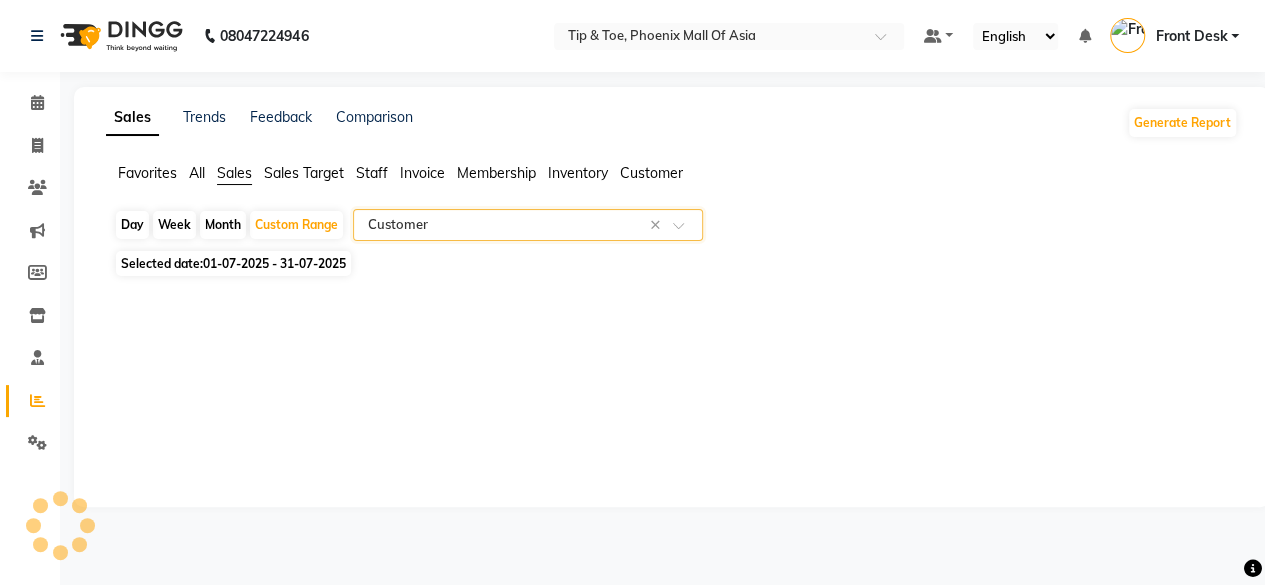 scroll, scrollTop: 0, scrollLeft: 0, axis: both 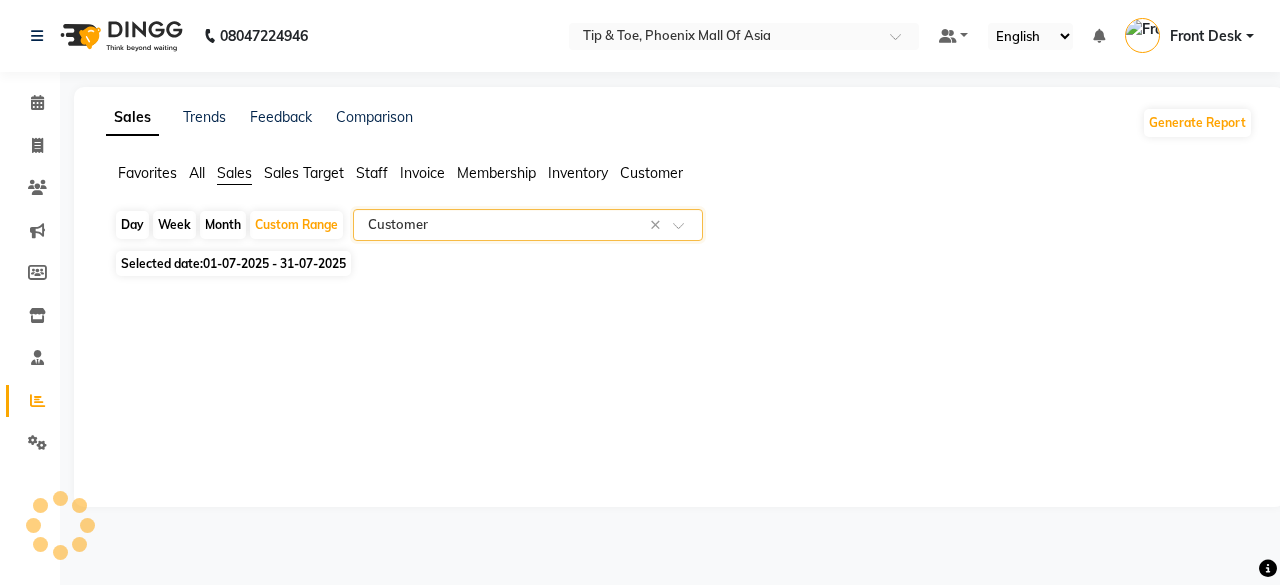 select on "full_report" 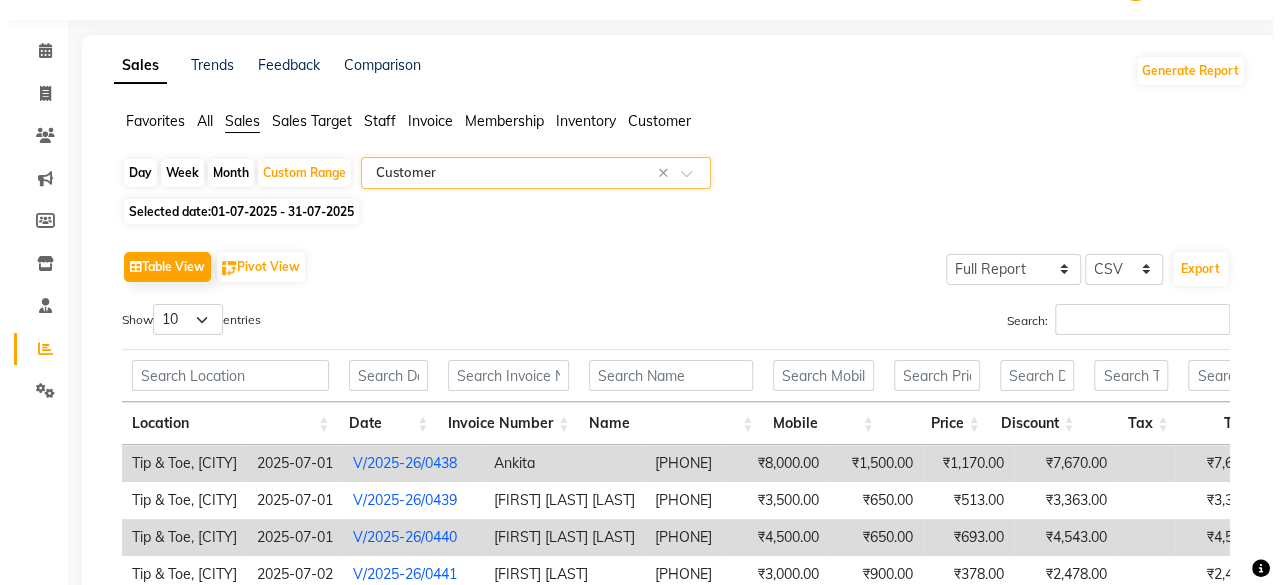 scroll, scrollTop: 0, scrollLeft: 0, axis: both 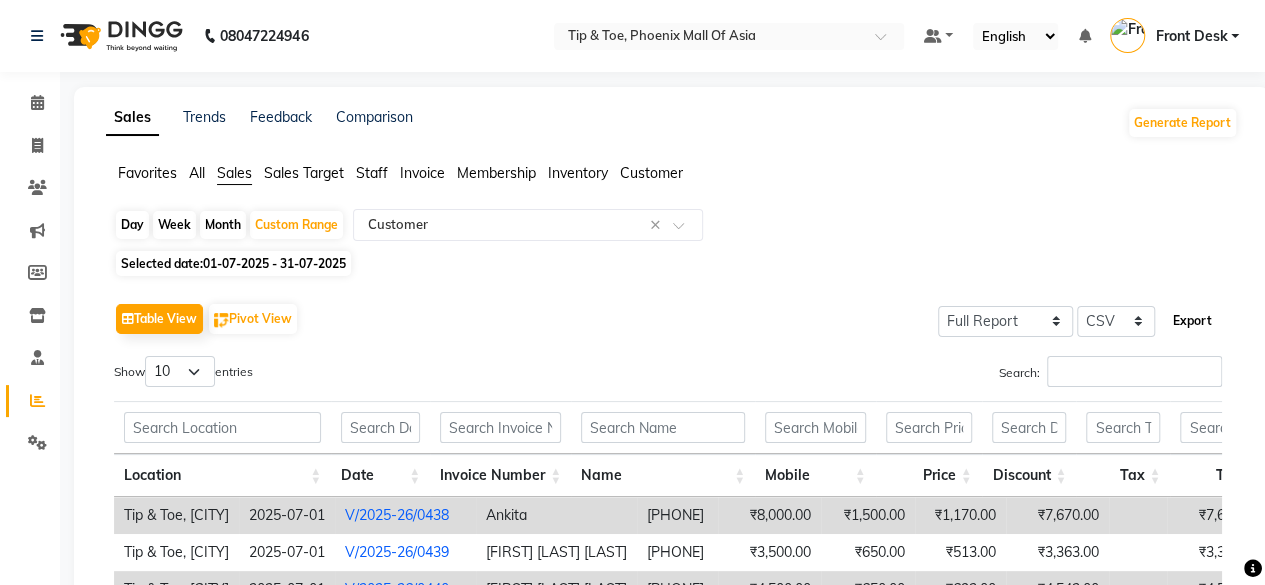 click on "Export" 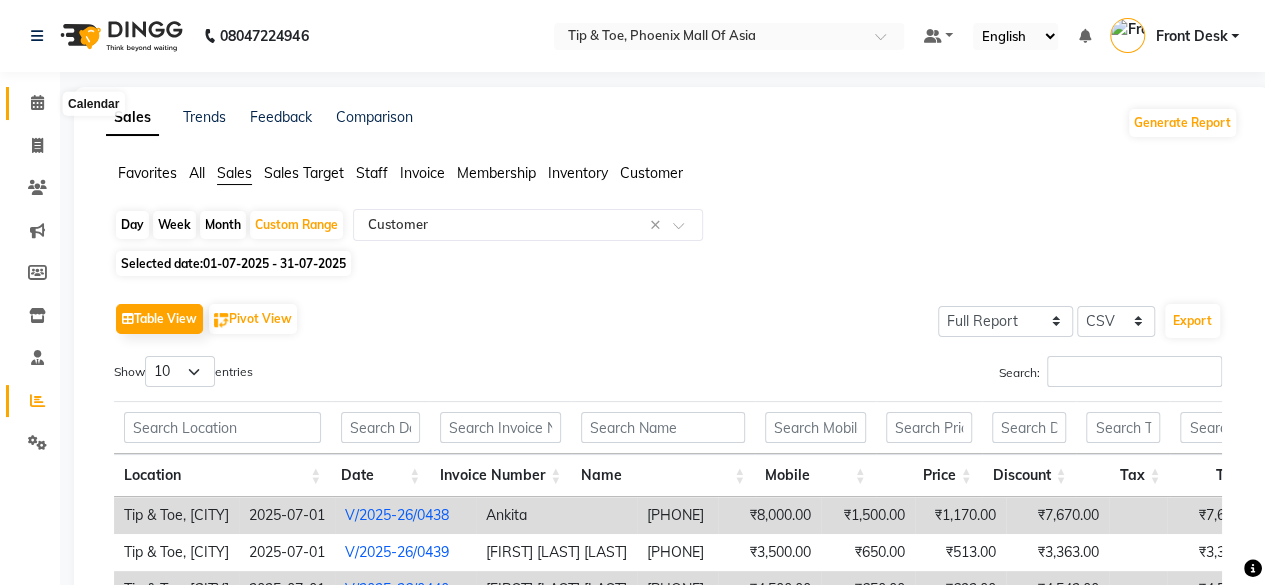 click 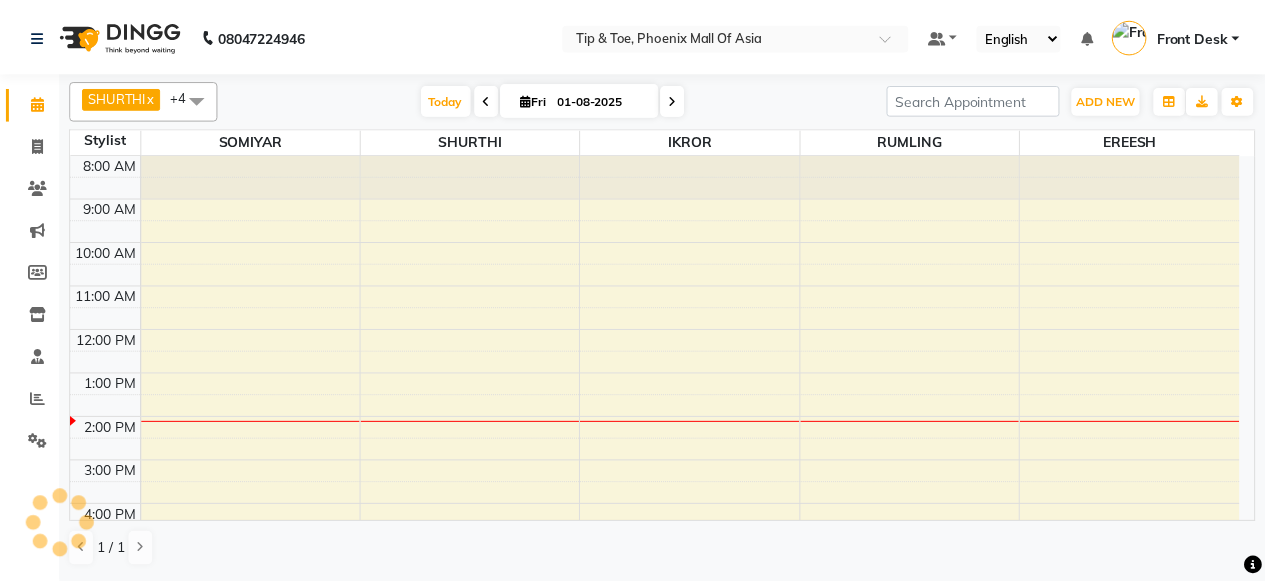 scroll, scrollTop: 156, scrollLeft: 0, axis: vertical 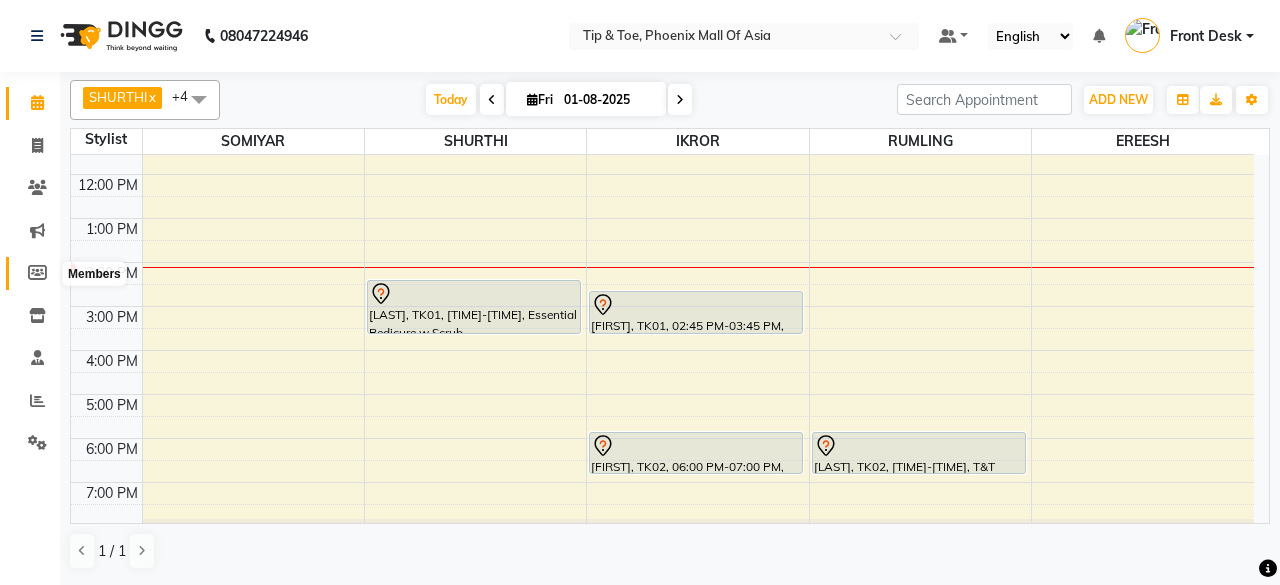 click 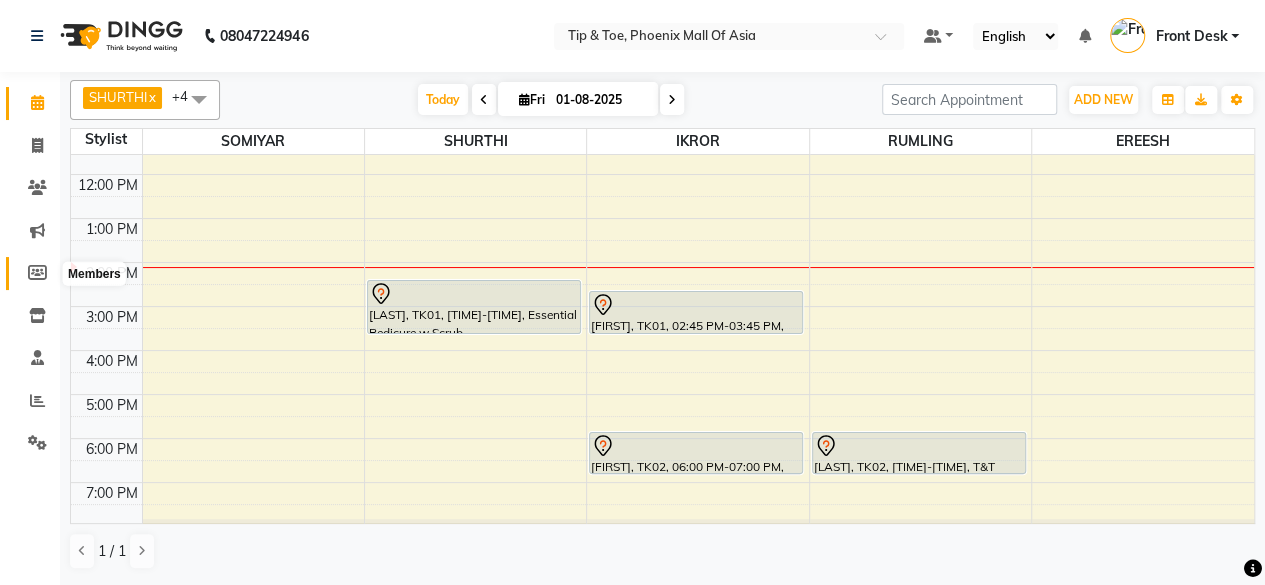 select 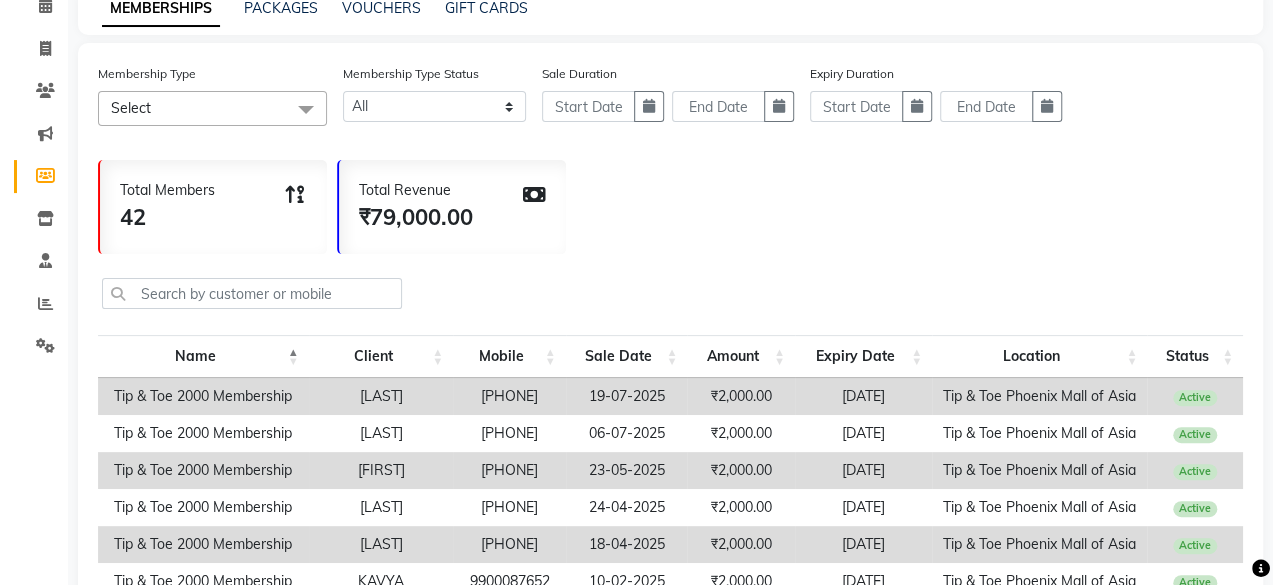 scroll, scrollTop: 0, scrollLeft: 0, axis: both 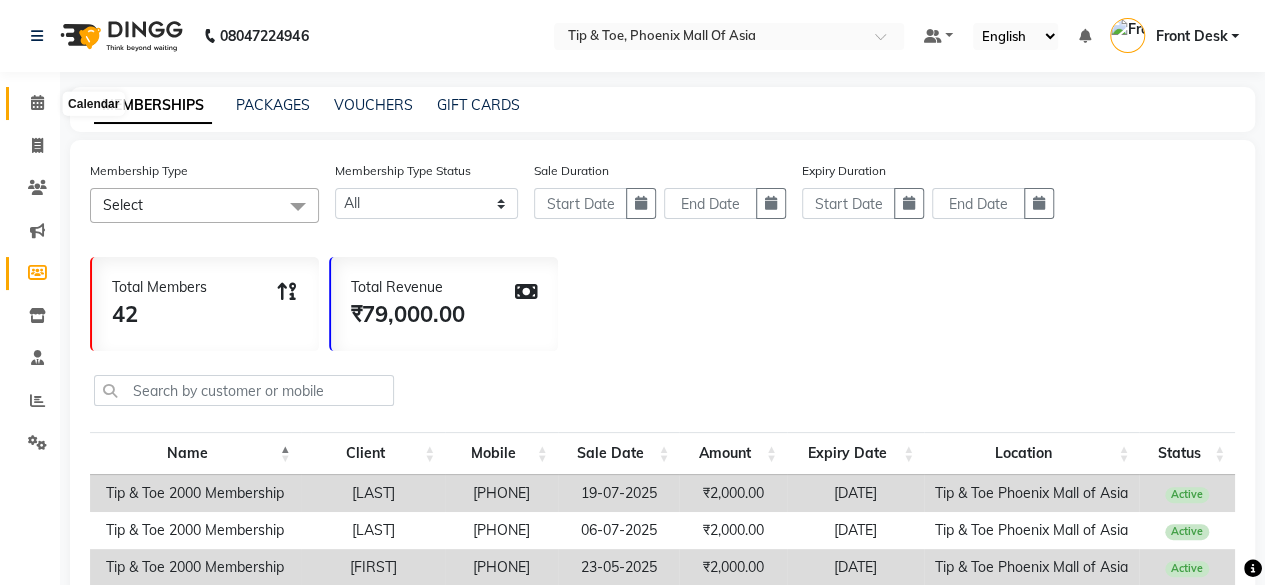click 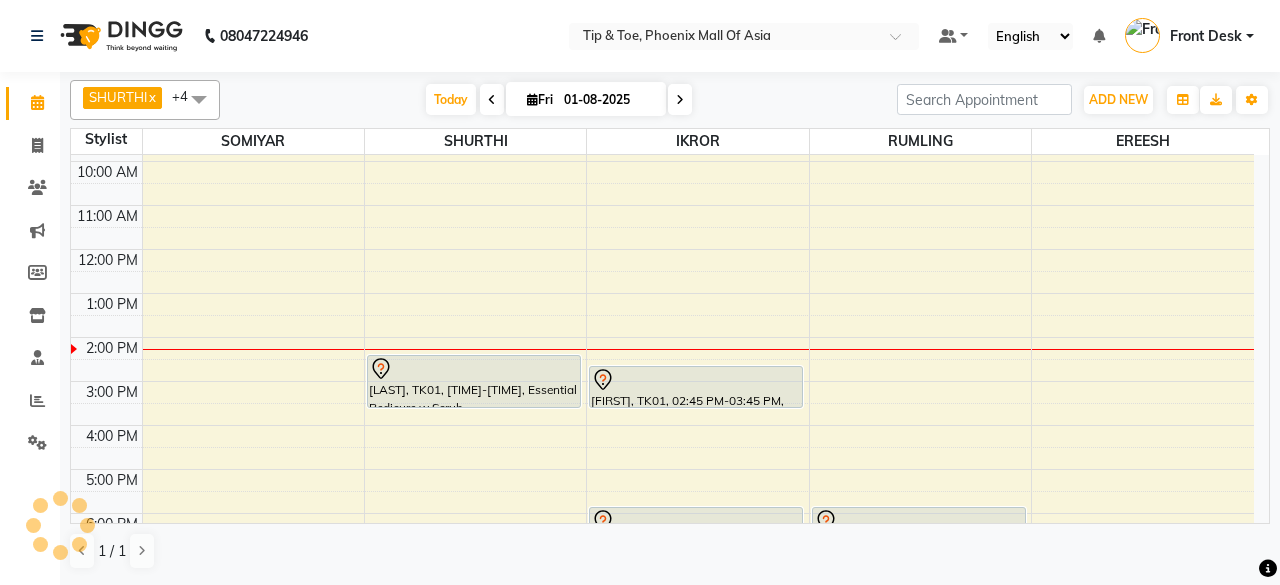 scroll, scrollTop: 193, scrollLeft: 0, axis: vertical 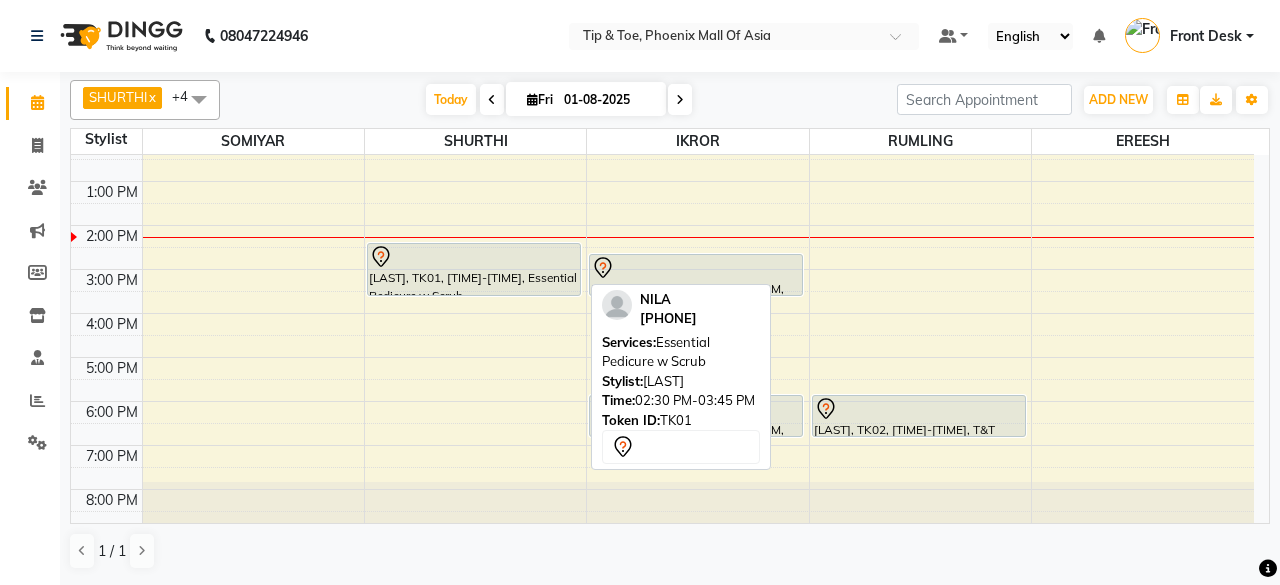 click on "[LAST], TK01, [TIME]-[TIME], Essential Pedicure w Scrub" at bounding box center (474, 269) 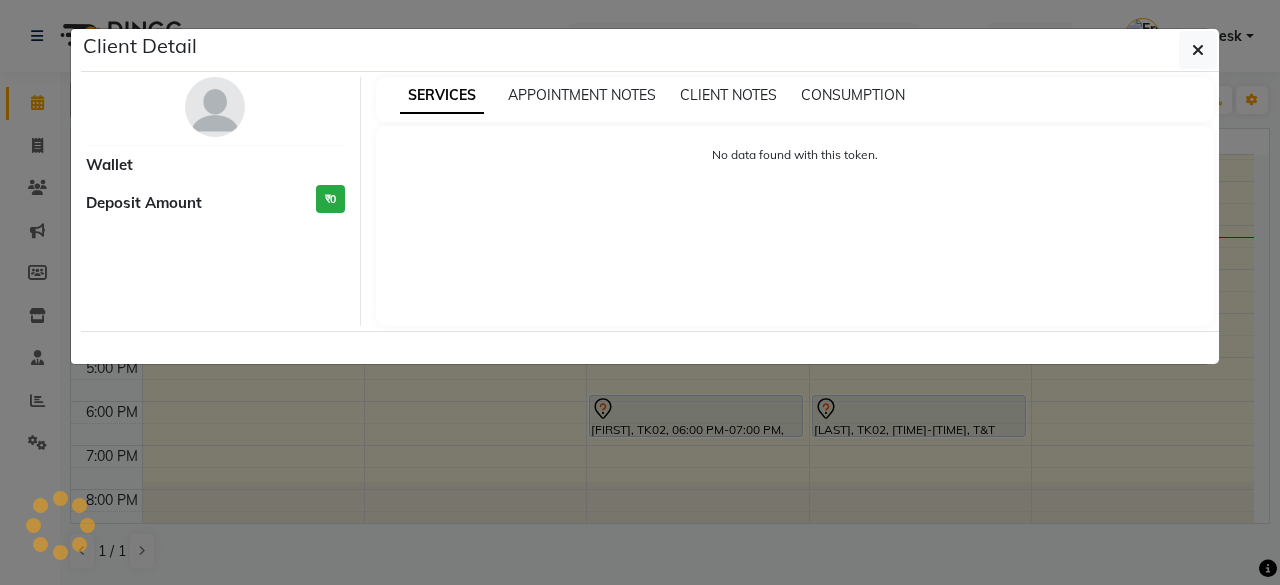 select on "7" 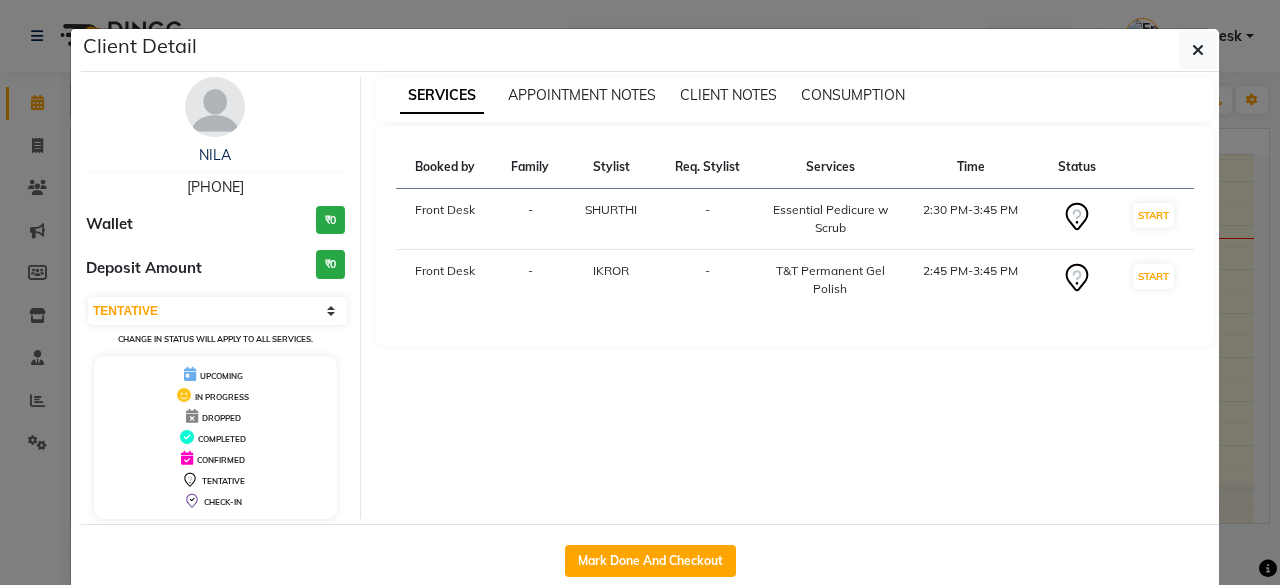 click on "Client Detail  [LAST]    [PHONE] Wallet ₹0 Deposit Amount  ₹0  Select IN SERVICE CONFIRMED TENTATIVE CHECK IN MARK DONE DROPPED UPCOMING Change in status will apply to all services. UPCOMING IN PROGRESS DROPPED COMPLETED CONFIRMED TENTATIVE CHECK-IN SERVICES APPOINTMENT NOTES CLIENT NOTES CONSUMPTION Booked by Family Stylist Req. Stylist Services Time Status  Front Desk  - [LAST] -  Essential Pedicure w Scrub   2:30 PM-3:45 PM   START   Front Desk  - [LAST] -  T&T Permanent Gel Polish   2:45 PM-3:45 PM   START   Mark Done And Checkout" 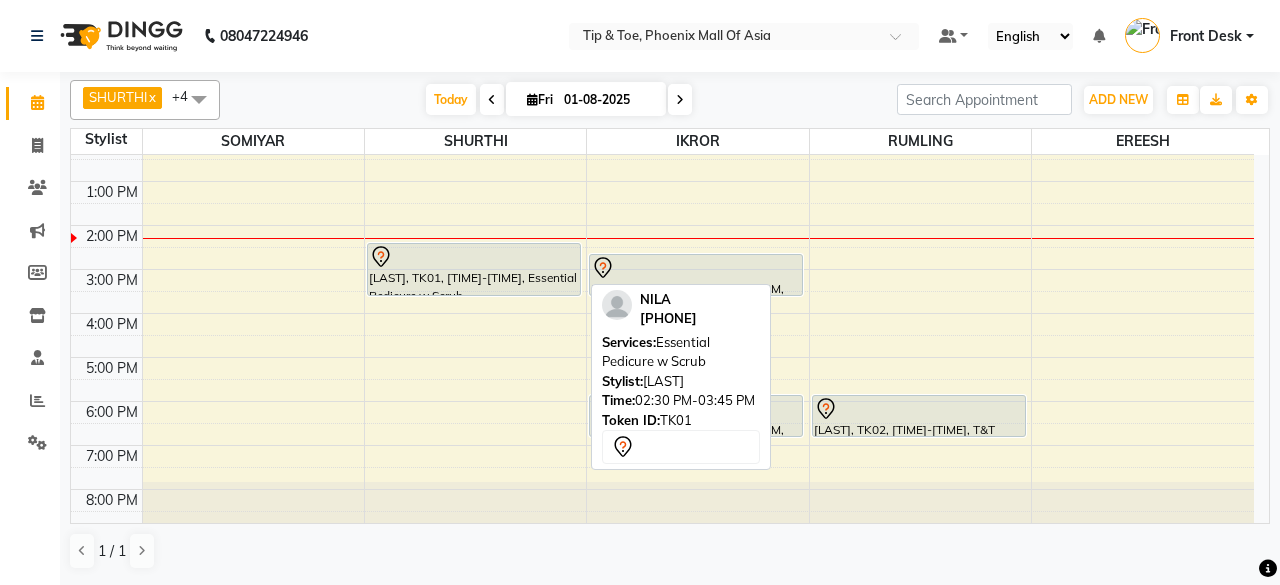 click at bounding box center [474, 257] 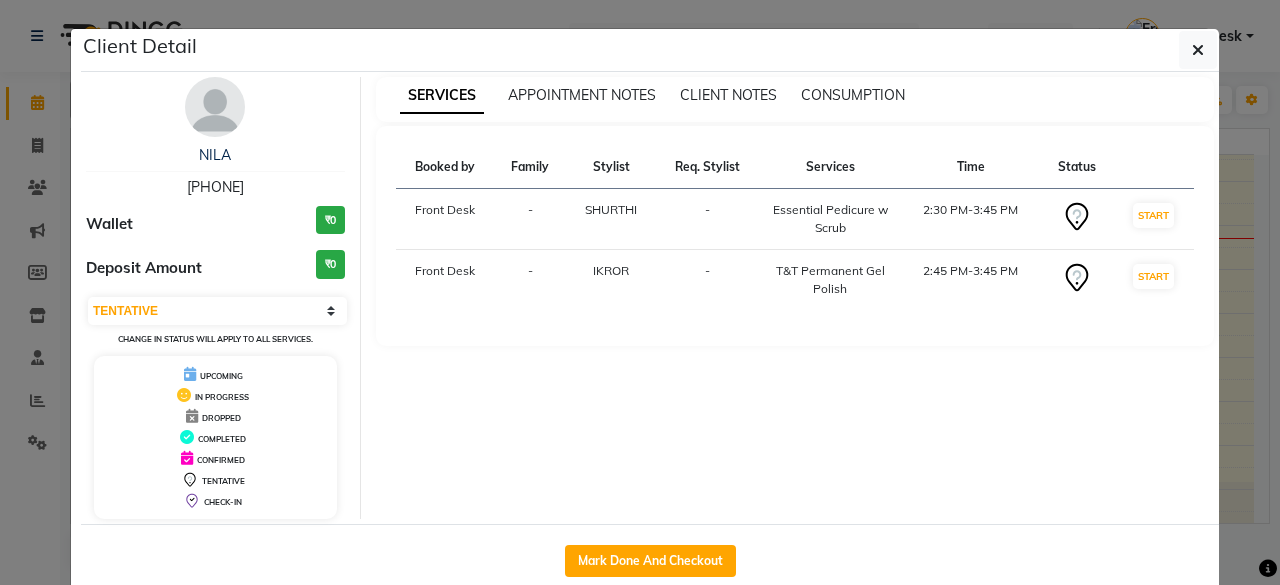 click on "Client Detail  [LAST]    [PHONE] Wallet ₹0 Deposit Amount  ₹0  Select IN SERVICE CONFIRMED TENTATIVE CHECK IN MARK DONE DROPPED UPCOMING Change in status will apply to all services. UPCOMING IN PROGRESS DROPPED COMPLETED CONFIRMED TENTATIVE CHECK-IN SERVICES APPOINTMENT NOTES CLIENT NOTES CONSUMPTION Booked by Family Stylist Req. Stylist Services Time Status  Front Desk  - [LAST] -  Essential Pedicure w Scrub   2:30 PM-3:45 PM   START   Front Desk  - [LAST] -  T&T Permanent Gel Polish   2:45 PM-3:45 PM   START   Mark Done And Checkout" 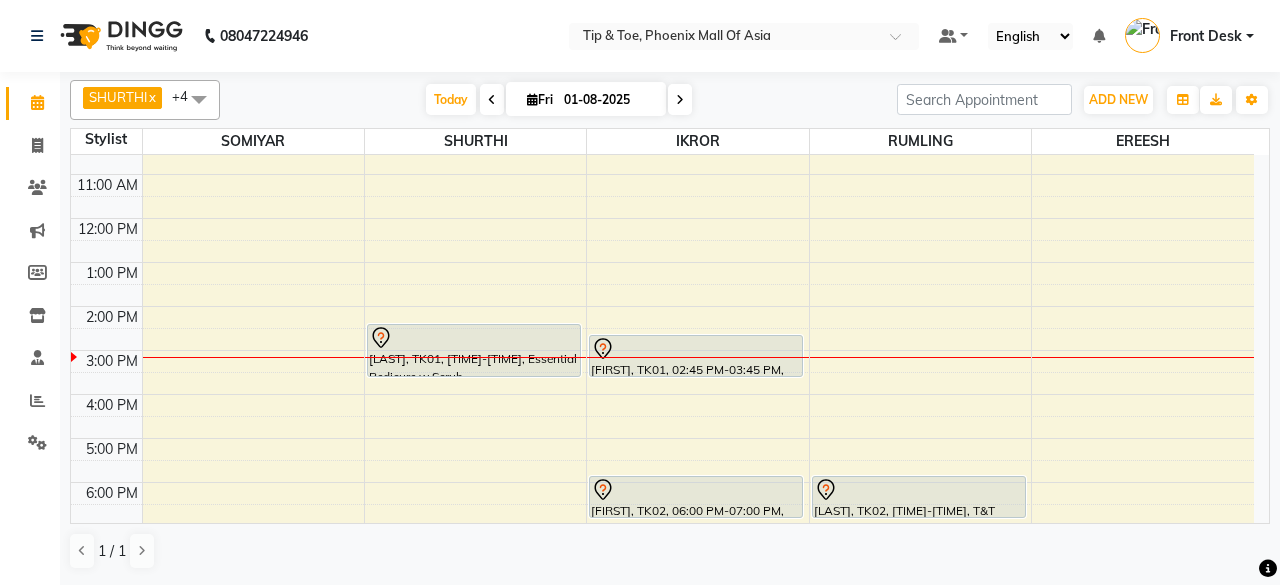 scroll, scrollTop: 193, scrollLeft: 0, axis: vertical 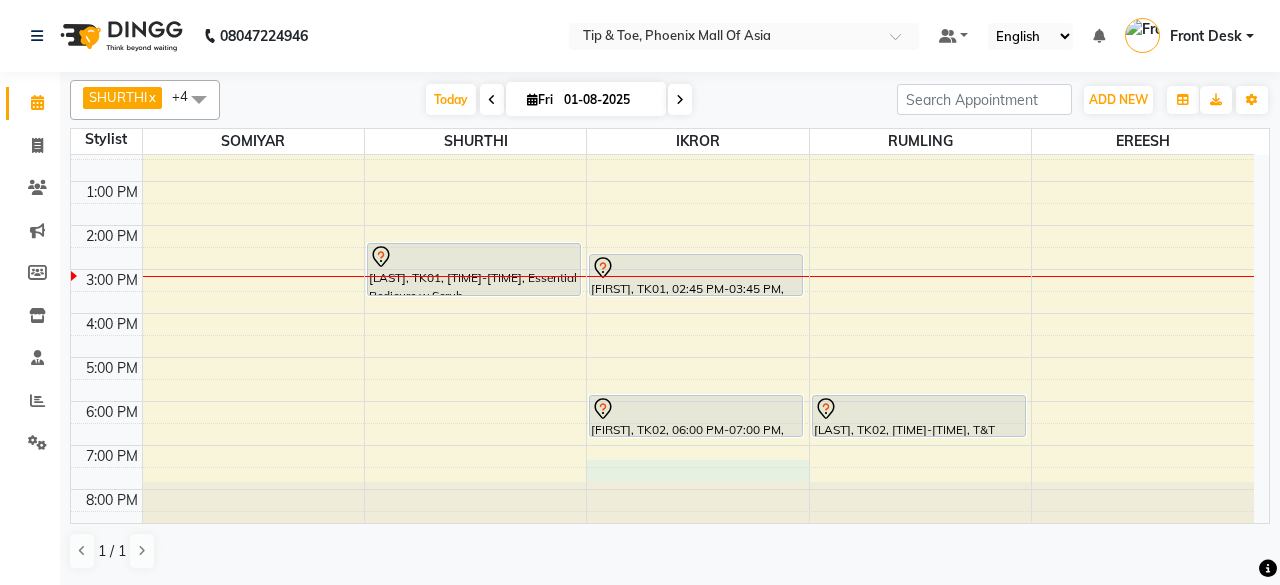 click on "8:00 AM 9:00 AM 10:00 AM 11:00 AM 12:00 PM 1:00 PM 2:00 PM 3:00 PM 4:00 PM 5:00 PM 6:00 PM 7:00 PM 8:00 PM             [LAST], TK01, [TIME]-[TIME], Essential Pedicure w Scrub             [LAST], TK01, [TIME]-[TIME], T&T Permanent Gel Polish             [LAST], TK02, [TIME]-[TIME], T&T Acrylic Nail Re-fills             [LAST], TK02, [TIME]-[TIME], T&T Permanent Gel Polish" at bounding box center (662, 247) 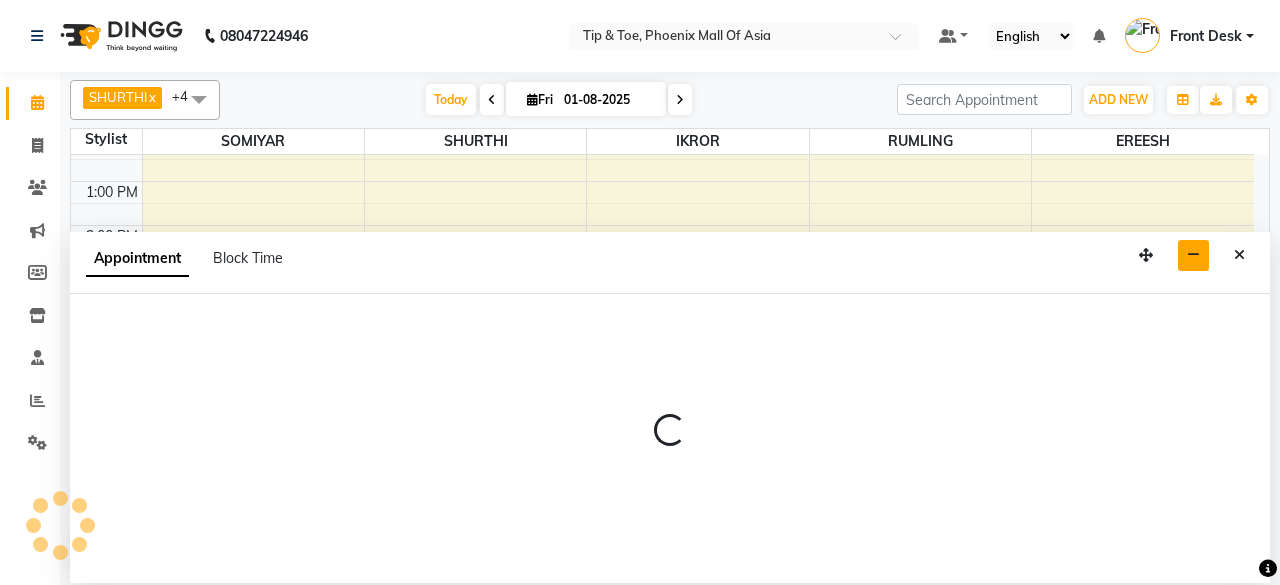 select on "43678" 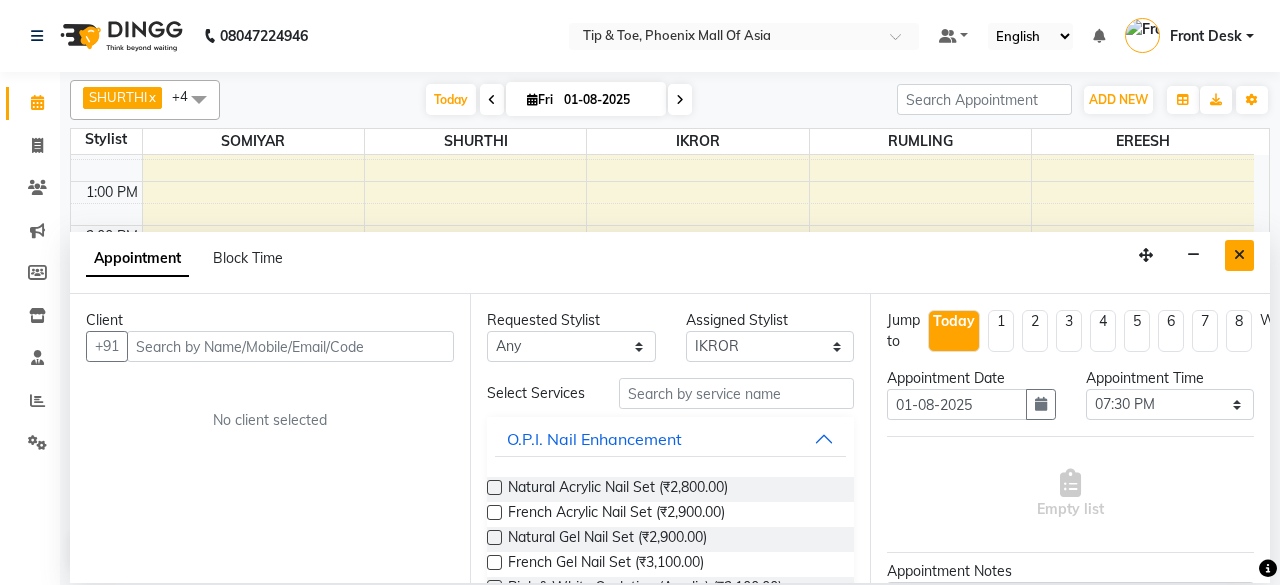 click at bounding box center [1239, 255] 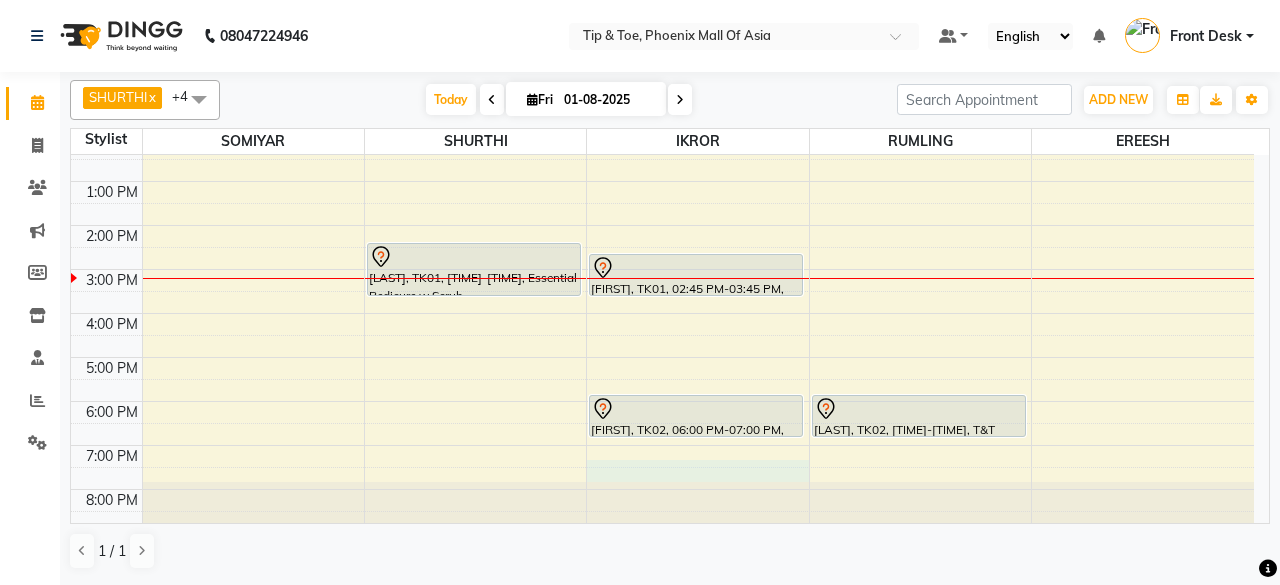click on "8:00 AM 9:00 AM 10:00 AM 11:00 AM 12:00 PM 1:00 PM 2:00 PM 3:00 PM 4:00 PM 5:00 PM 6:00 PM 7:00 PM 8:00 PM             [LAST], TK01, [TIME]-[TIME], Essential Pedicure w Scrub             [LAST], TK01, [TIME]-[TIME], T&T Permanent Gel Polish             [LAST], TK02, [TIME]-[TIME], T&T Acrylic Nail Re-fills             [LAST], TK02, [TIME]-[TIME], T&T Permanent Gel Polish" at bounding box center [662, 247] 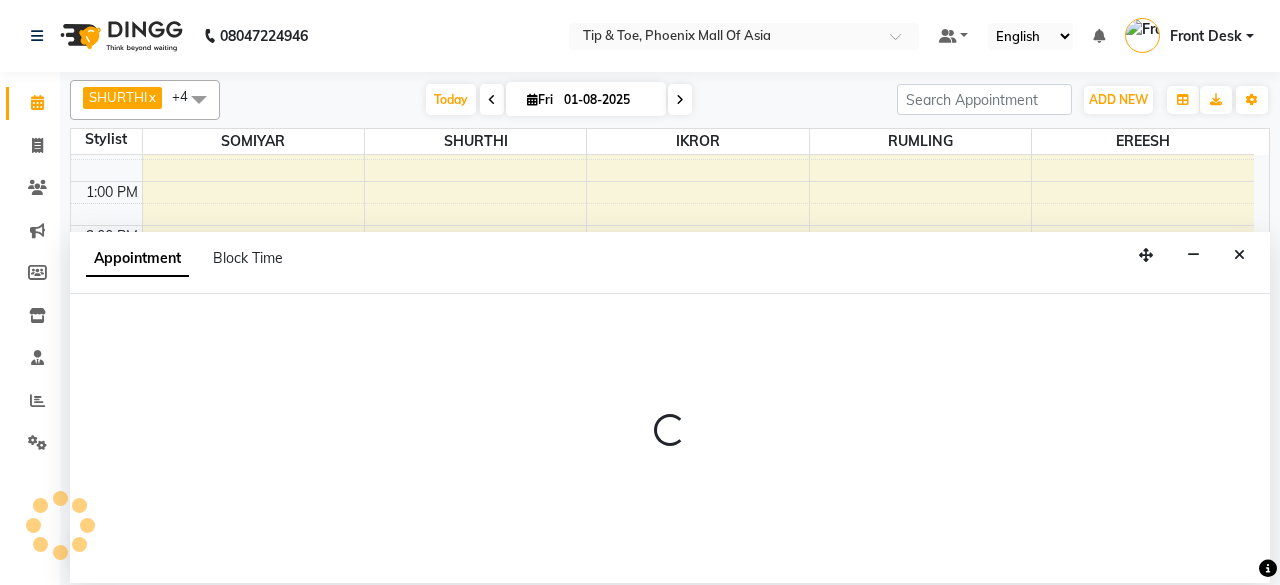 select on "43678" 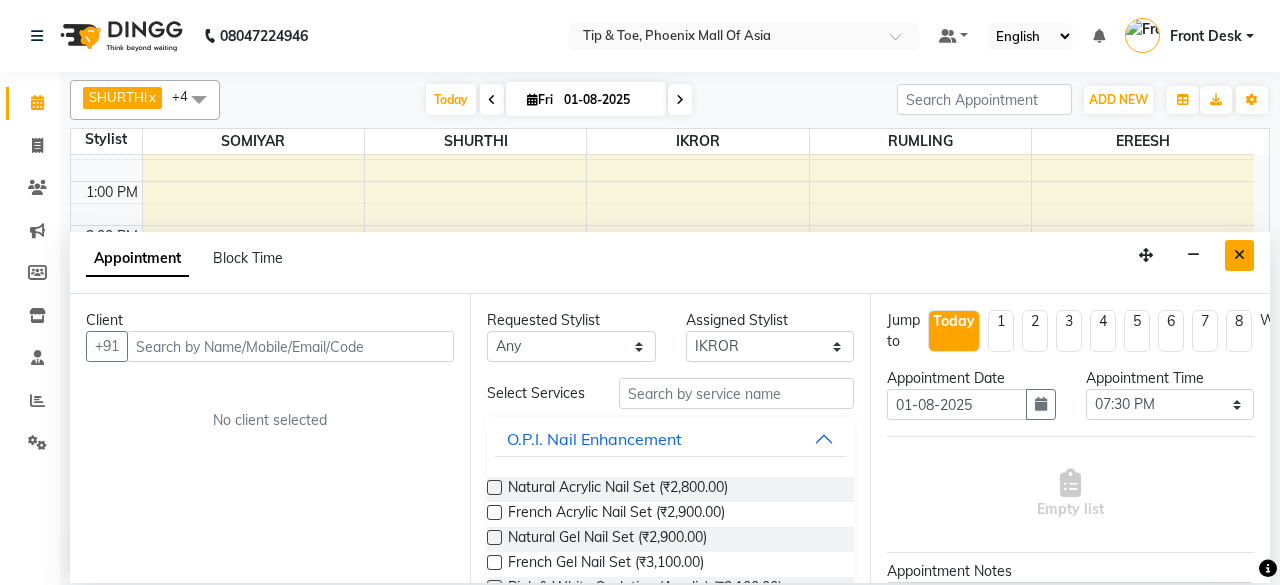 click at bounding box center (1239, 255) 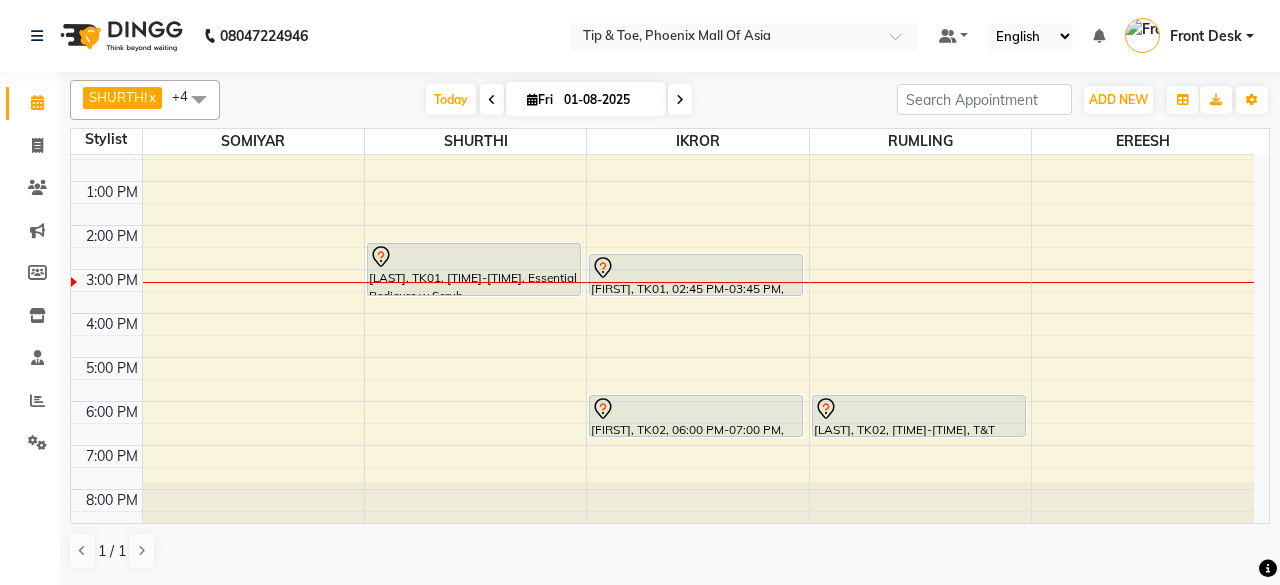 click at bounding box center (199, 99) 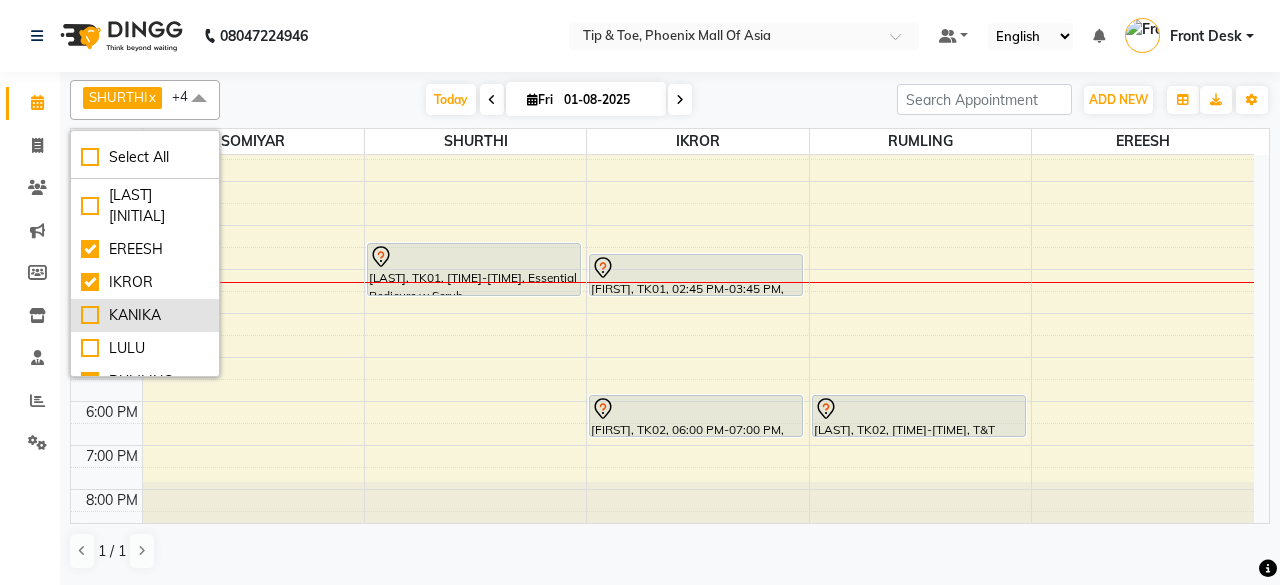 click on "KANIKA" at bounding box center [145, 315] 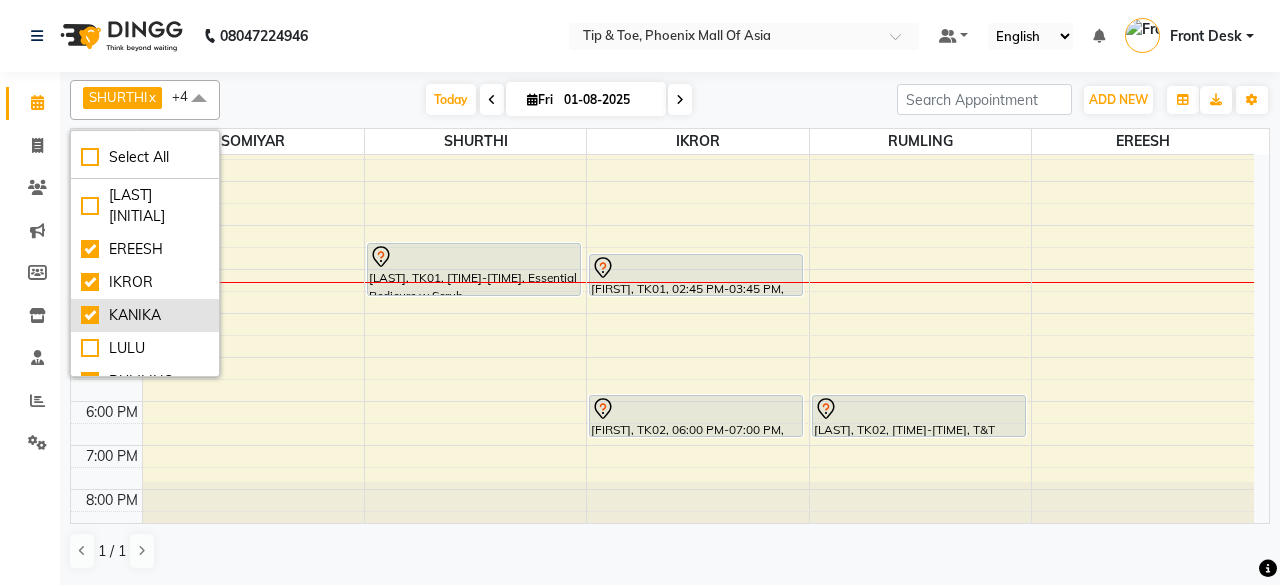 checkbox on "true" 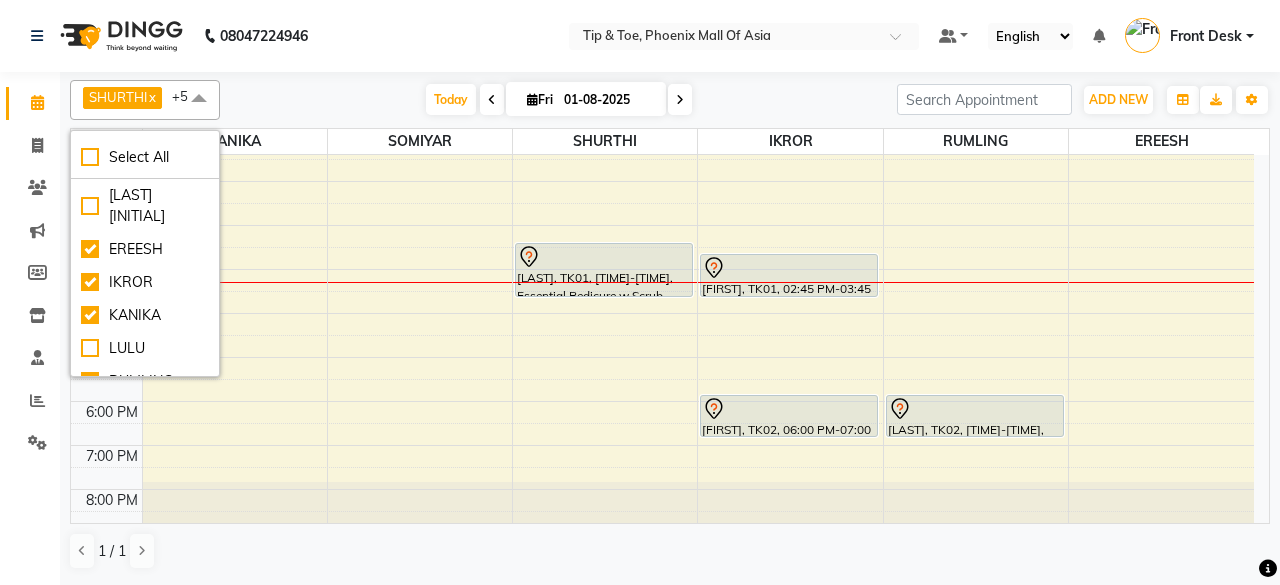 click at bounding box center [199, 99] 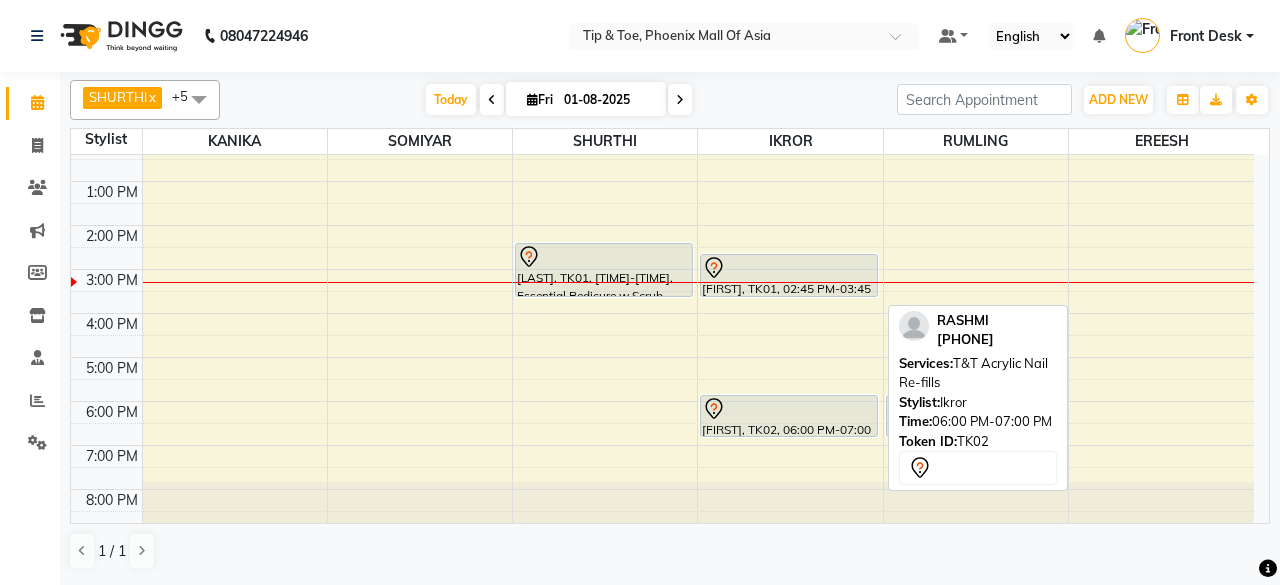 click at bounding box center (789, 409) 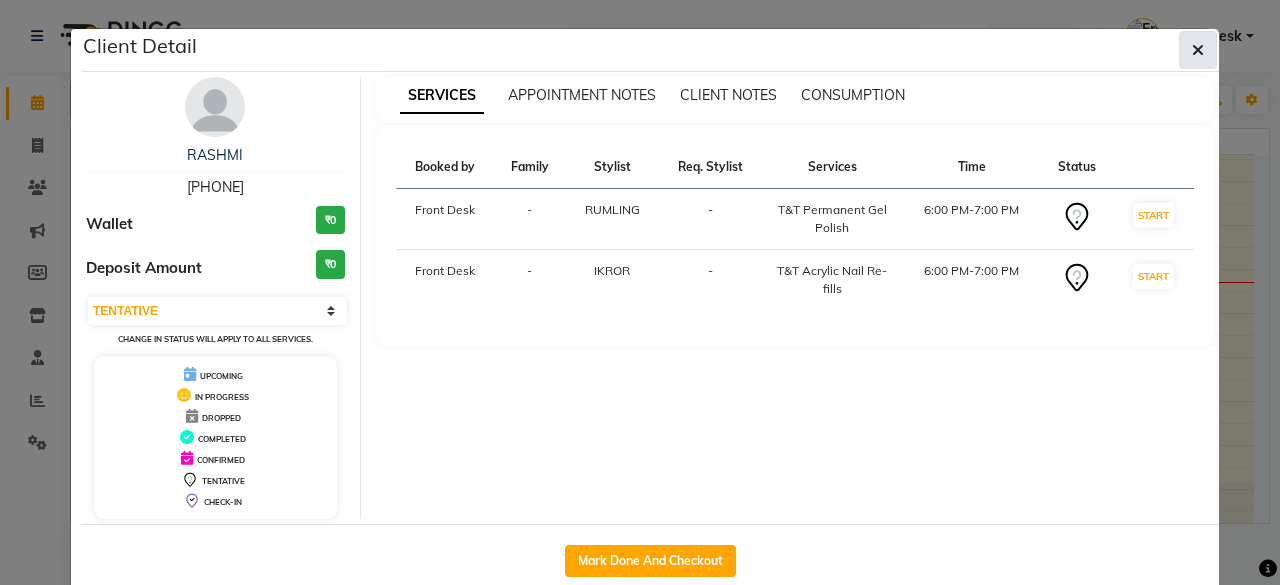 click 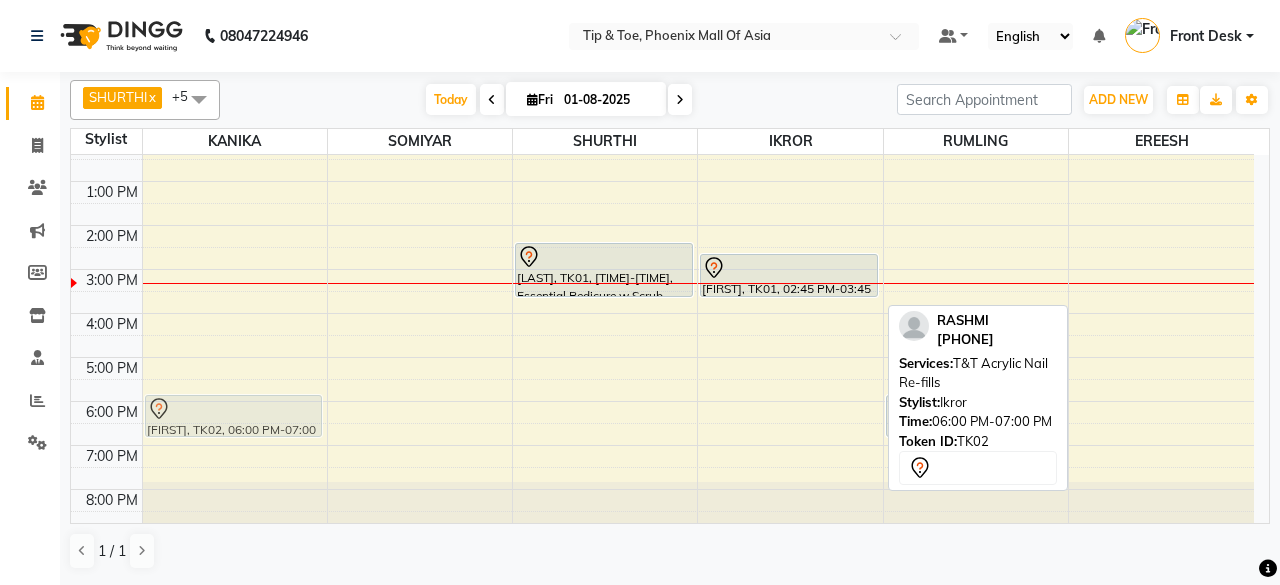 drag, startPoint x: 754, startPoint y: 422, endPoint x: 213, endPoint y: 431, distance: 541.0748 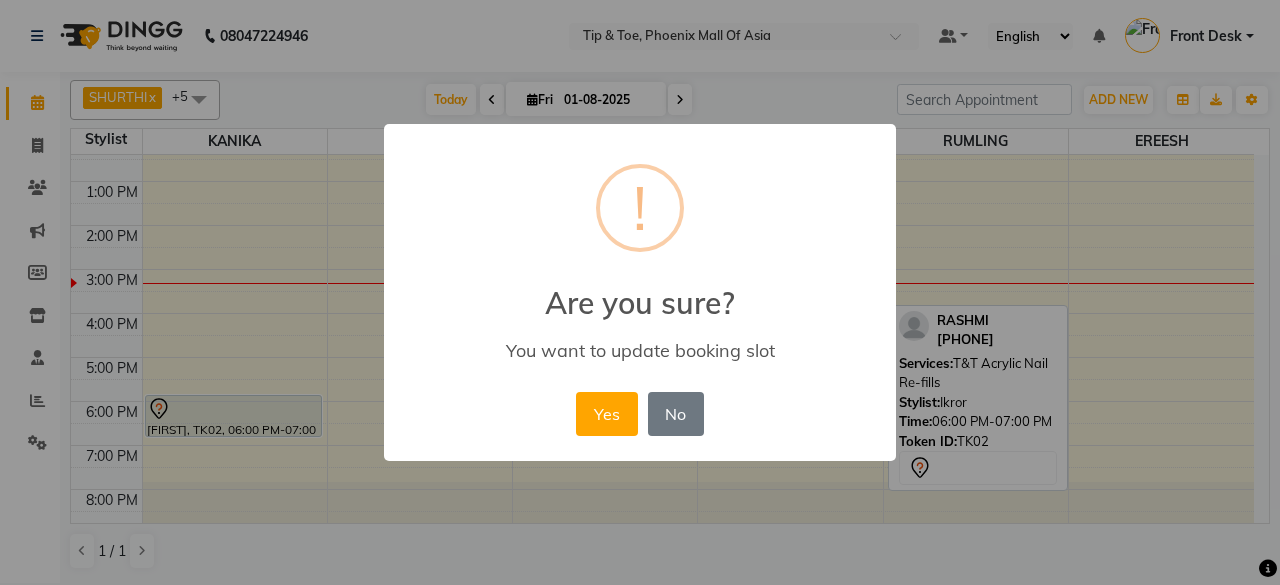 drag, startPoint x: 604, startPoint y: 401, endPoint x: 614, endPoint y: 405, distance: 10.770329 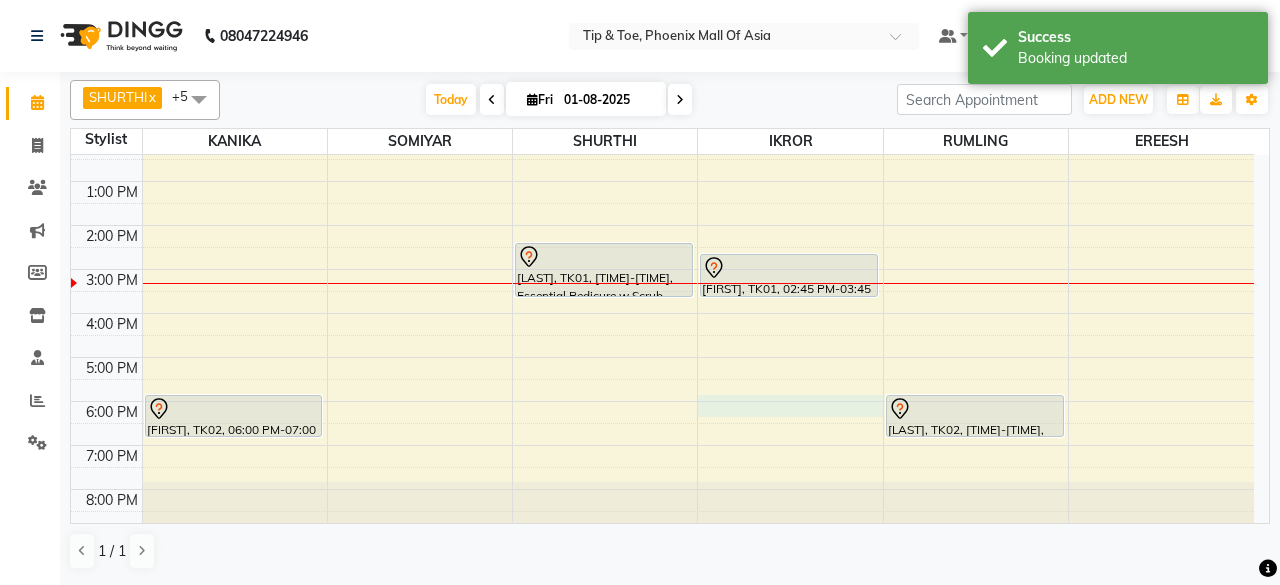 click on "8:00 AM 9:00 AM 10:00 AM 11:00 AM 12:00 PM 1:00 PM 2:00 PM 3:00 PM 4:00 PM 5:00 PM 6:00 PM 7:00 PM 8:00 PM             [LAST], TK02, [TIME]-[TIME], T&T Acrylic Nail Re-fills             [LAST], TK01, [TIME]-[TIME], Essential Pedicure w Scrub             [LAST], TK01, [TIME]-[TIME], T&T Permanent Gel Polish             [LAST], TK02, [TIME]-[TIME], T&T Permanent Gel Polish" at bounding box center [662, 247] 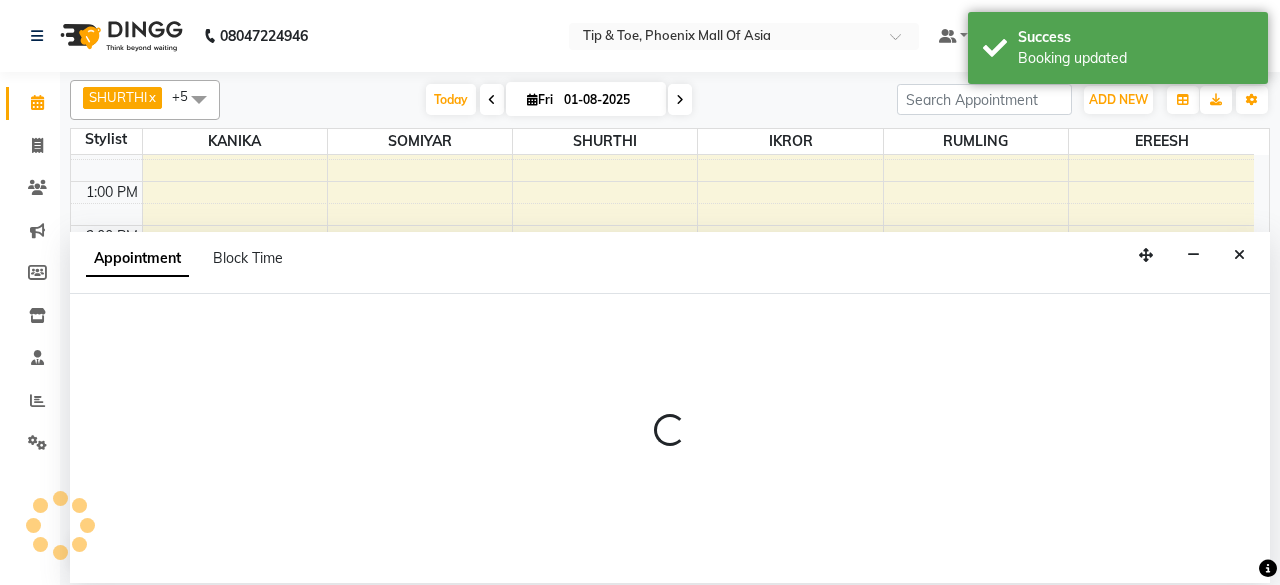 select on "43678" 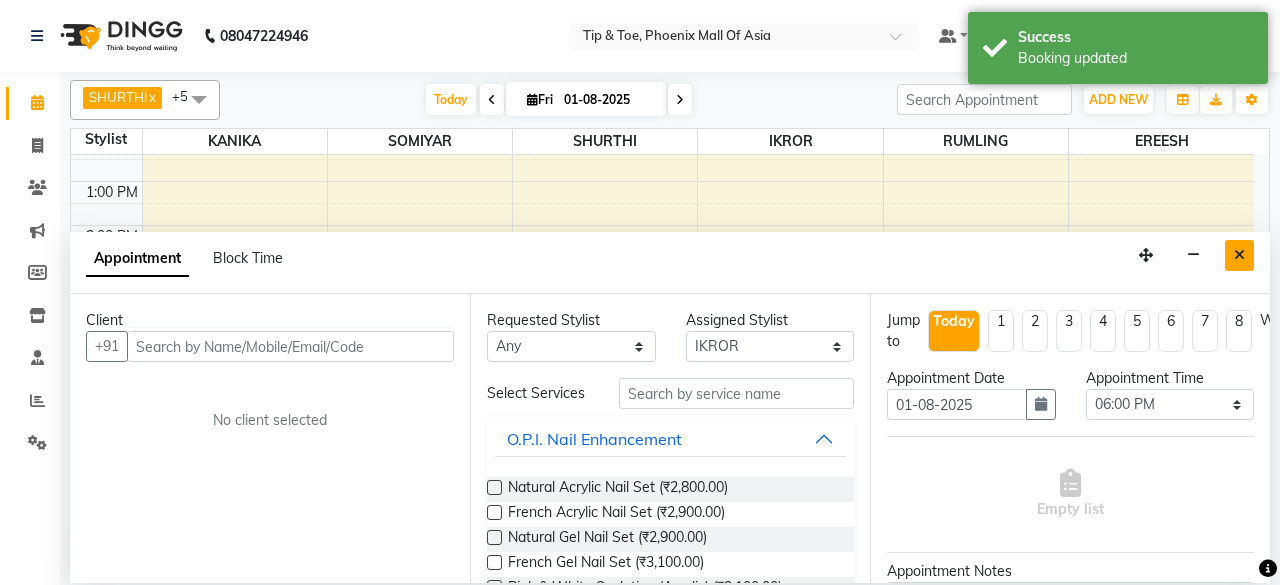 click at bounding box center (1239, 255) 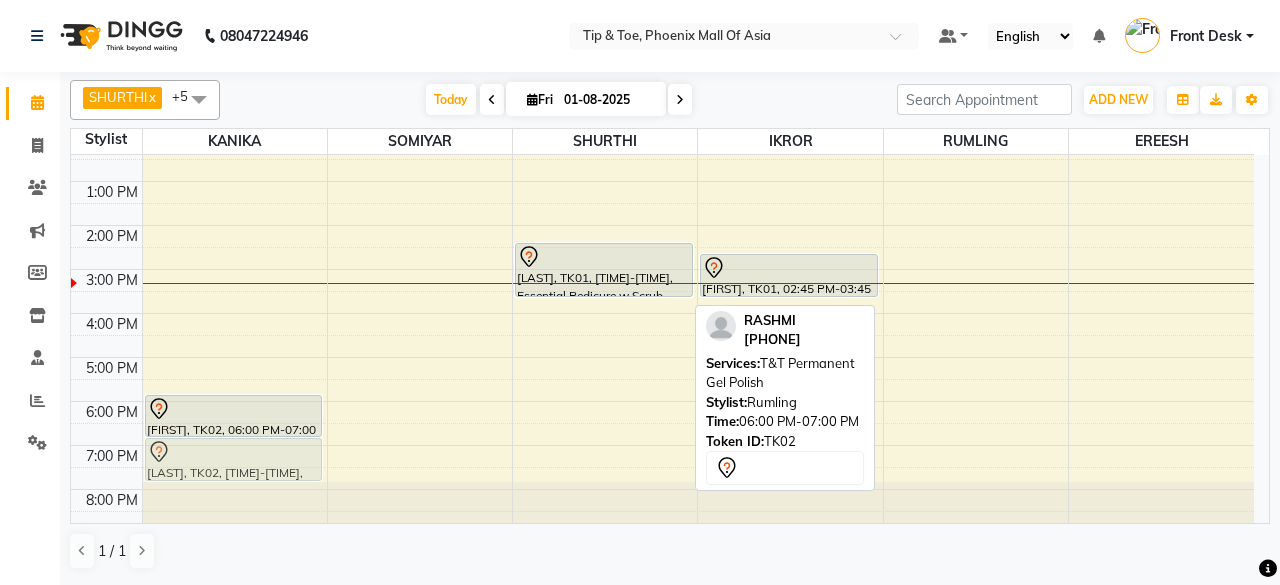 drag, startPoint x: 937, startPoint y: 408, endPoint x: 246, endPoint y: 453, distance: 692.46375 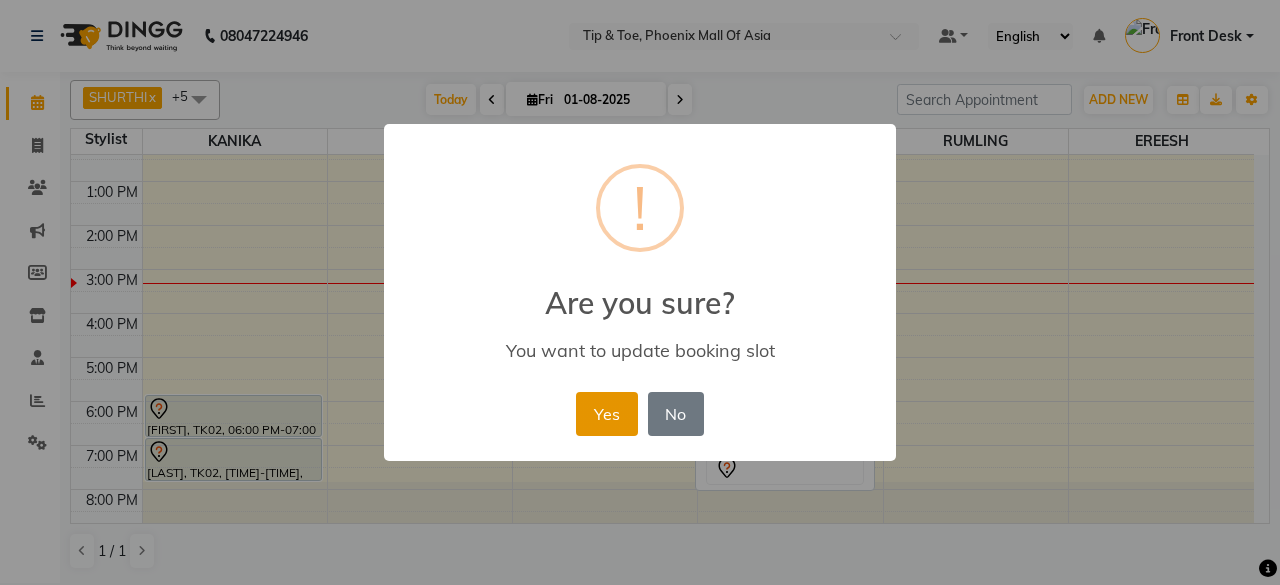 click on "Yes" at bounding box center (606, 414) 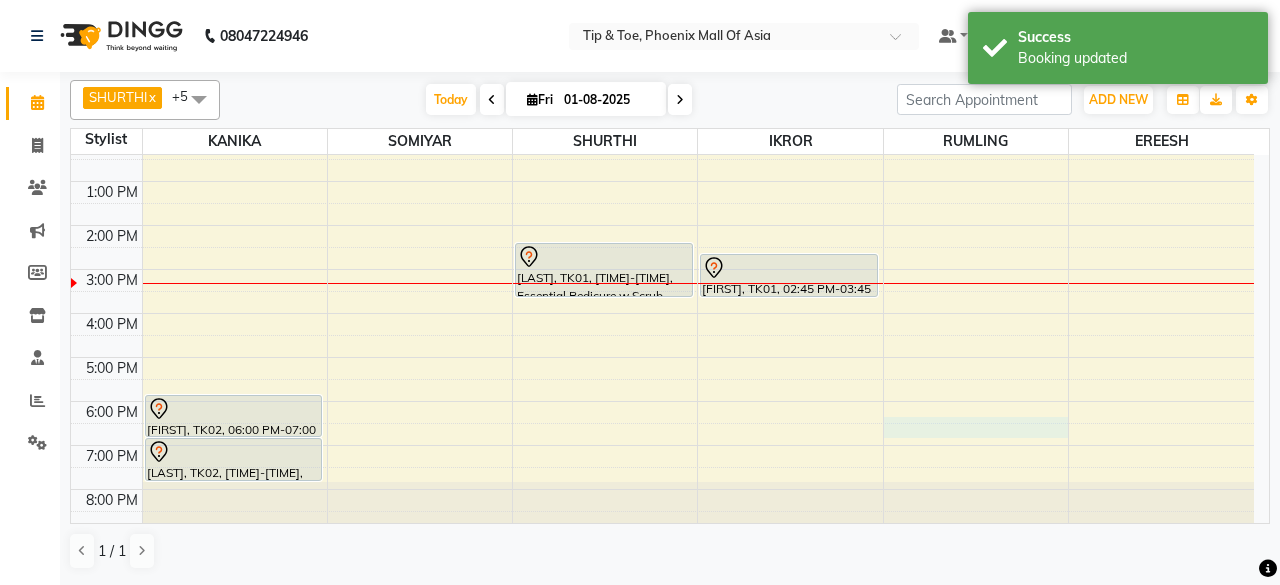 click on "8:00 AM 9:00 AM 10:00 AM 11:00 AM 12:00 PM 1:00 PM 2:00 PM 3:00 PM 4:00 PM 5:00 PM 6:00 PM 7:00 PM 8:00 PM             [LAST], TK02, [TIME]-[TIME], T&T Acrylic Nail Re-fills             [LAST], TK02, [TIME]-[TIME], T&T Permanent Gel Polish             [LAST], TK01, [TIME]-[TIME], Essential Pedicure w Scrub             [LAST], TK01, [TIME]-[TIME], T&T Permanent Gel Polish" at bounding box center (662, 247) 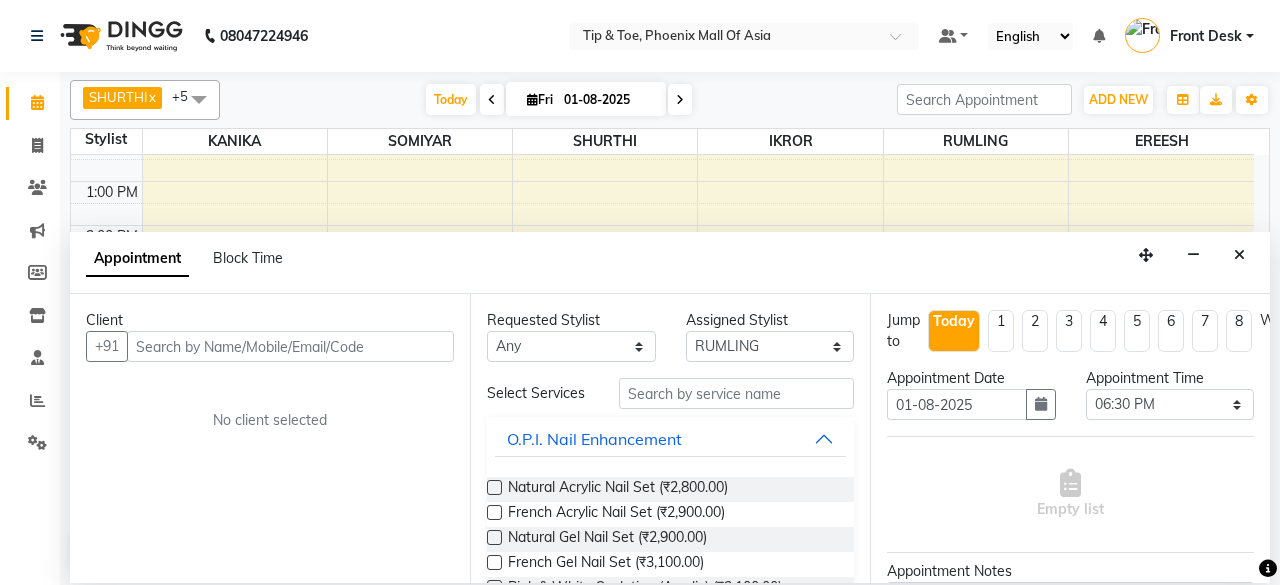 click at bounding box center [290, 346] 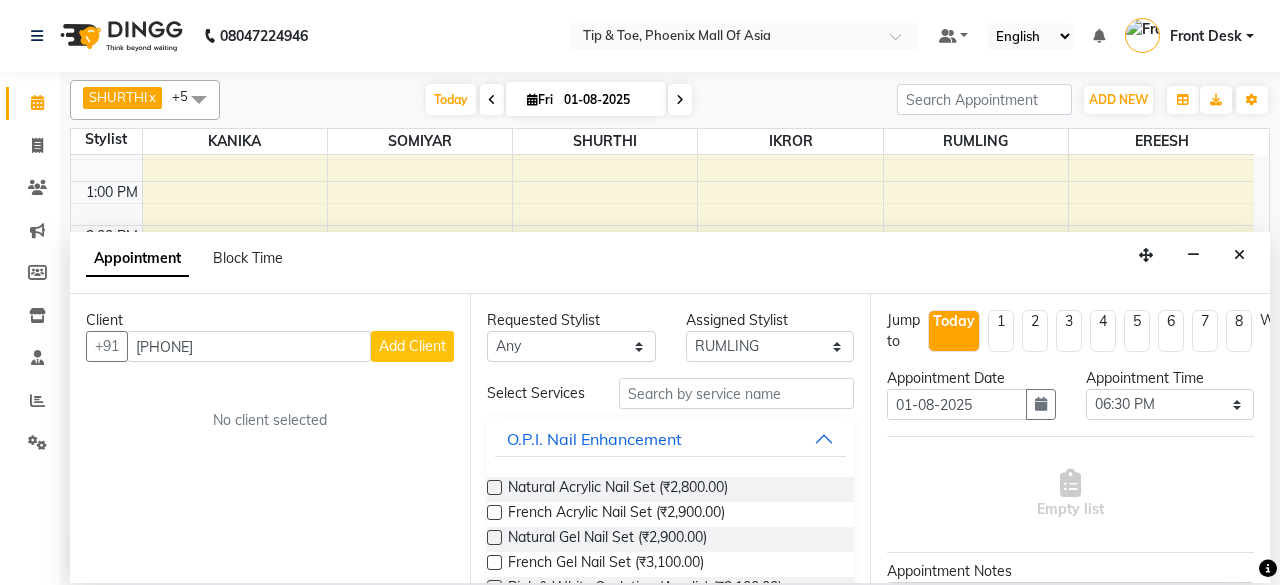 type on "[PHONE]" 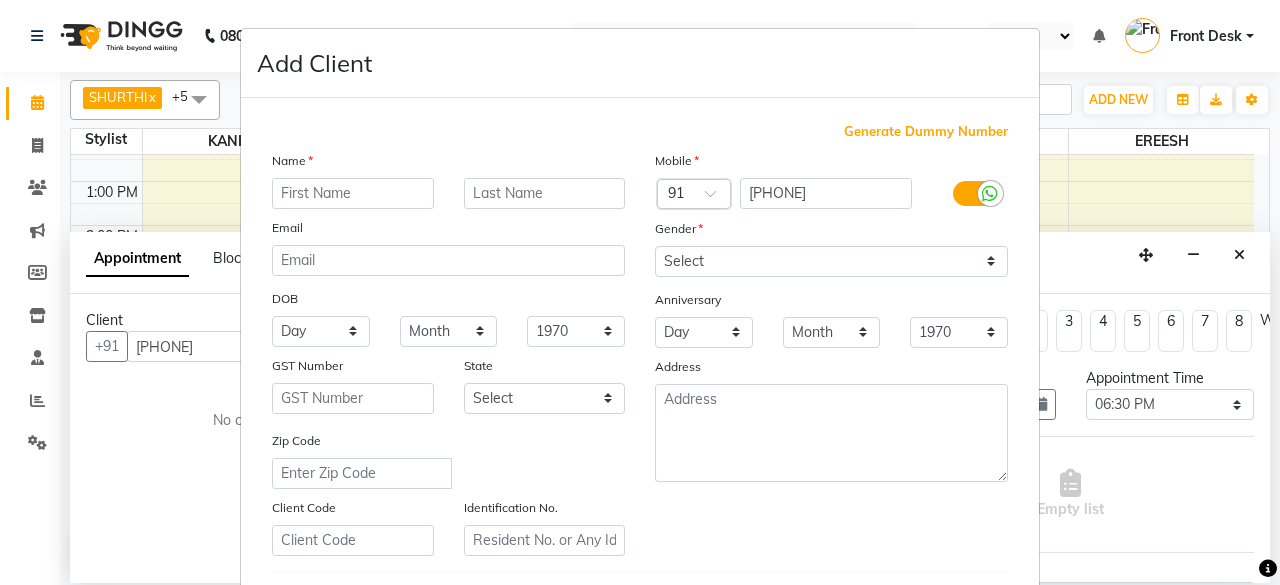 click at bounding box center (353, 193) 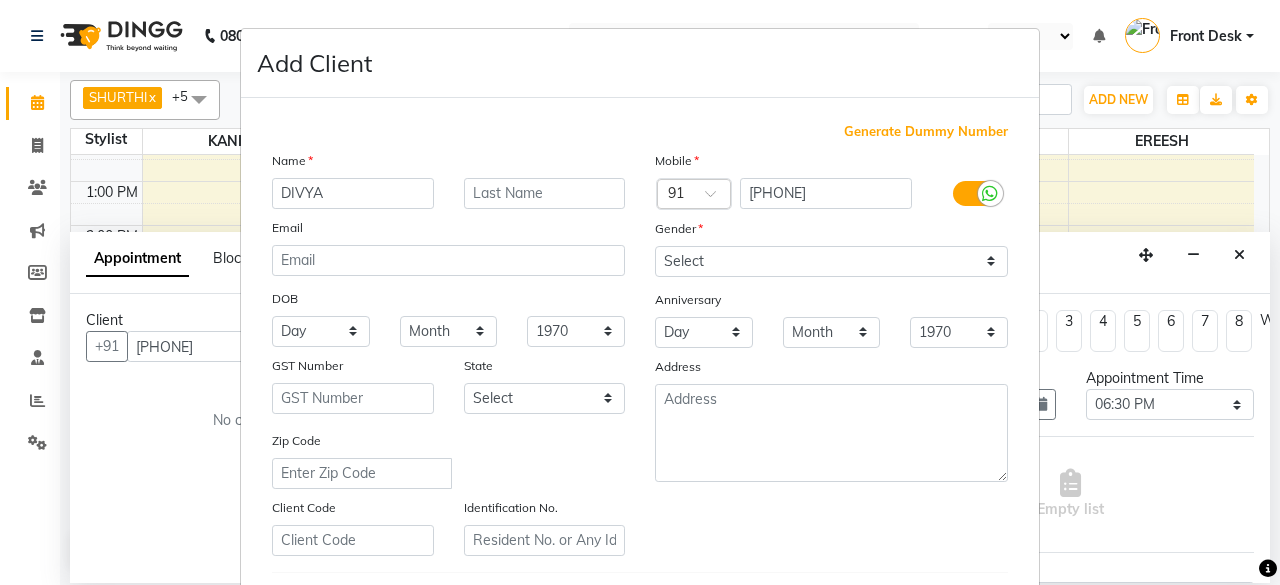 type on "DIVYA" 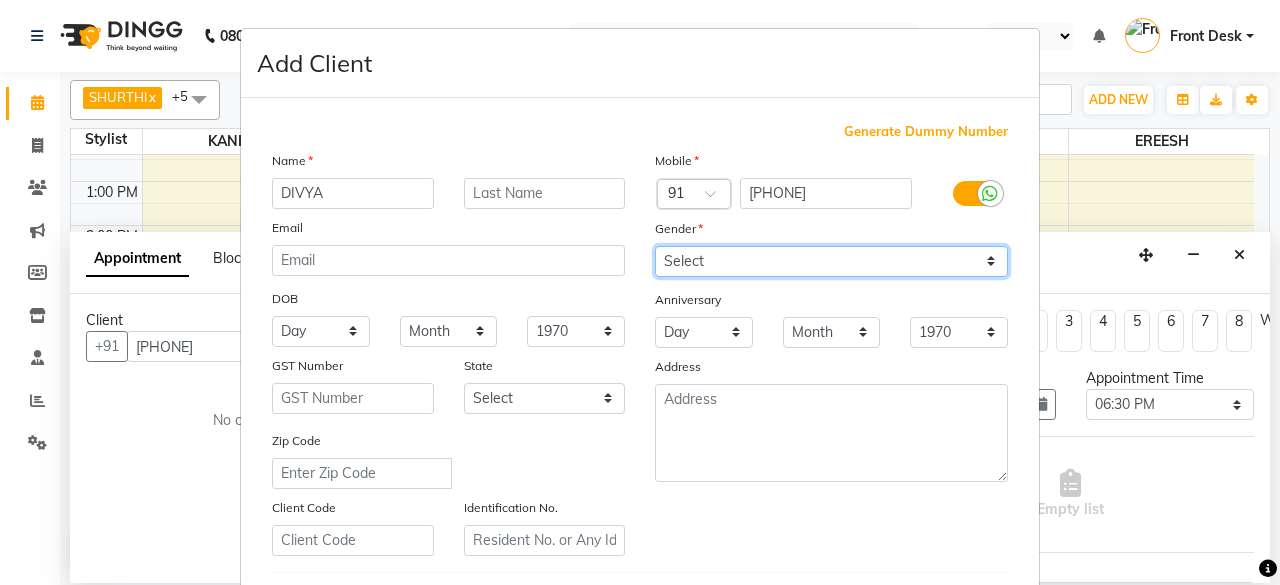 click on "Select Male Female Other Prefer Not To Say" at bounding box center [831, 261] 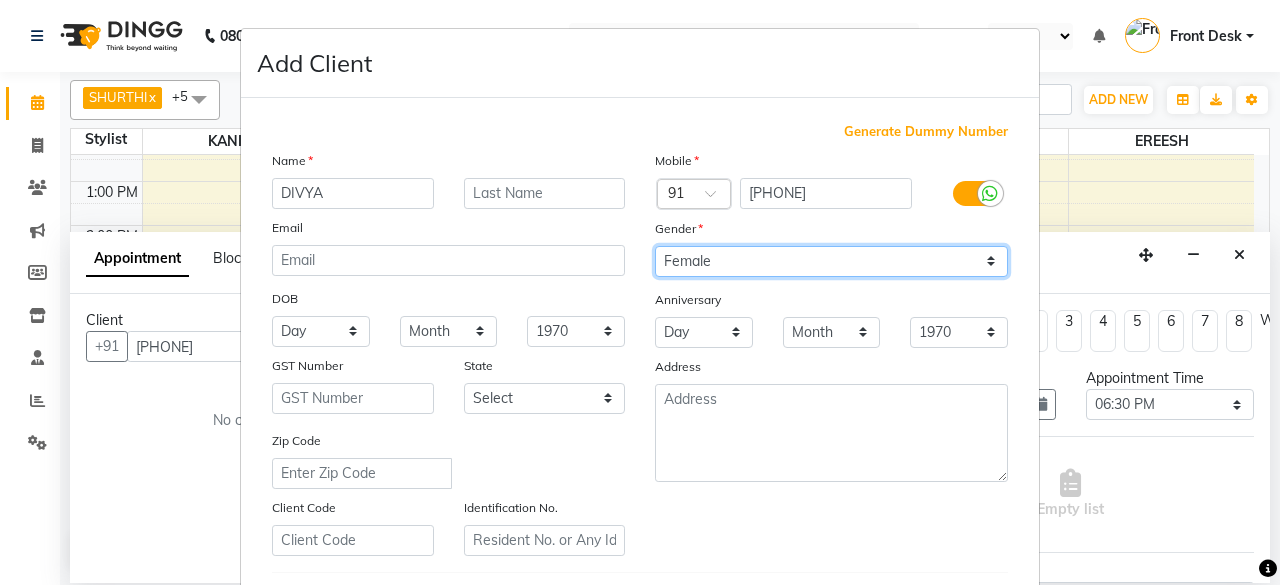 click on "Select Male Female Other Prefer Not To Say" at bounding box center (831, 261) 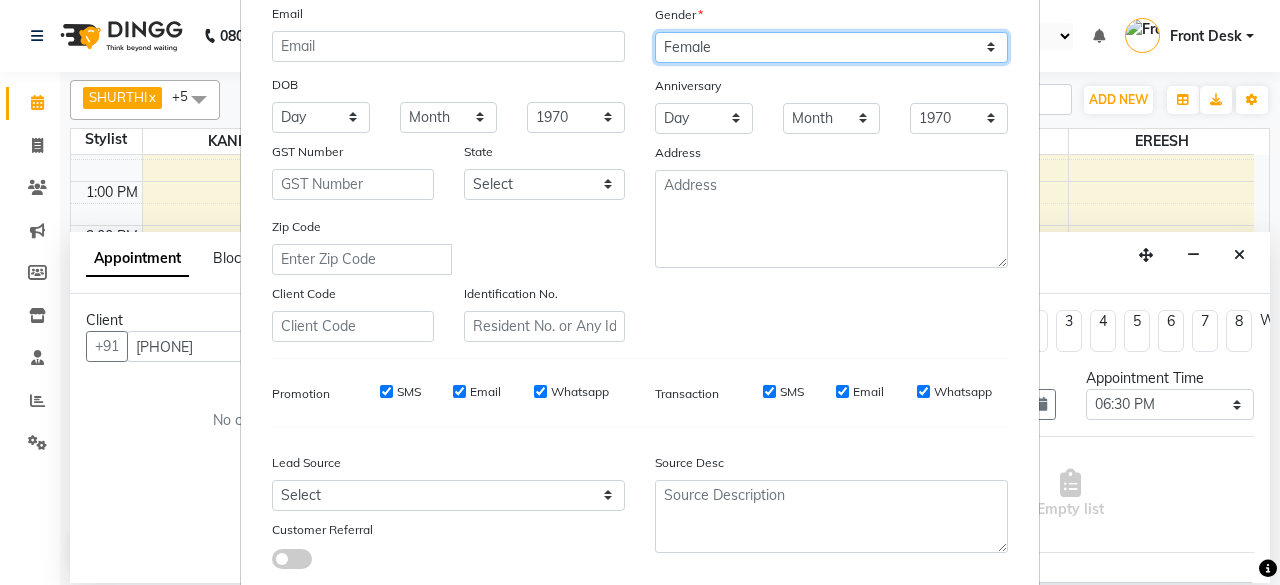 scroll, scrollTop: 300, scrollLeft: 0, axis: vertical 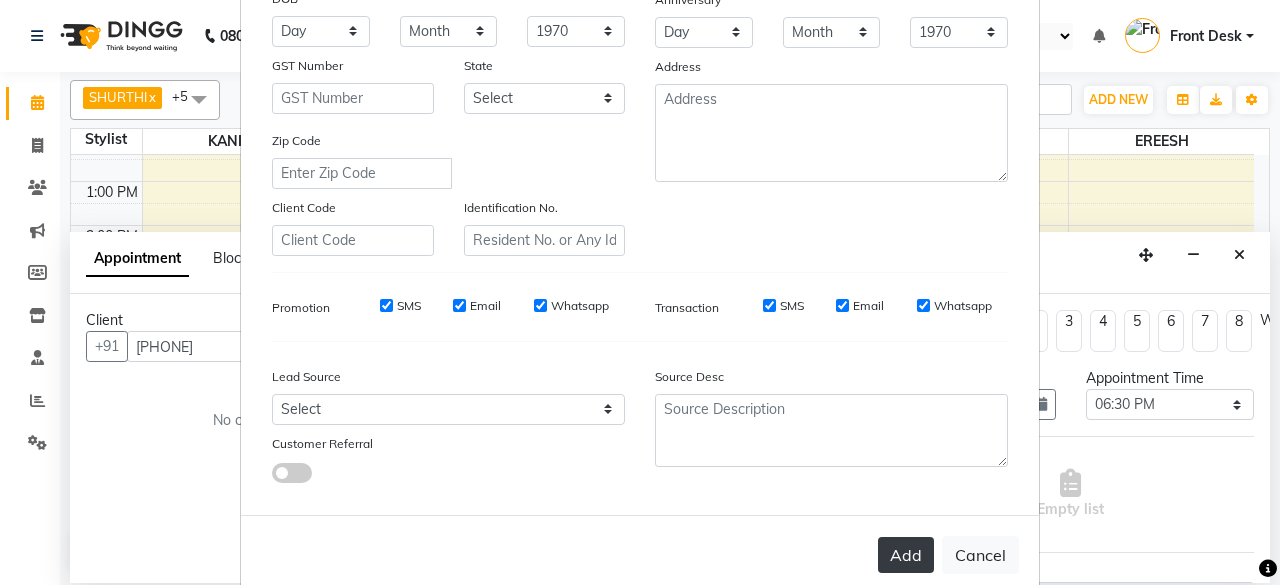 click on "Add" at bounding box center [906, 555] 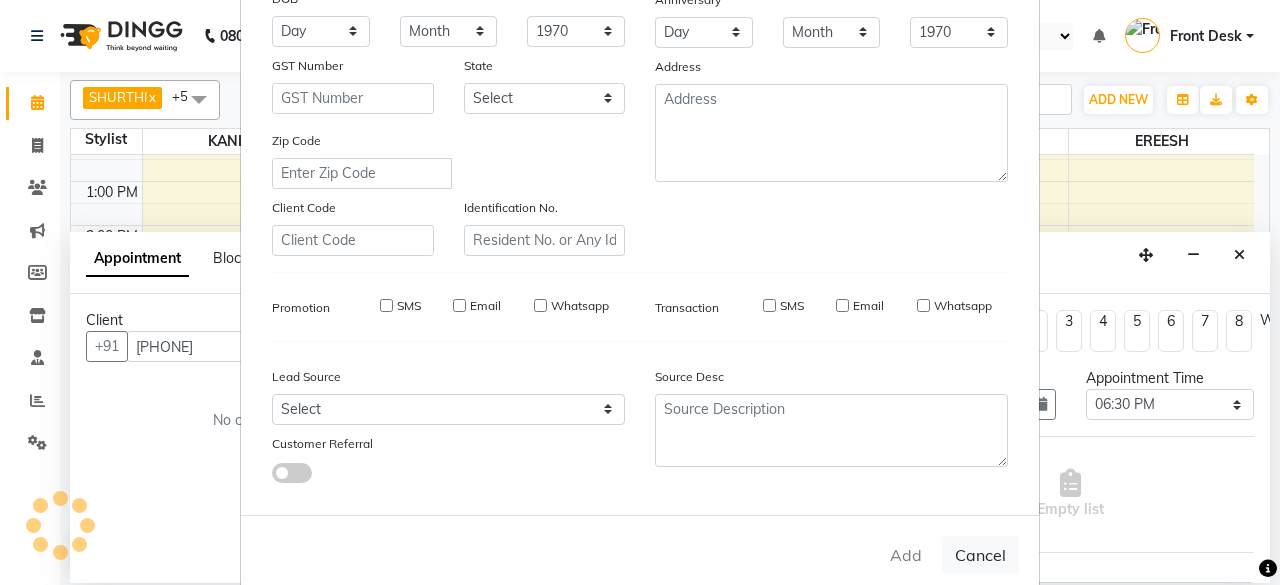 type 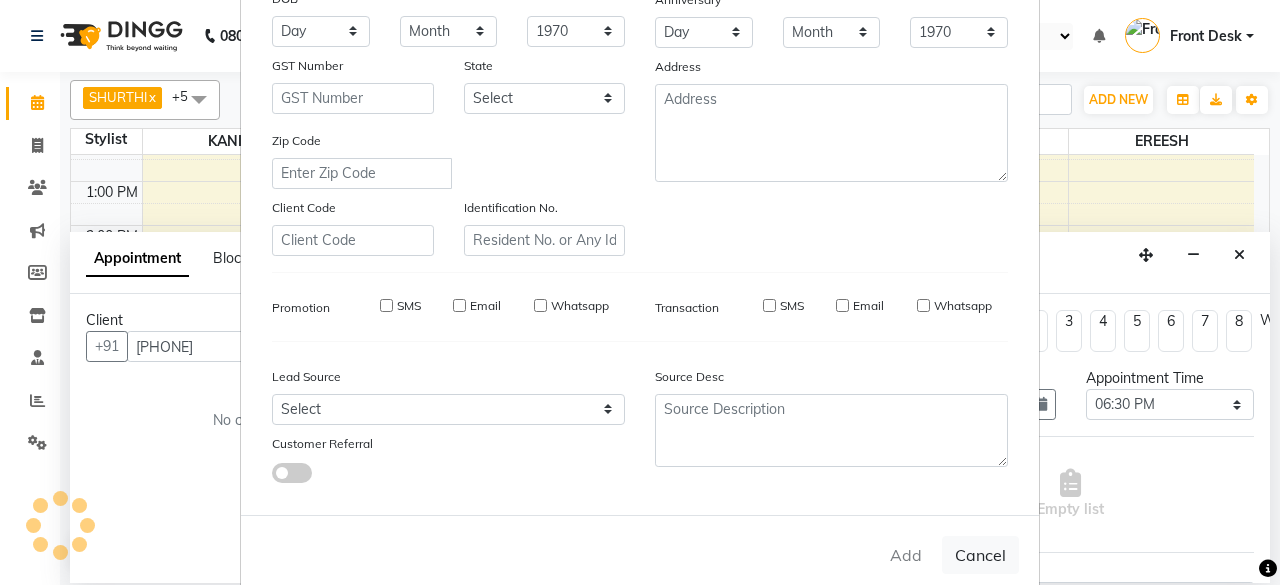select 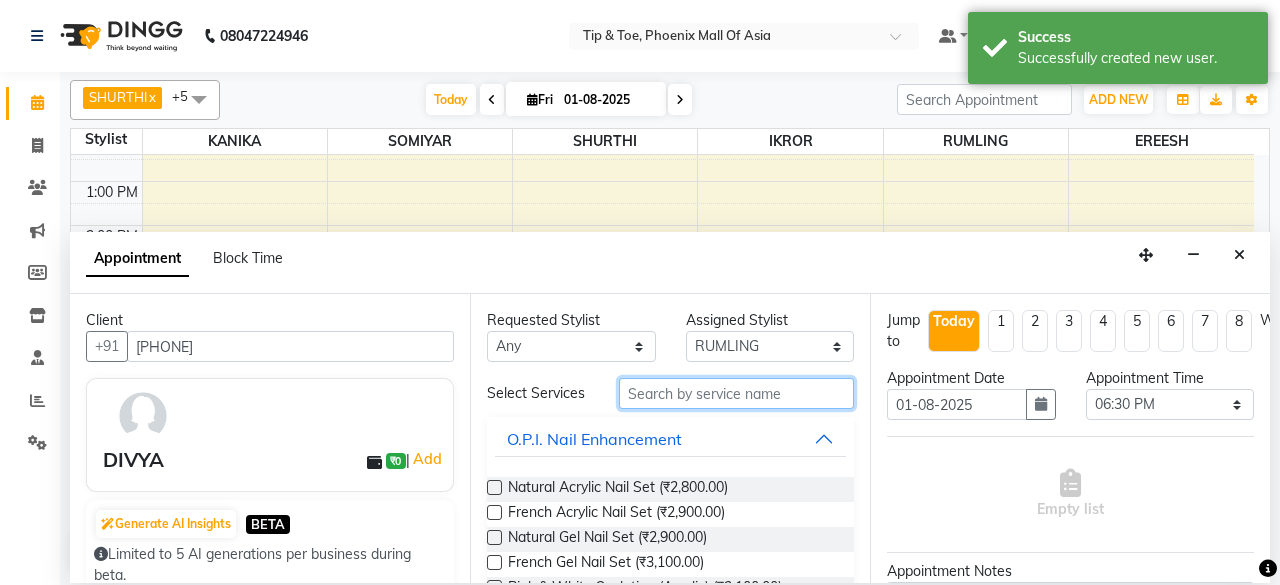 click at bounding box center [736, 393] 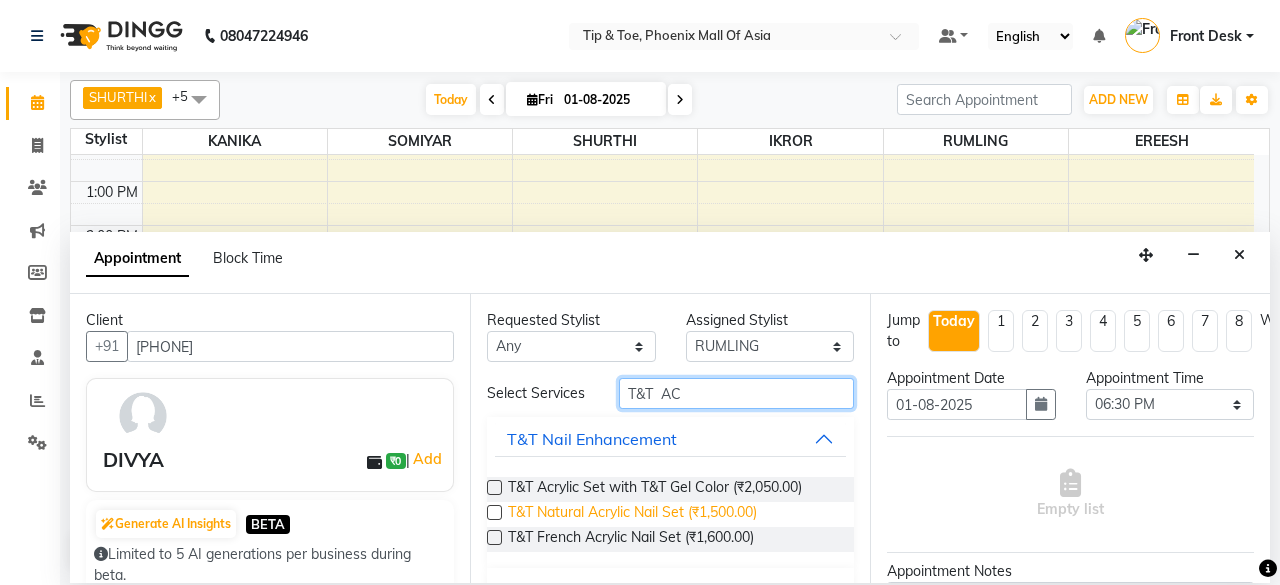 type on "T&T  AC" 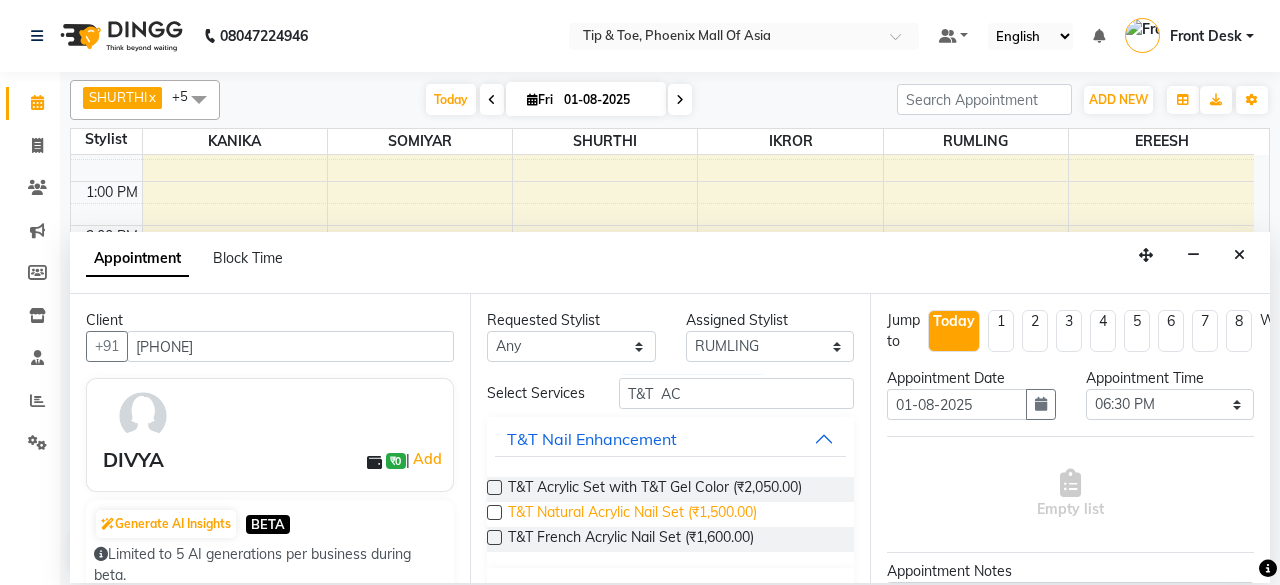 click on "T&T Natural Acrylic Nail Set (₹1,500.00)" at bounding box center (632, 514) 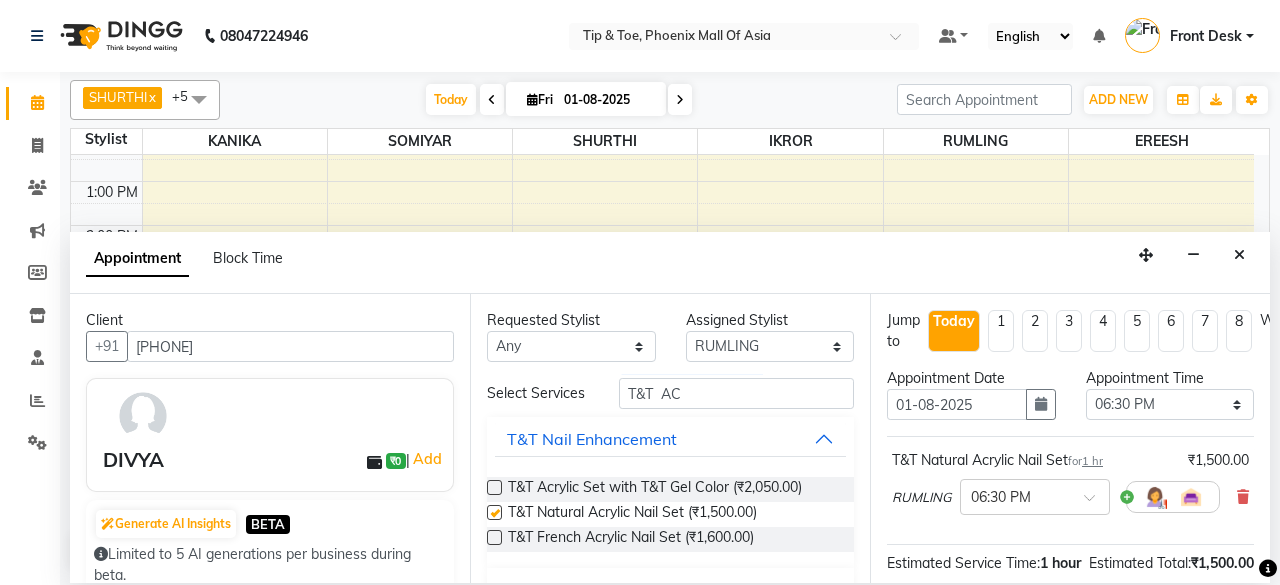 checkbox on "false" 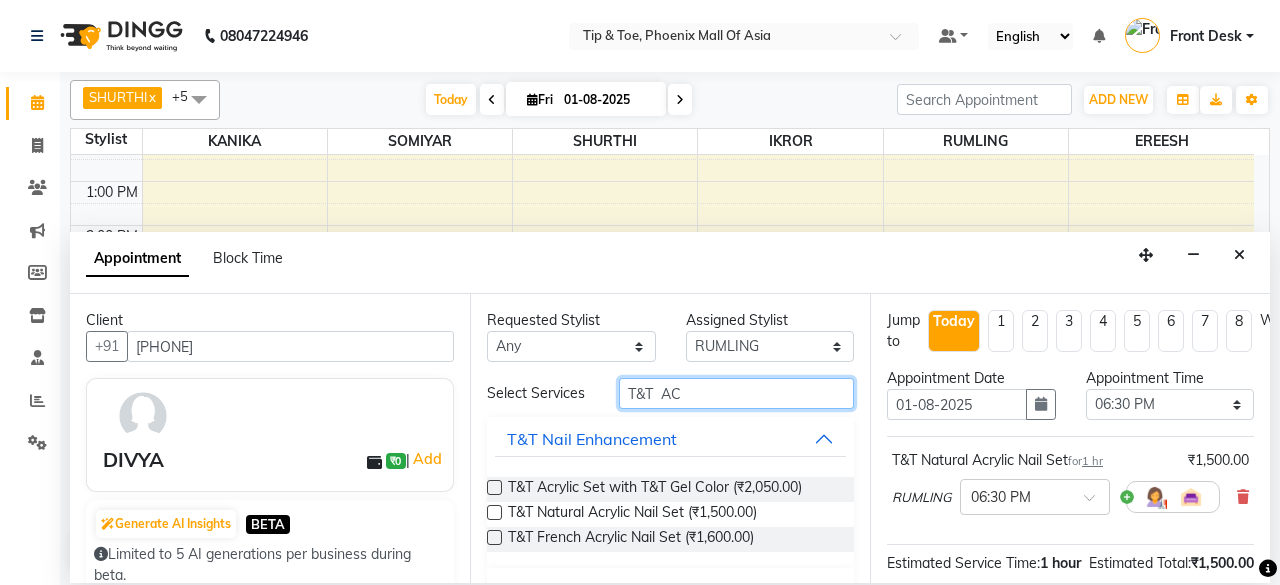 click on "T&T  AC" at bounding box center [736, 393] 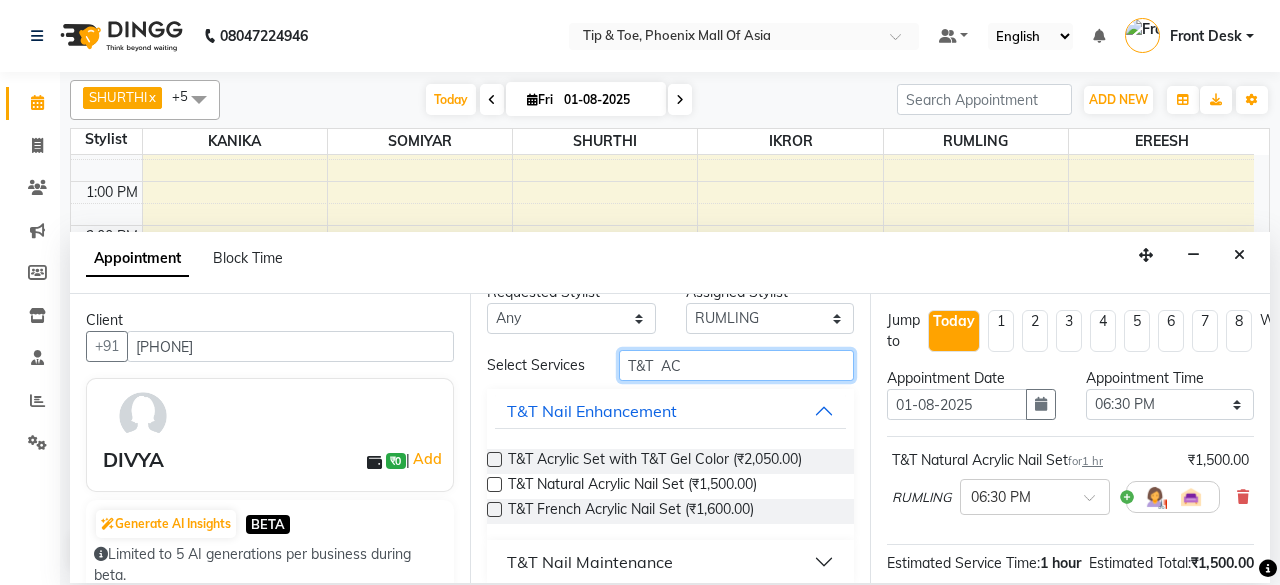 scroll, scrollTop: 44, scrollLeft: 0, axis: vertical 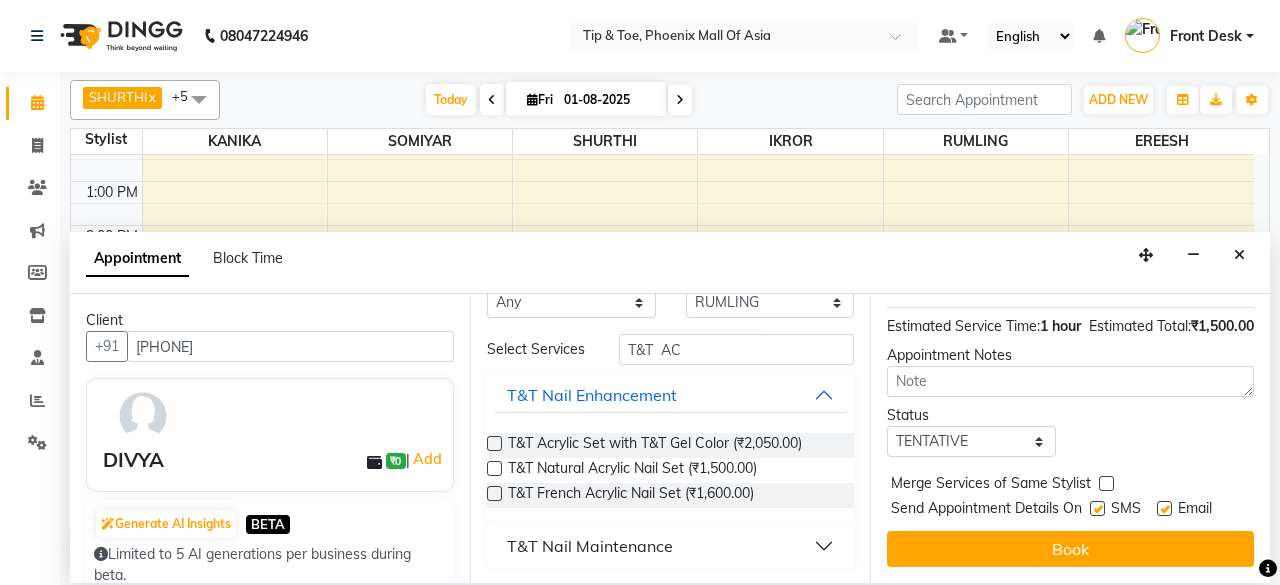 click on "Book" at bounding box center [1070, 549] 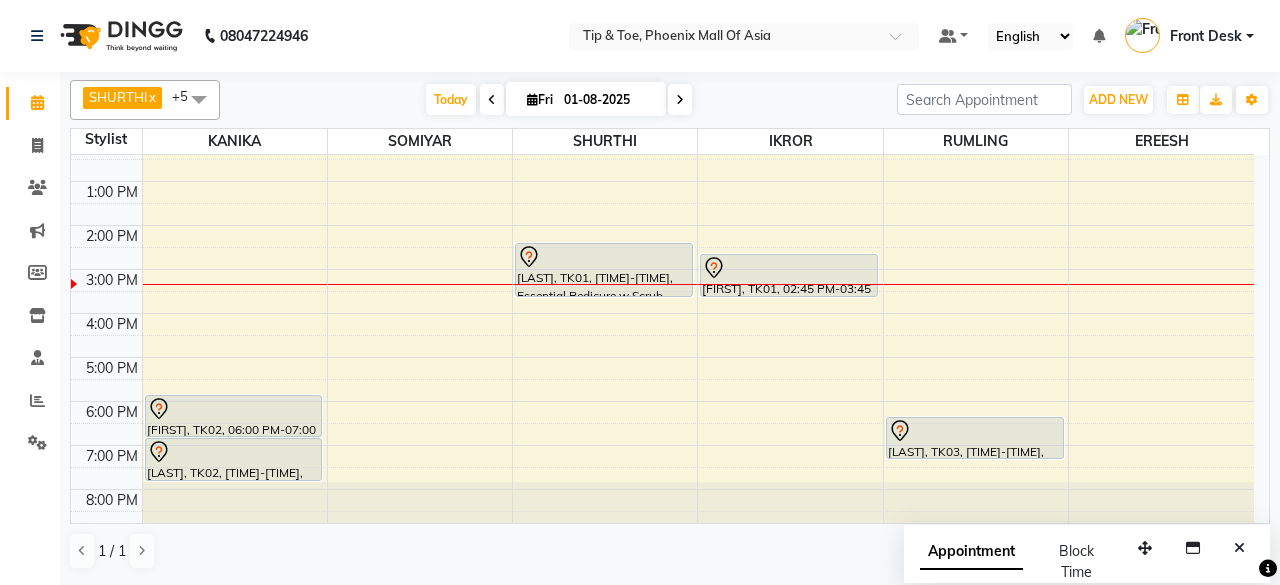 click on "8:00 AM 9:00 AM 10:00 AM 11:00 AM 12:00 PM 1:00 PM 2:00 PM 3:00 PM 4:00 PM 5:00 PM 6:00 PM 7:00 PM 8:00 PM             [LAST], TK02, [TIME]-[TIME], T&T Acrylic Nail Re-fills             [LAST], TK02, [TIME]-[TIME], T&T Permanent Gel Polish             [LAST], TK01, [TIME]-[TIME], Essential Pedicure w Scrub             [LAST], TK01, [TIME]-[TIME], T&T Permanent Gel Polish             [LAST], TK03, [TIME]-[TIME], T&T Natural Acrylic Nail Set" at bounding box center [662, 247] 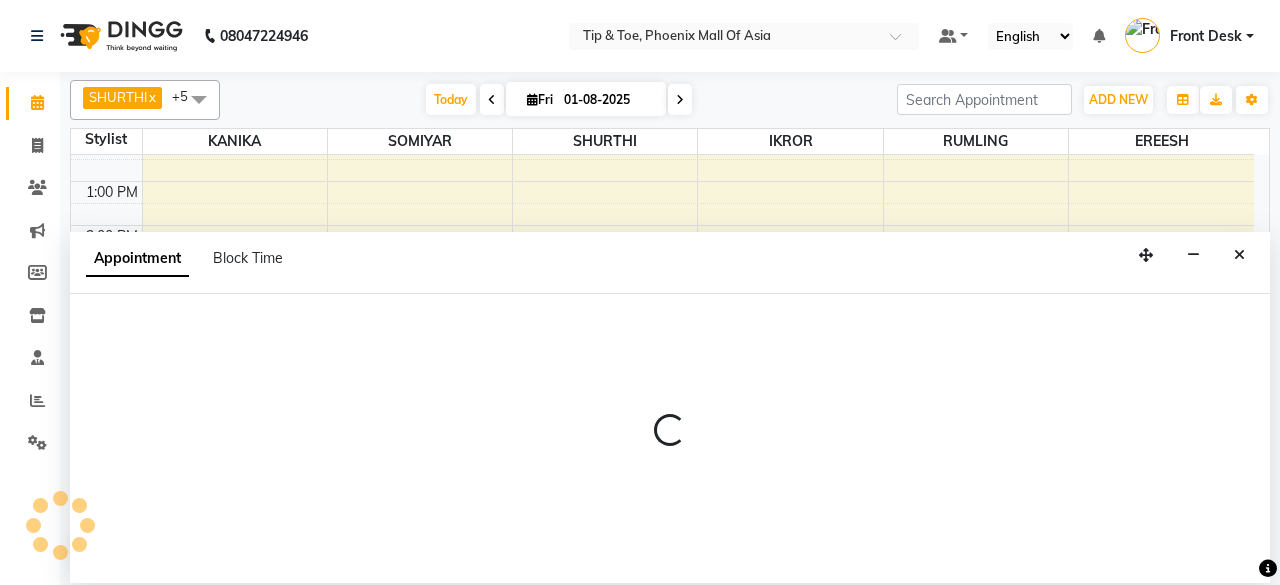 select on "43678" 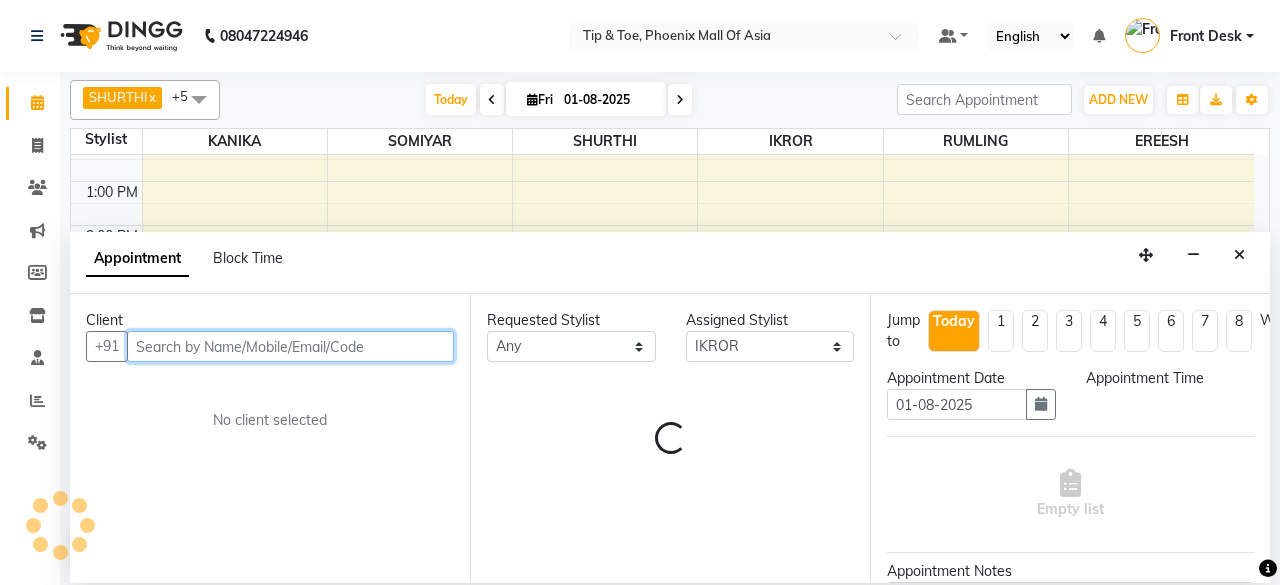 select on "1110" 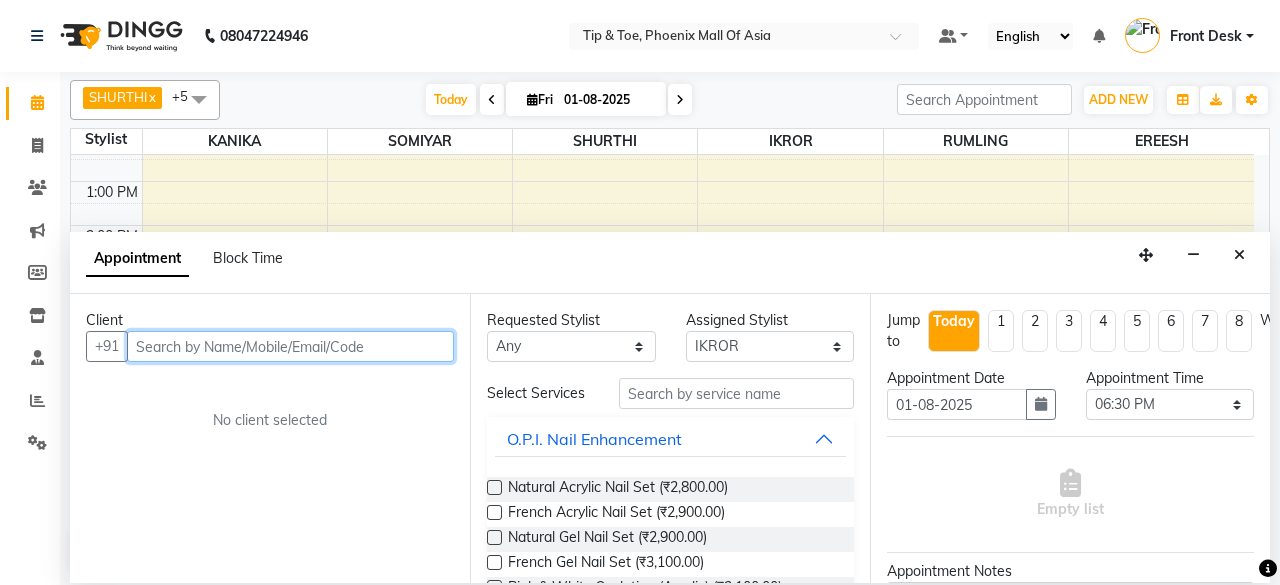 click at bounding box center [290, 346] 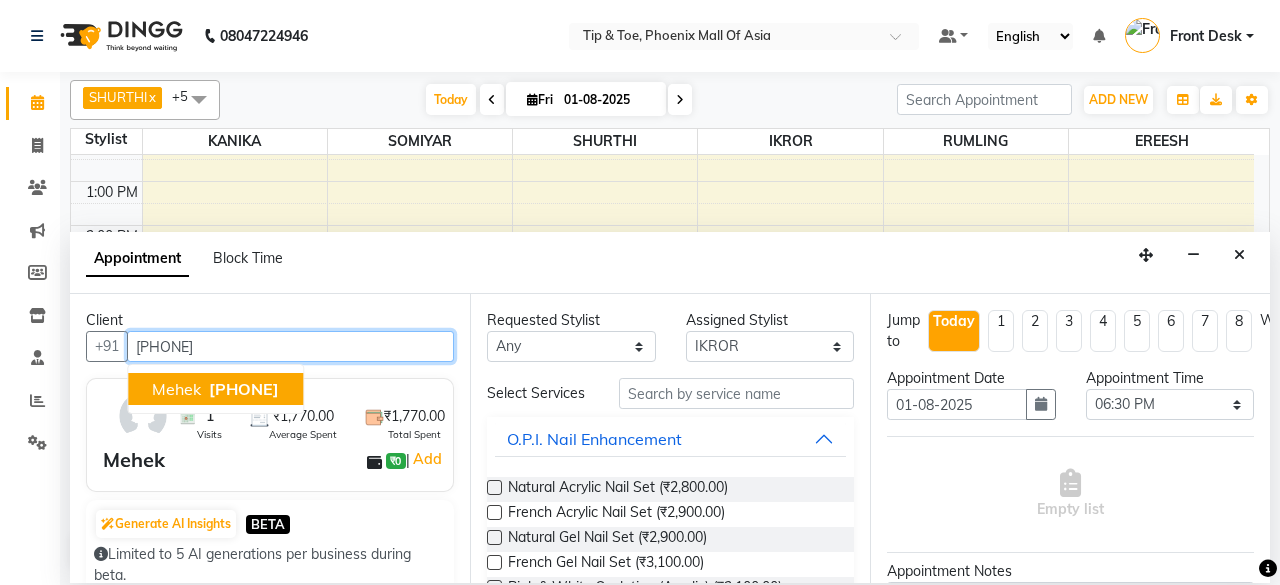click on "Mehek" at bounding box center (176, 389) 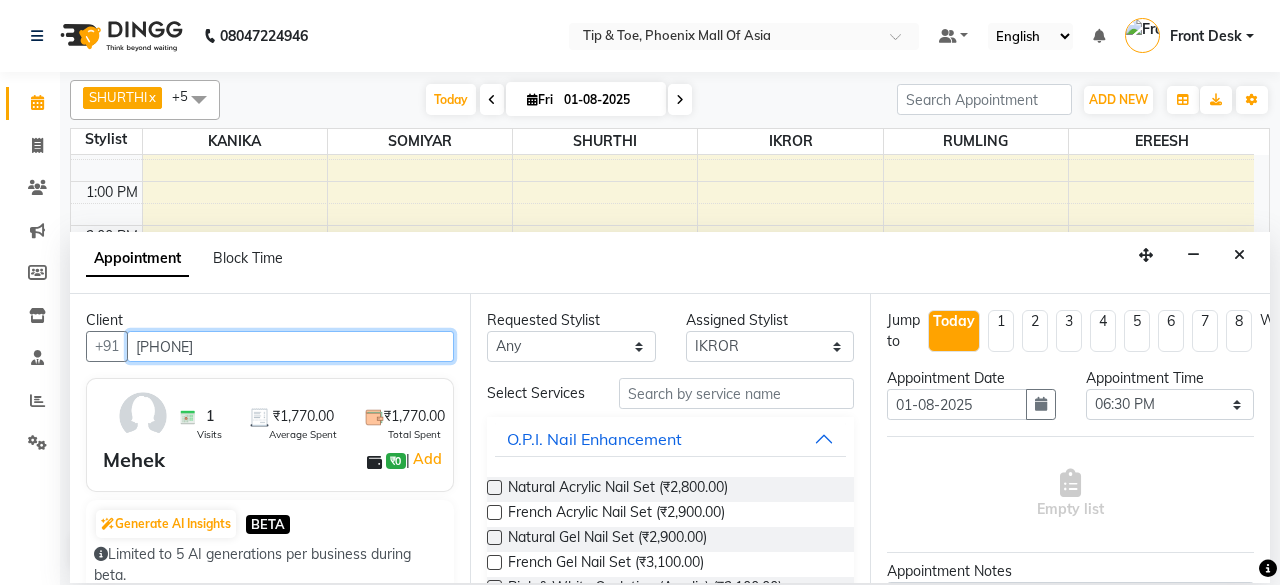 type on "[PHONE]" 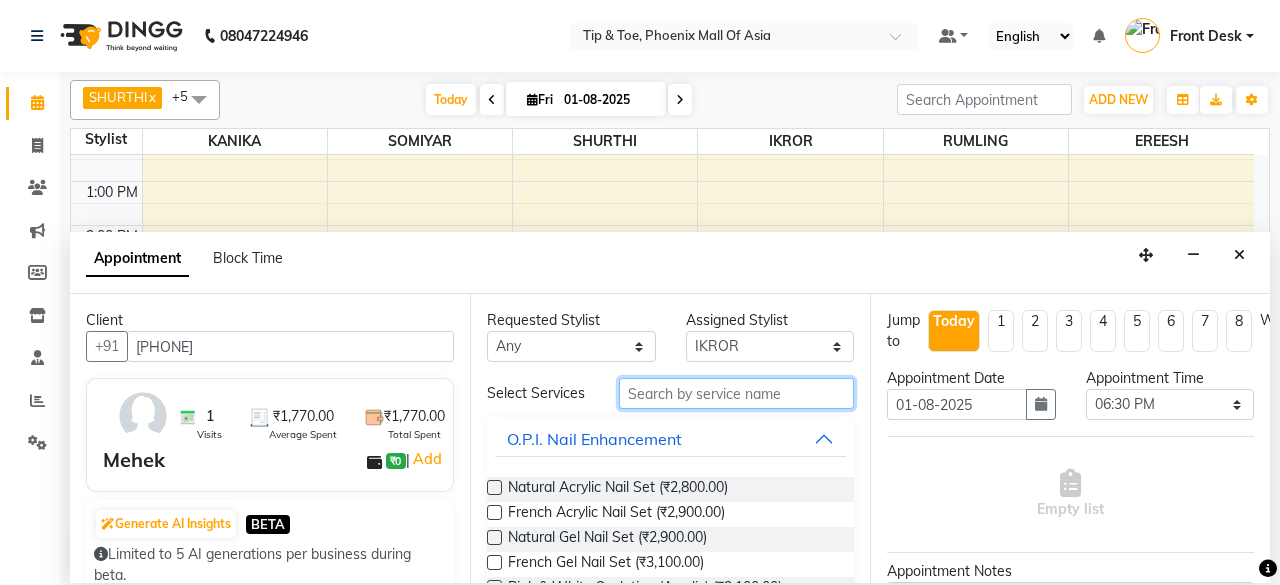 click at bounding box center (736, 393) 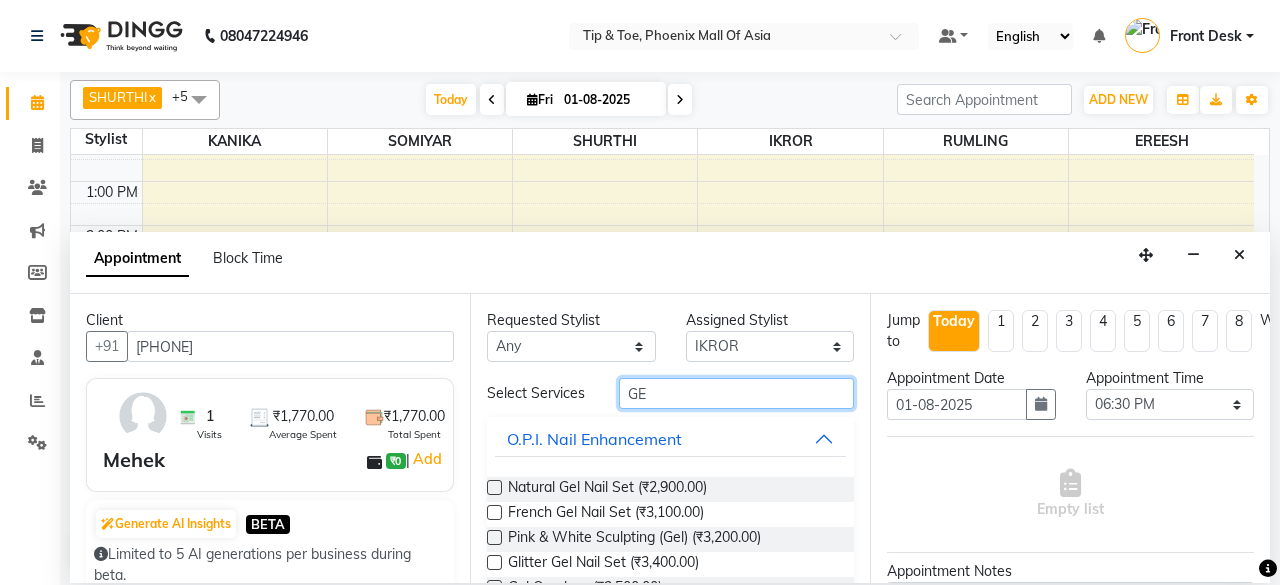 type on "G" 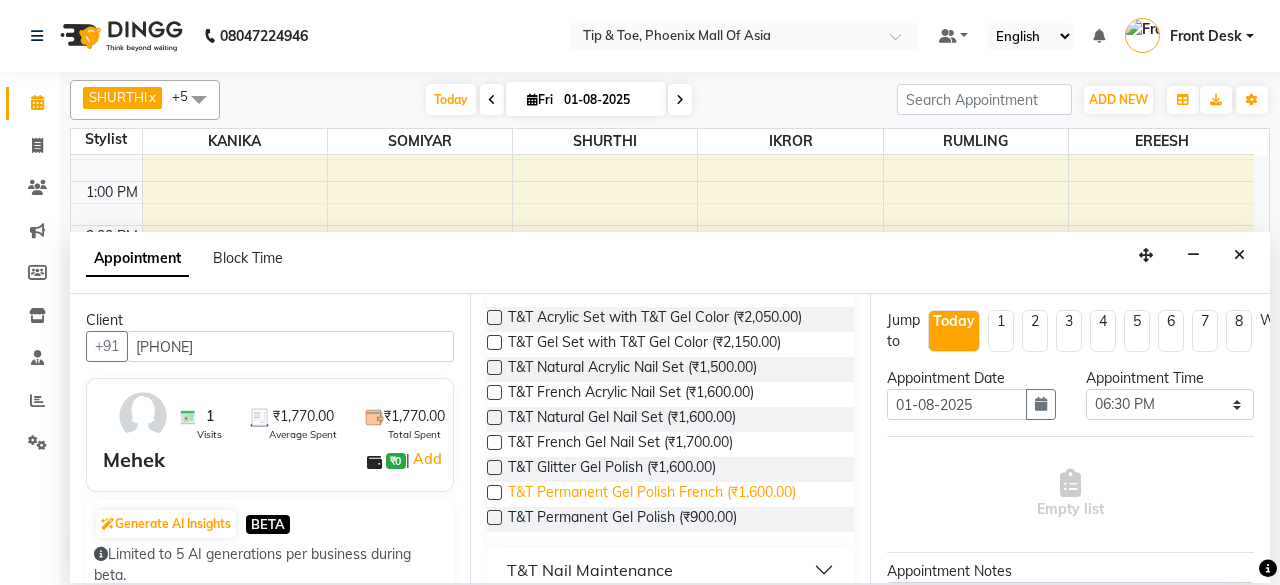 scroll, scrollTop: 138, scrollLeft: 0, axis: vertical 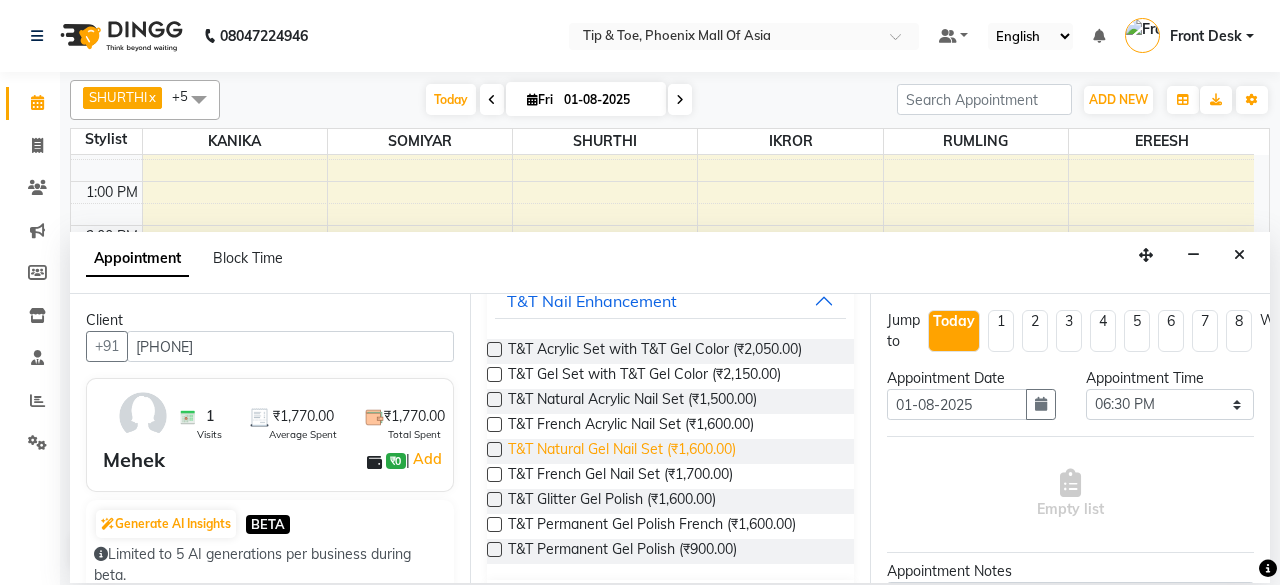type on "T&T" 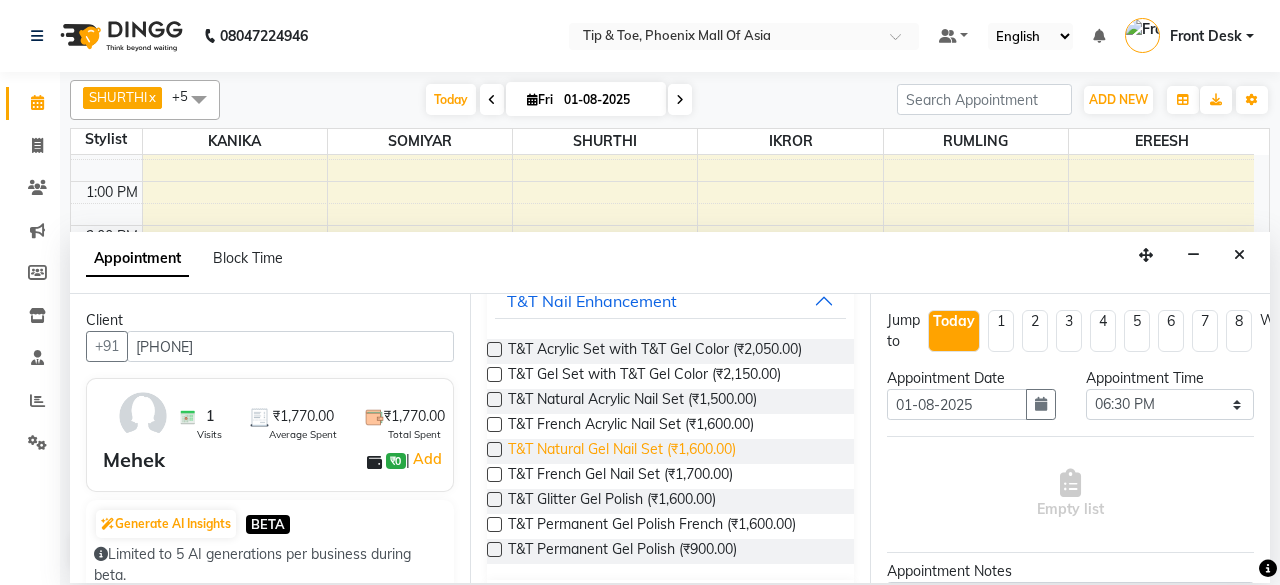 click on "T&T Natural Gel Nail Set (₹1,600.00)" at bounding box center (622, 451) 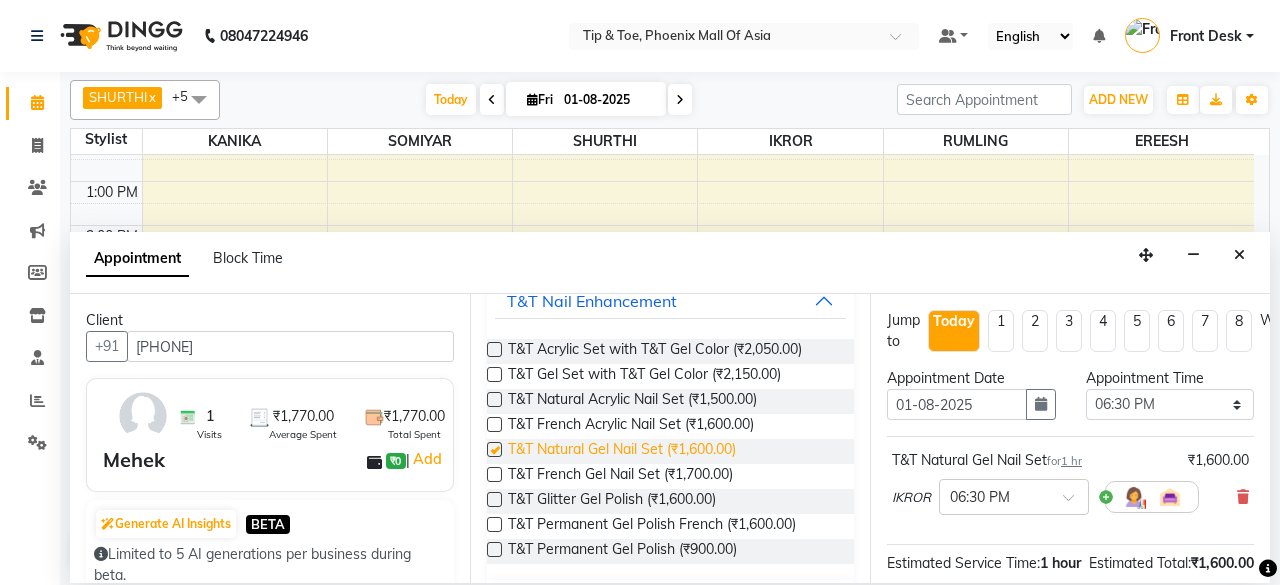 checkbox on "false" 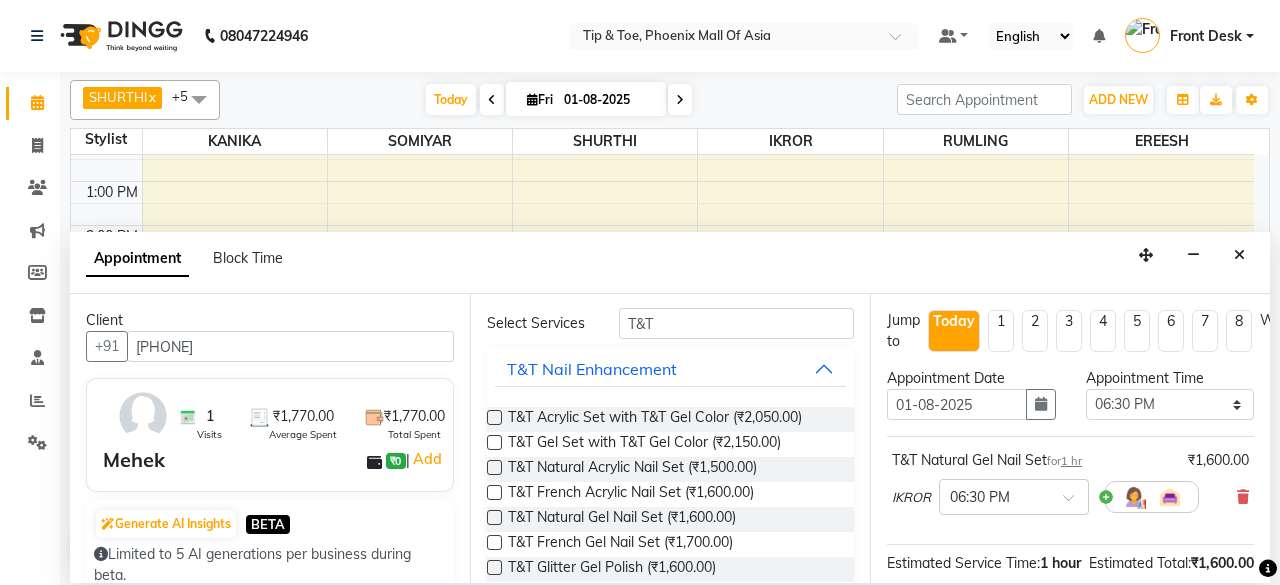 scroll, scrollTop: 0, scrollLeft: 0, axis: both 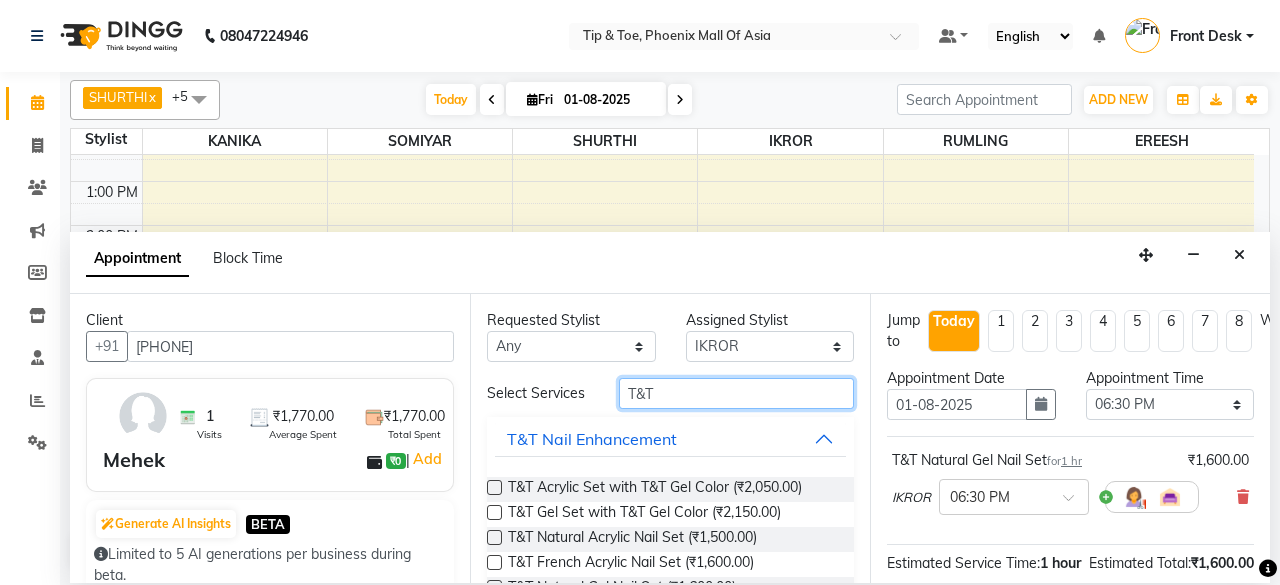 click on "T&T" at bounding box center (736, 393) 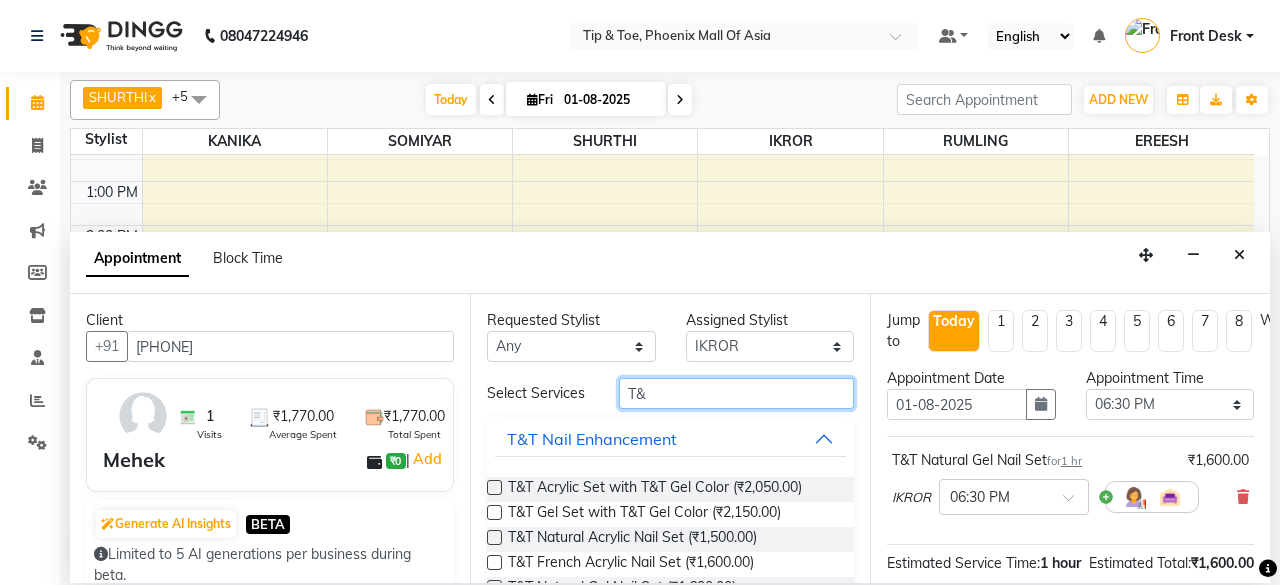 type on "T" 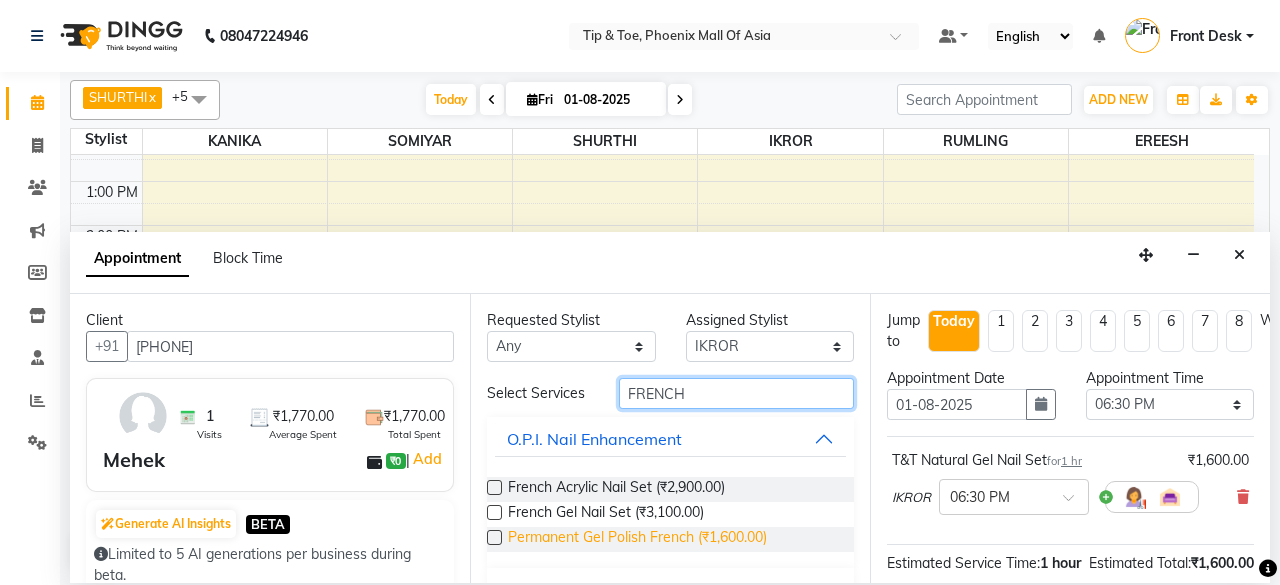 type on "FRENCH" 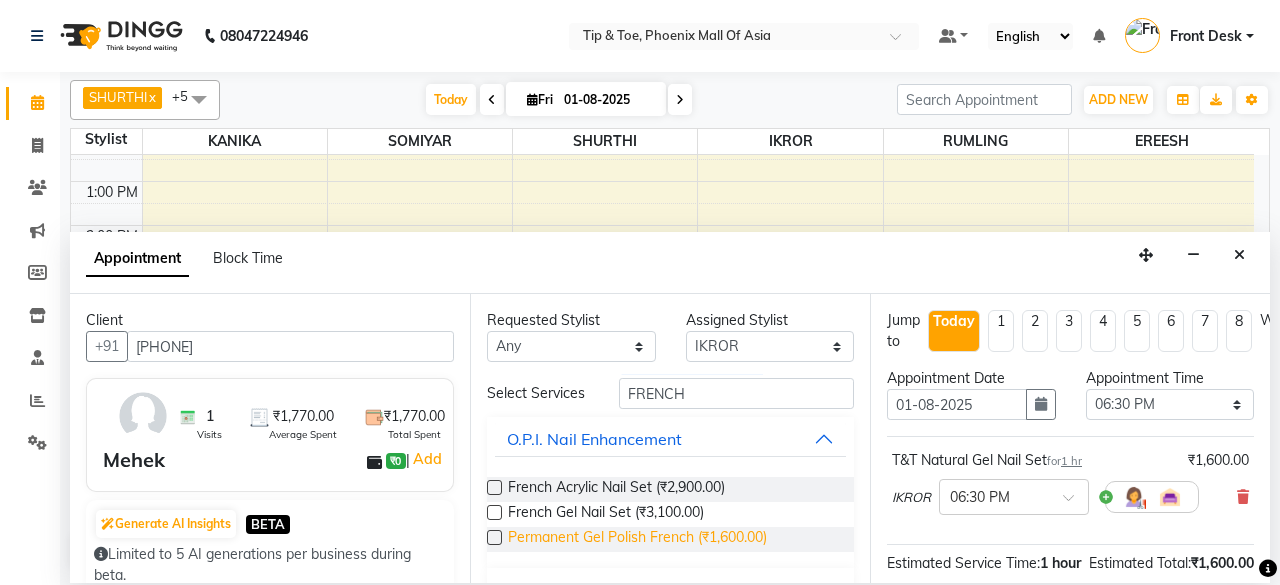 click on "Permanent Gel Polish French (₹1,600.00)" at bounding box center [637, 539] 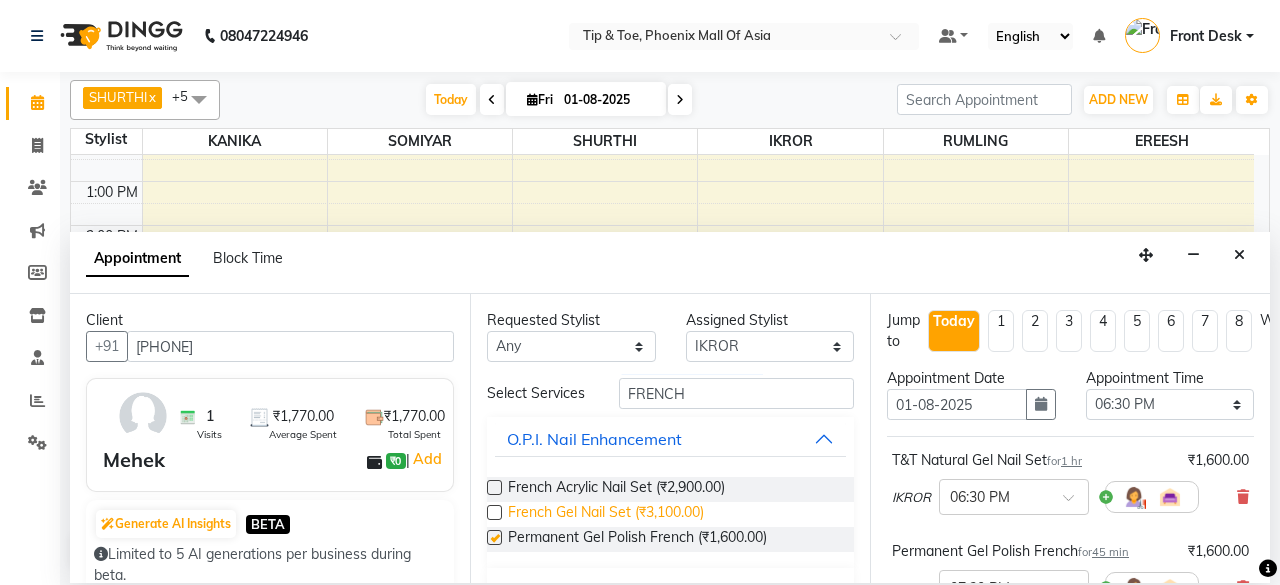 checkbox on "false" 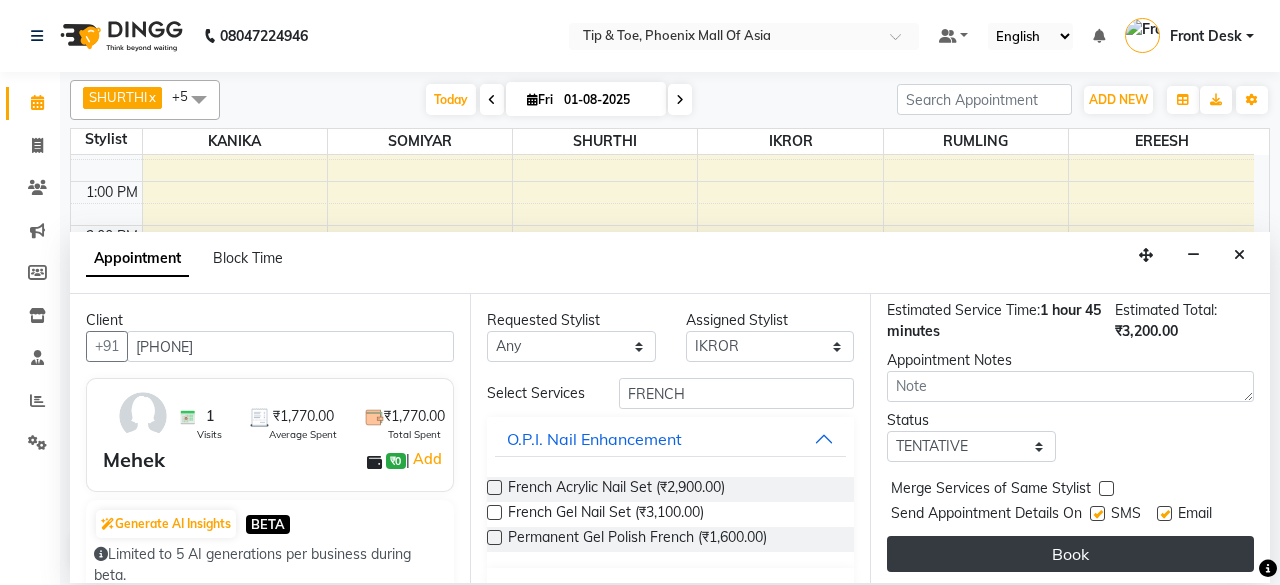 scroll, scrollTop: 363, scrollLeft: 0, axis: vertical 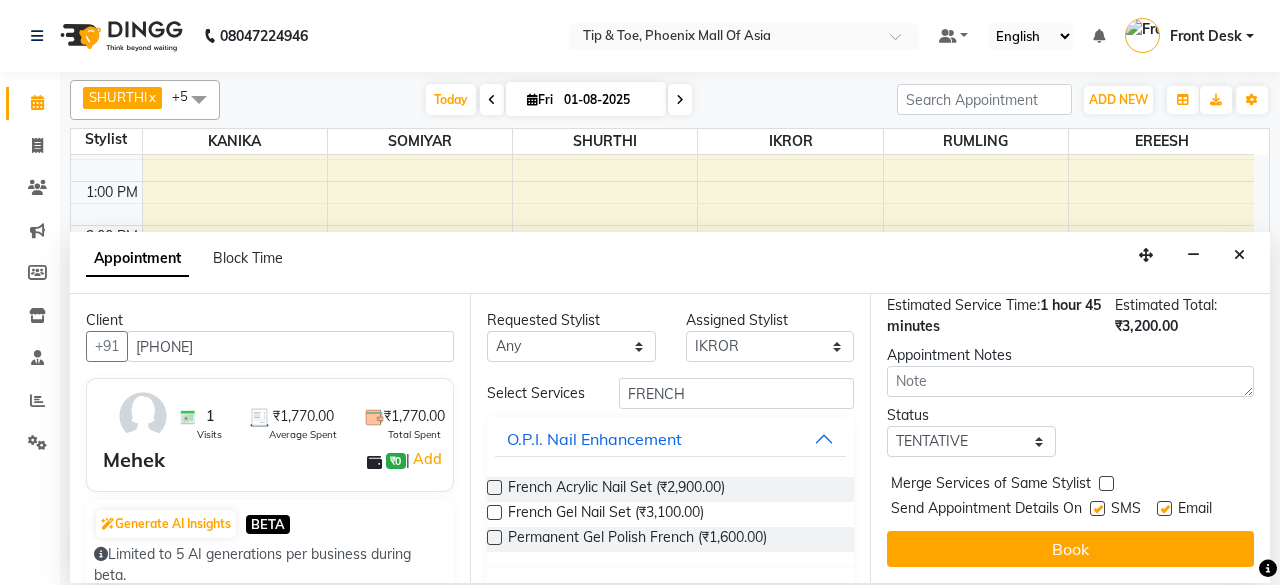 click on "Book" at bounding box center (1070, 549) 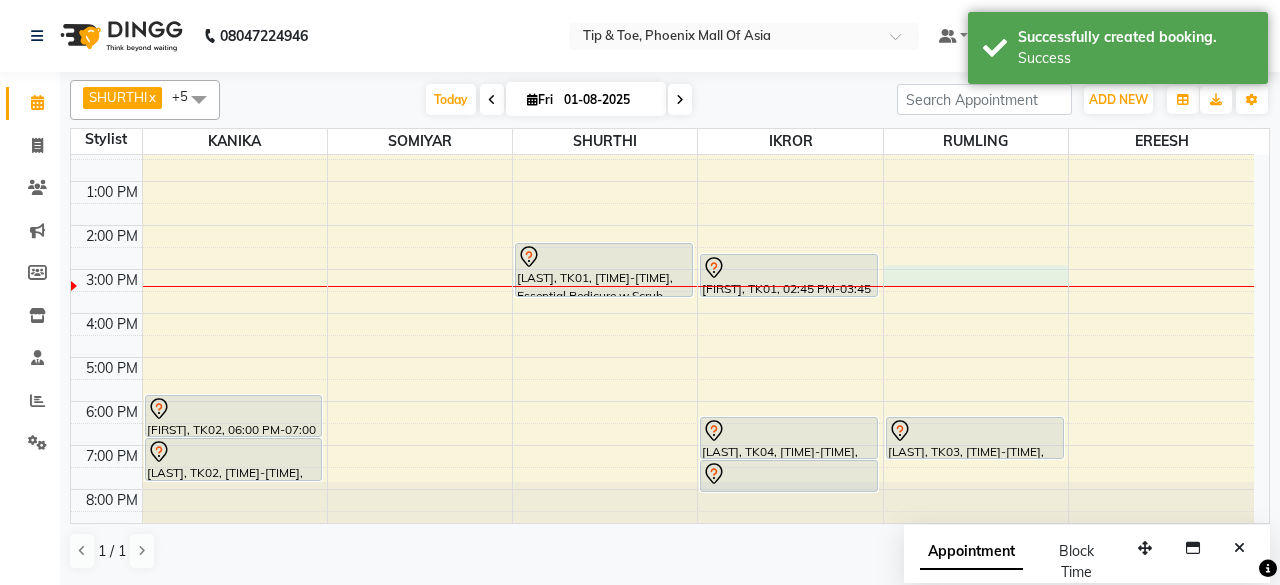 click at bounding box center (976, 286) 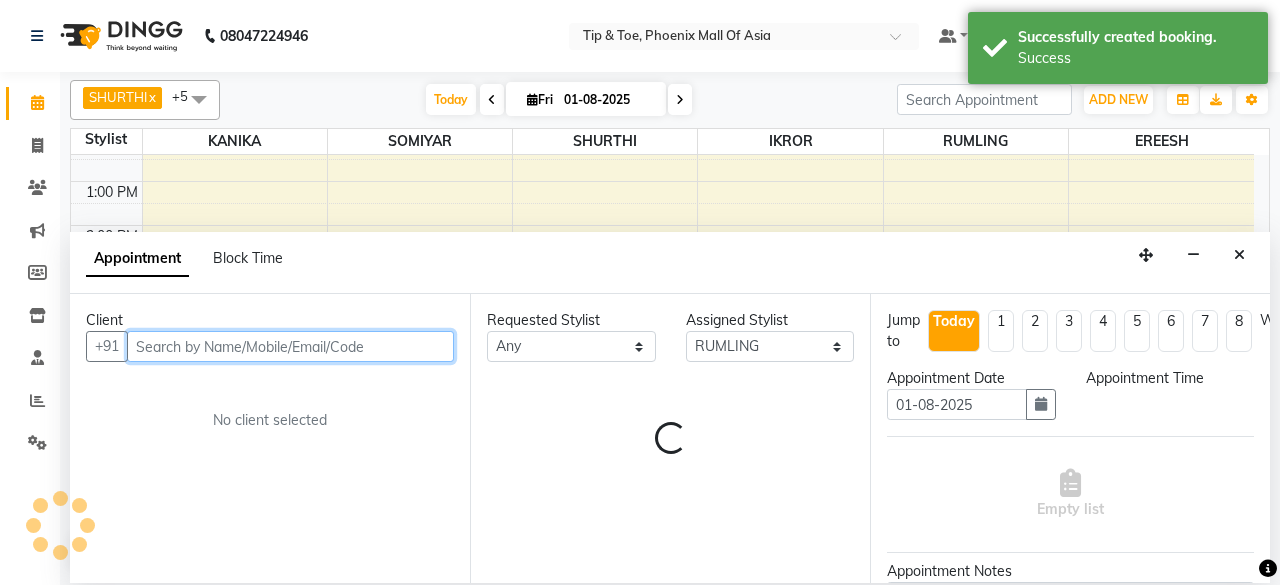 select on "900" 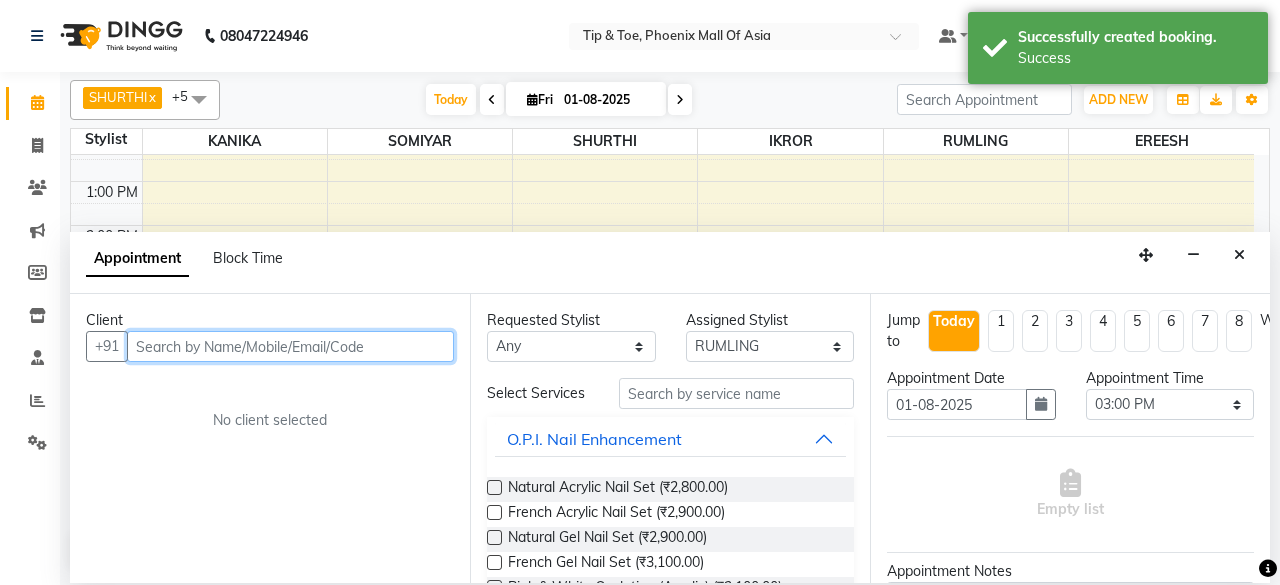 click at bounding box center (290, 346) 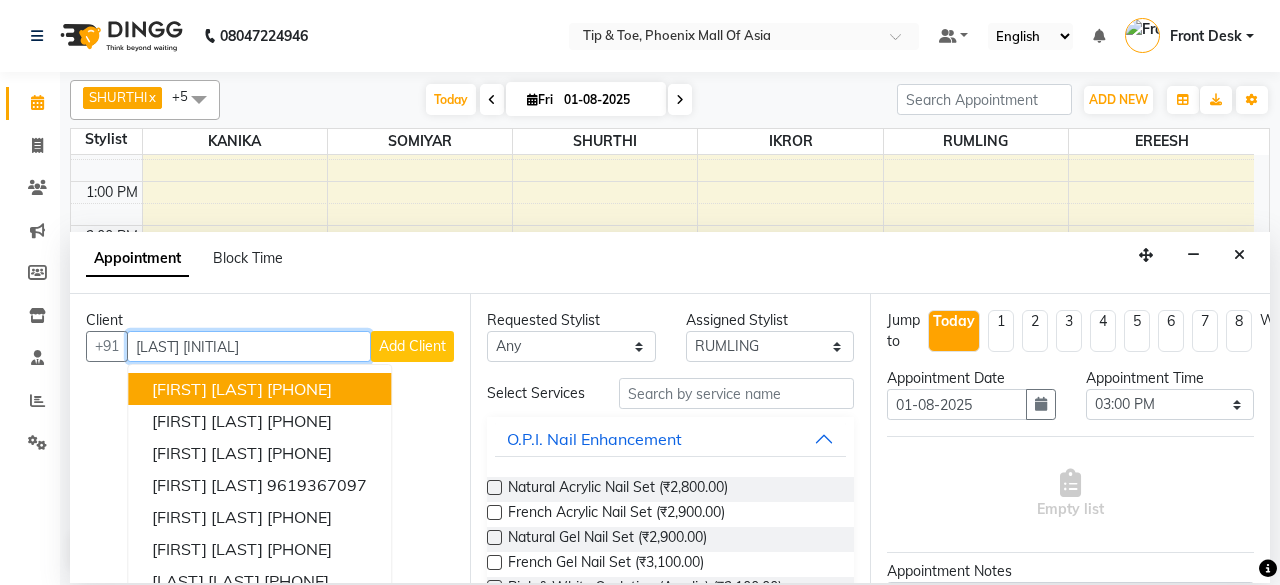 click on "[PHONE]" at bounding box center (299, 389) 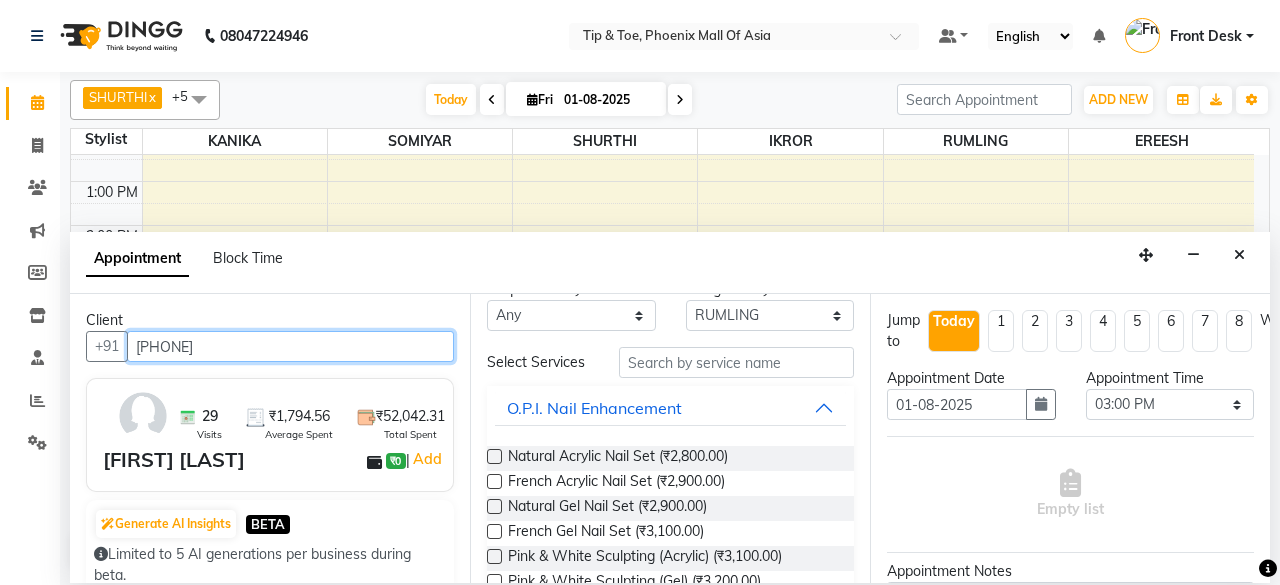 scroll, scrollTop: 0, scrollLeft: 0, axis: both 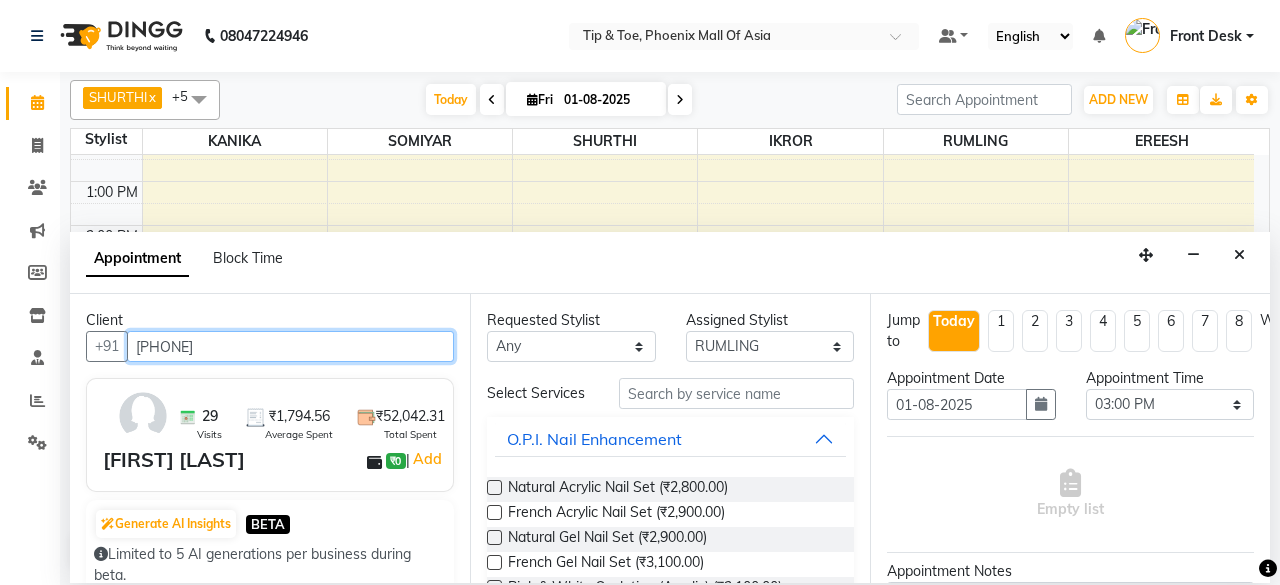 type on "[PHONE]" 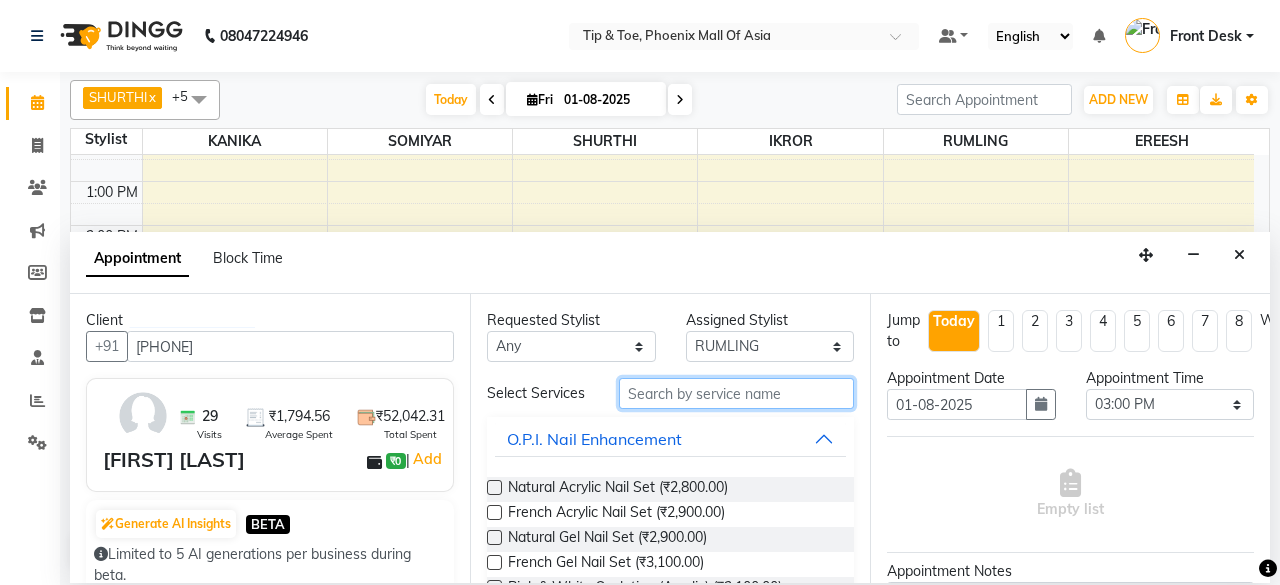 click at bounding box center [736, 393] 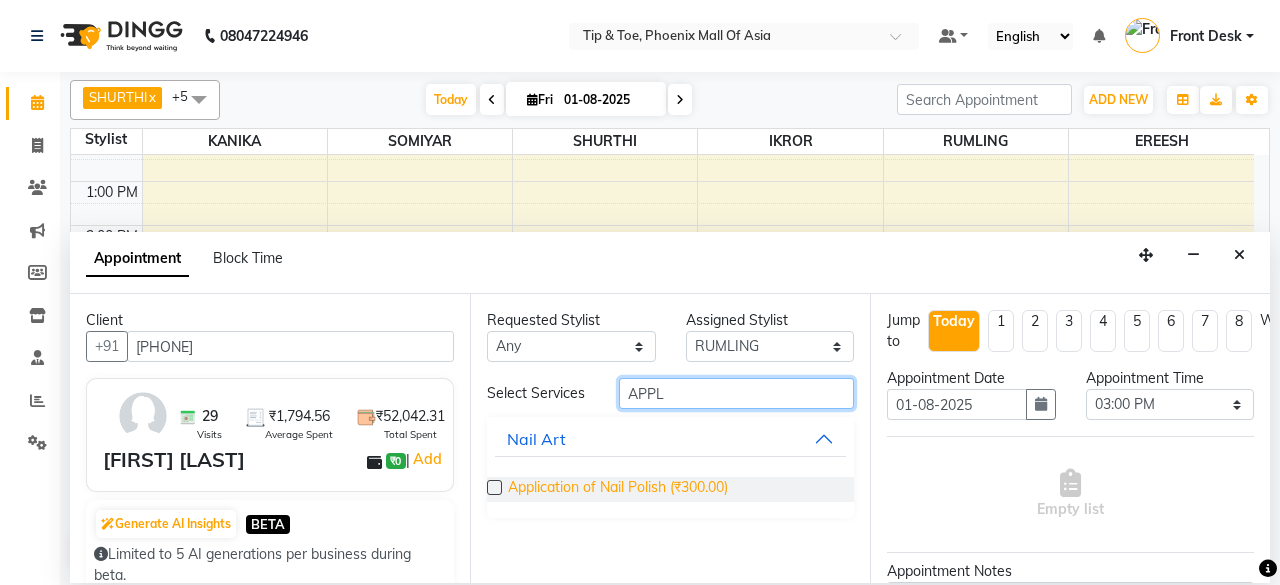 type on "APPL" 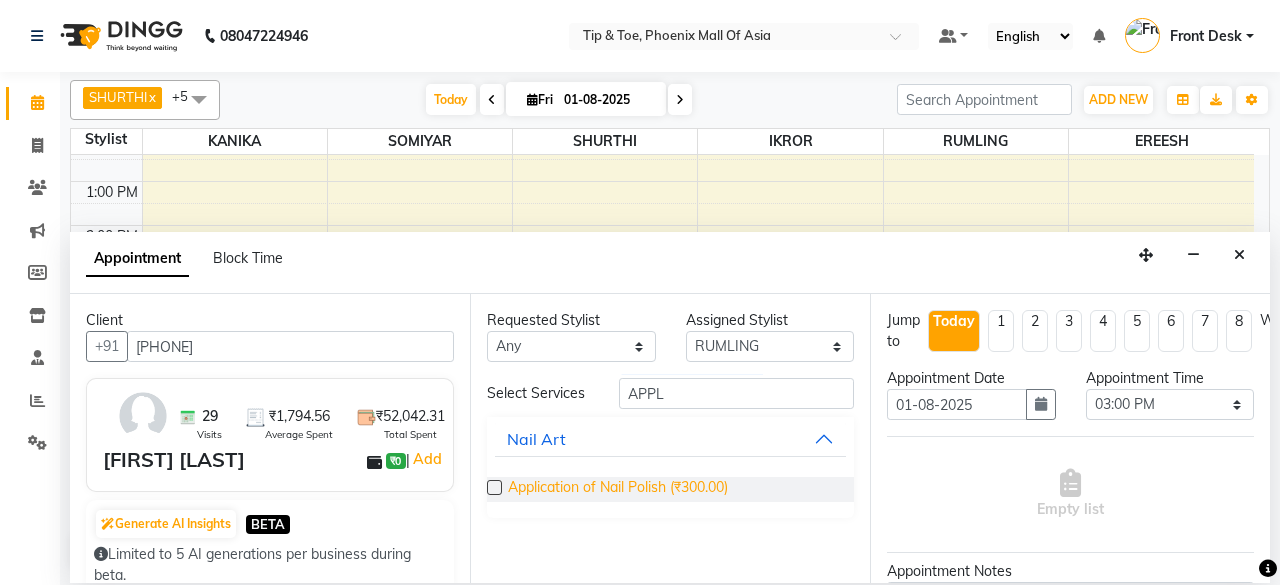 click on "Application of Nail Polish (₹300.00)" at bounding box center [618, 489] 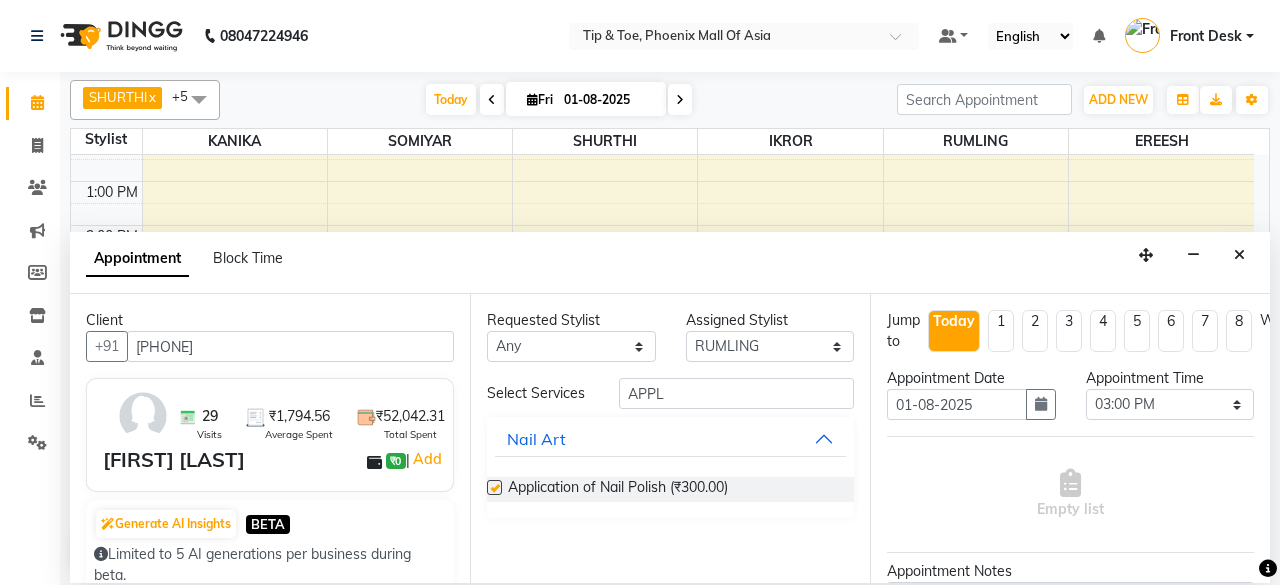 checkbox on "false" 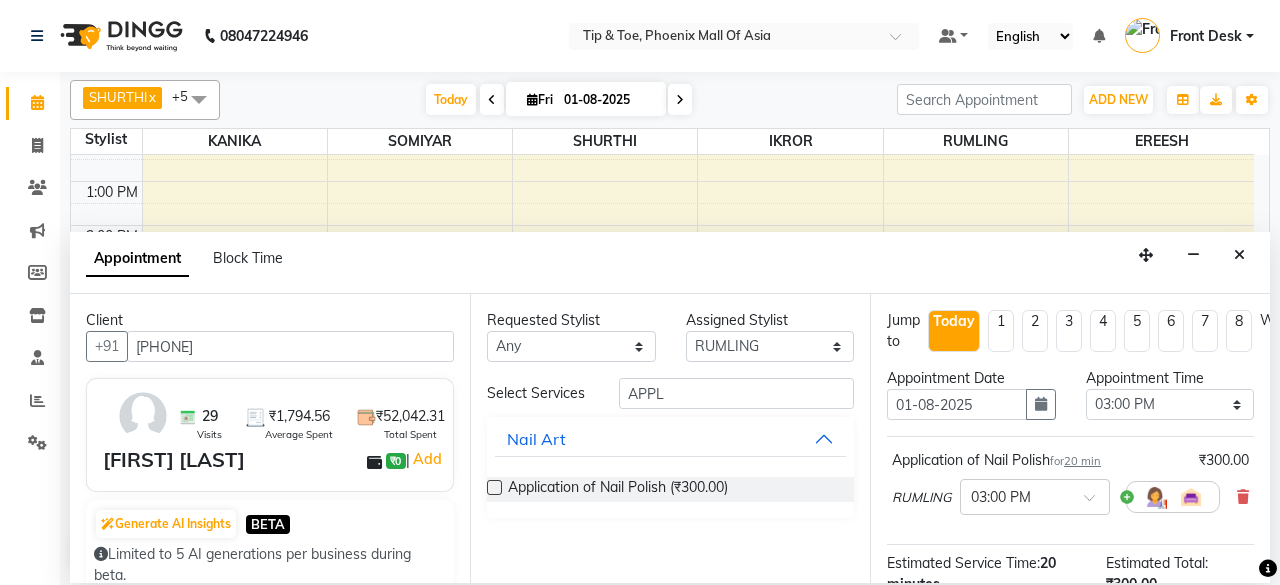 scroll, scrollTop: 272, scrollLeft: 0, axis: vertical 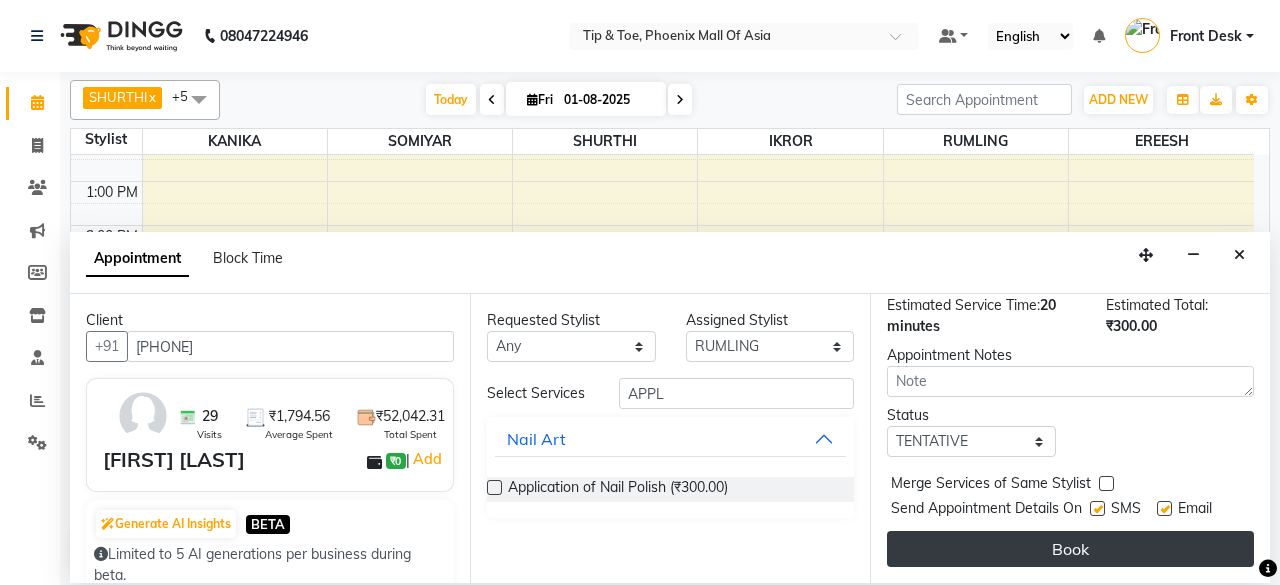 click on "Book" at bounding box center (1070, 549) 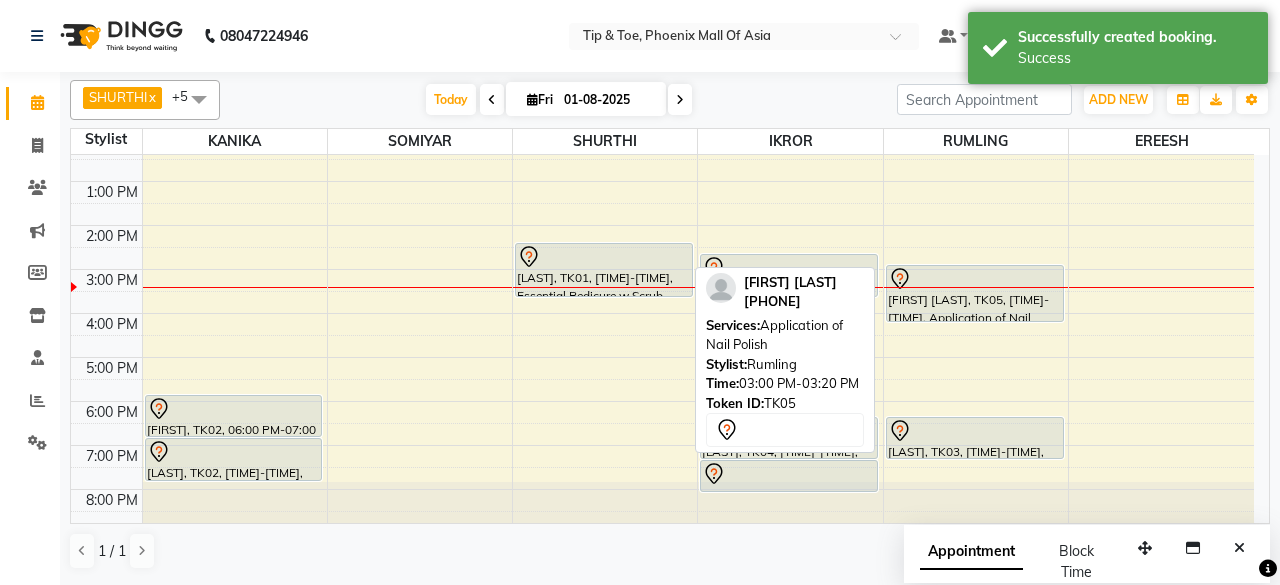 drag, startPoint x: 960, startPoint y: 273, endPoint x: 966, endPoint y: 319, distance: 46.389652 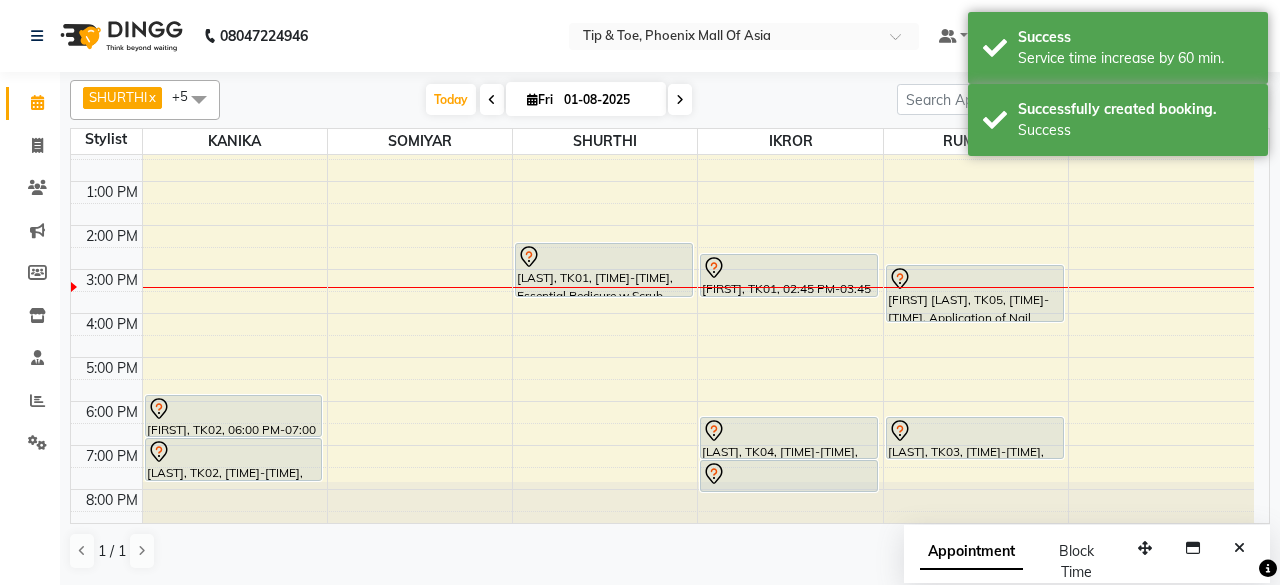 click at bounding box center [976, 287] 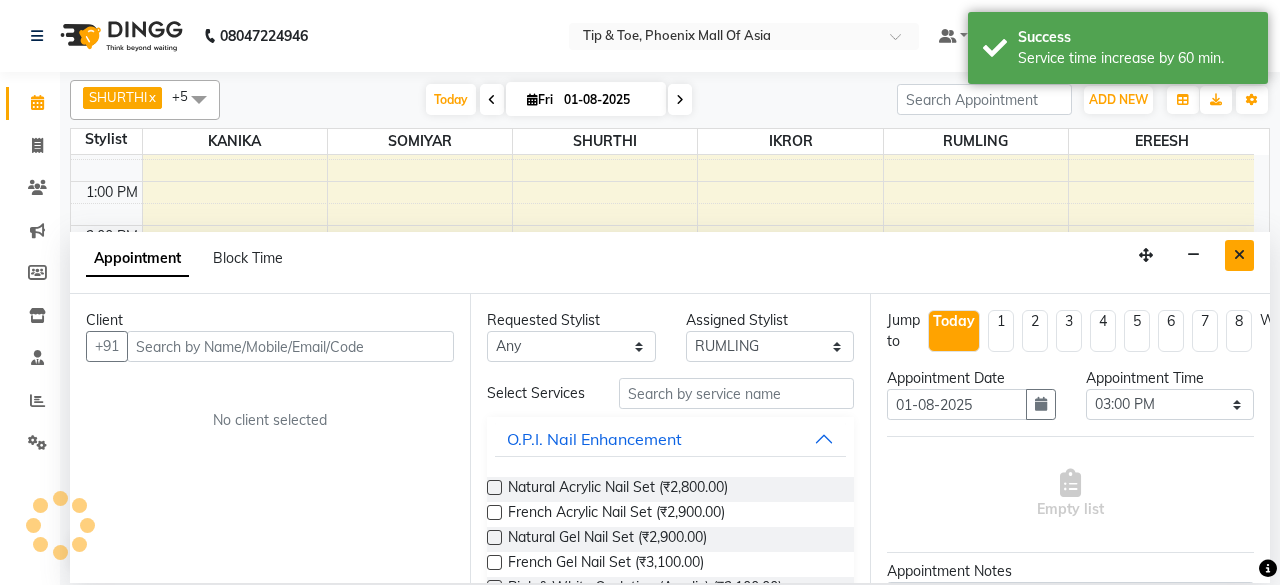 click at bounding box center [1239, 255] 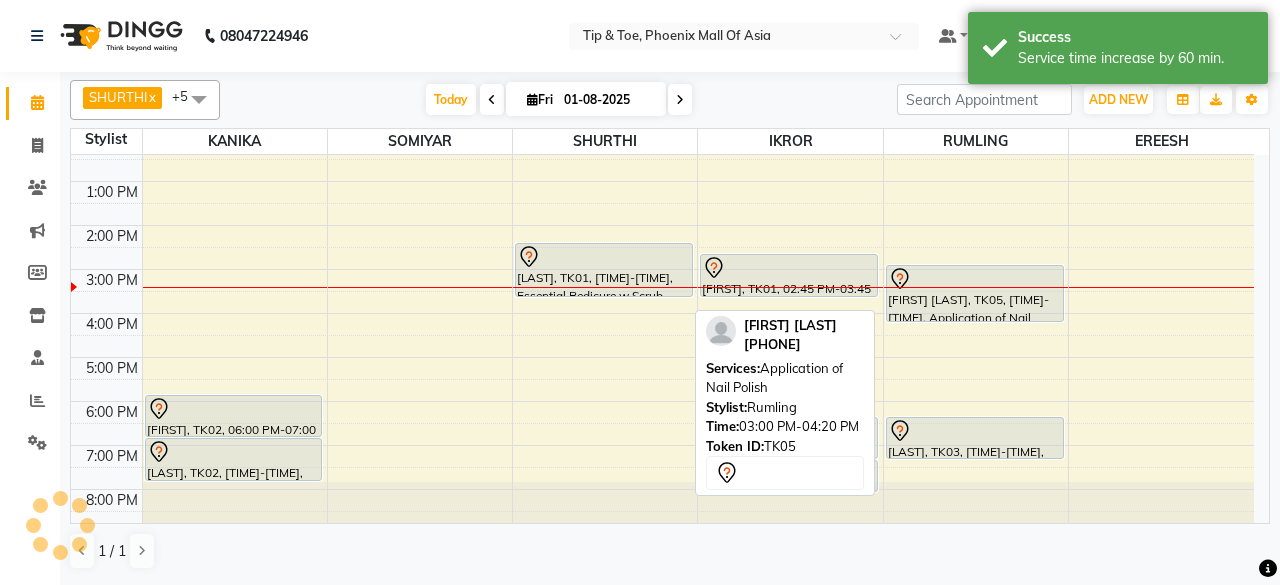 click on "[FIRST] [LAST], TK05, [TIME]-[TIME], Application of Nail Polish" at bounding box center [975, 293] 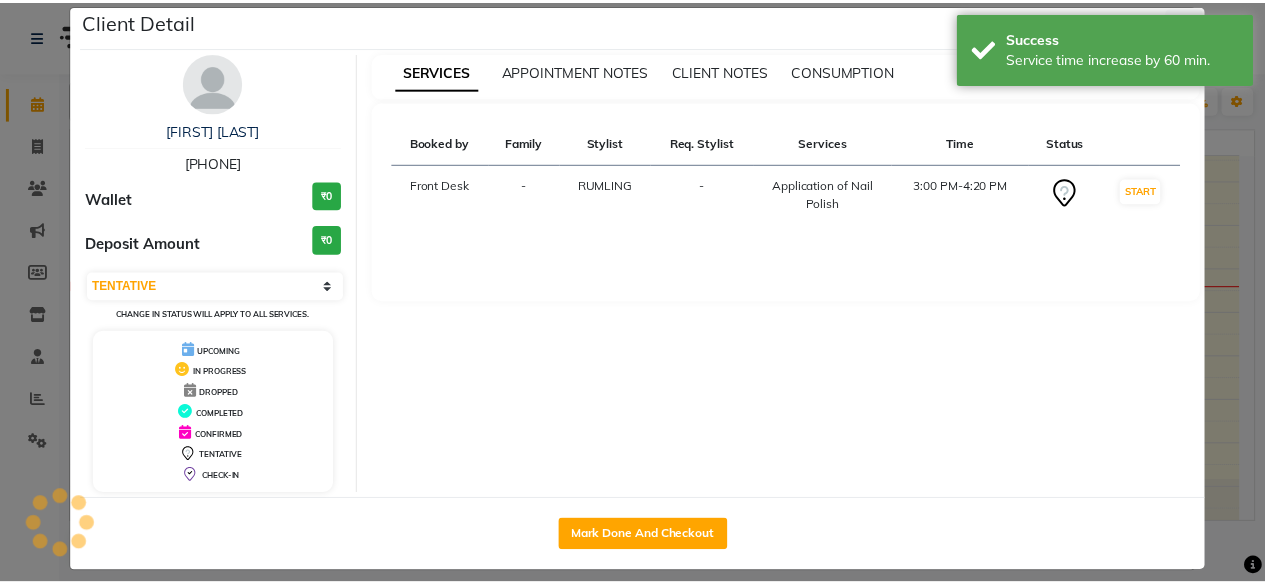 scroll, scrollTop: 37, scrollLeft: 0, axis: vertical 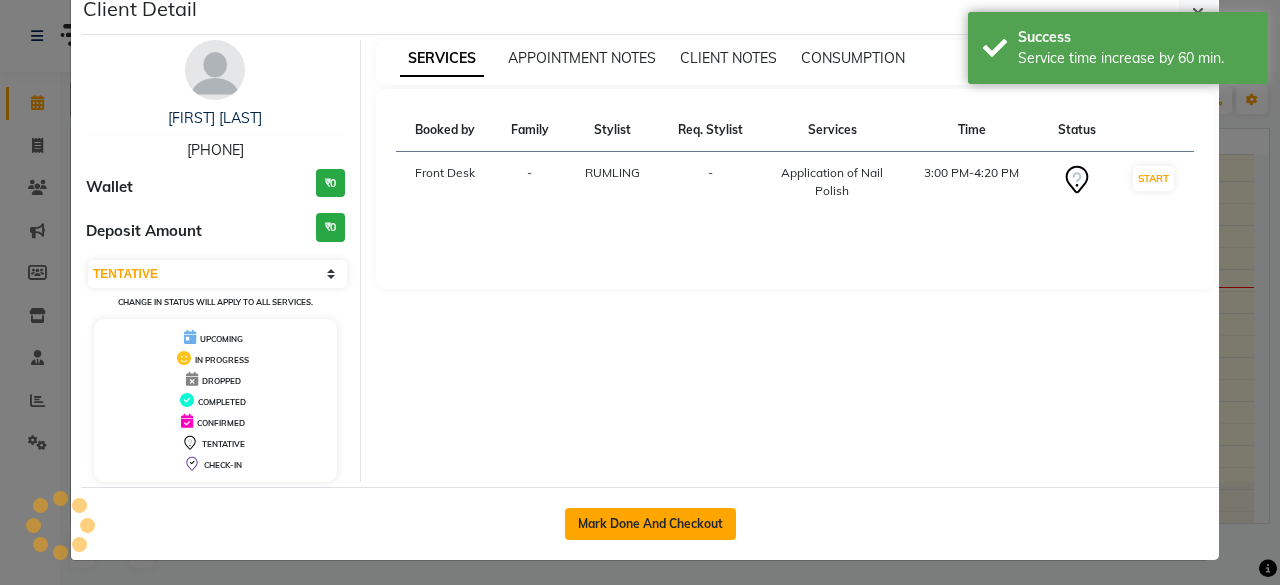 click on "Mark Done And Checkout" 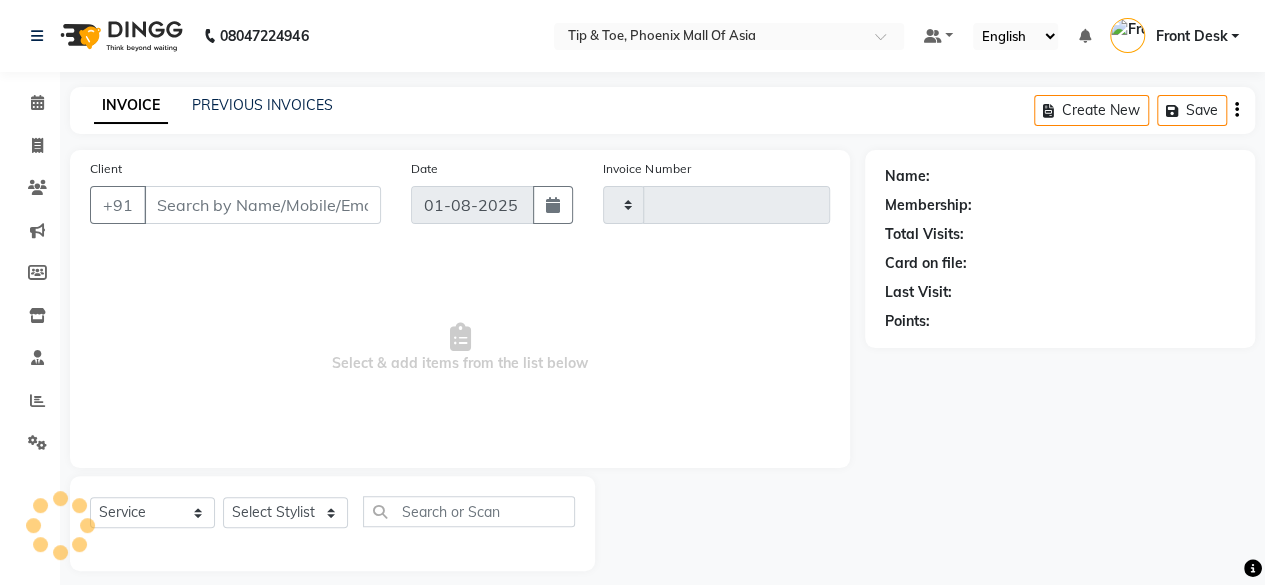 type on "0605" 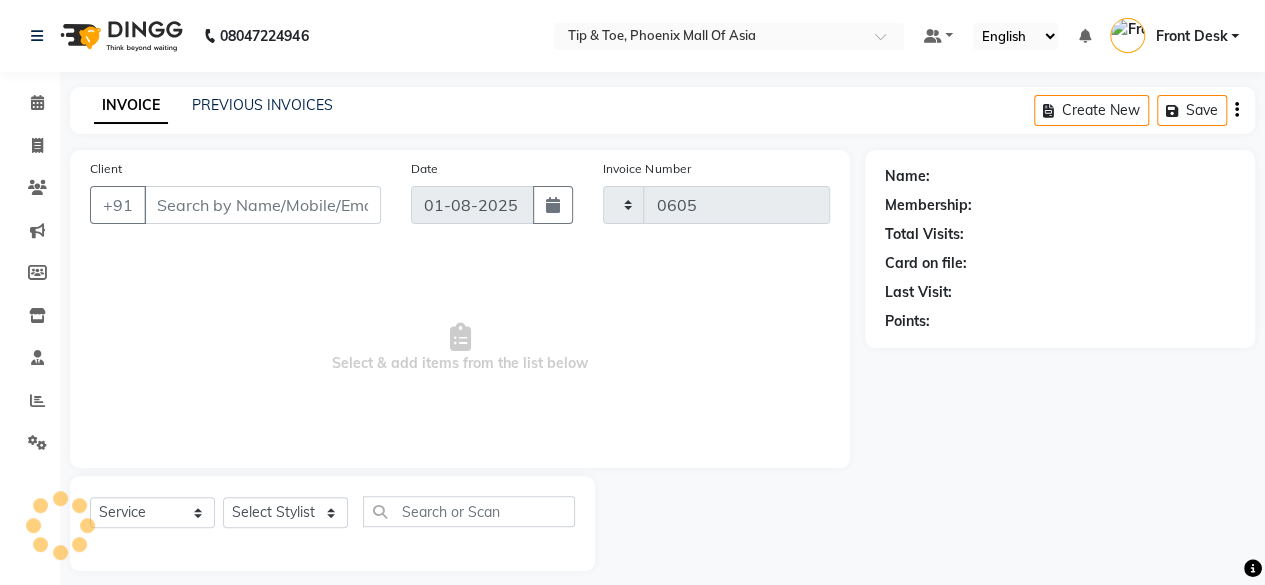 select on "5683" 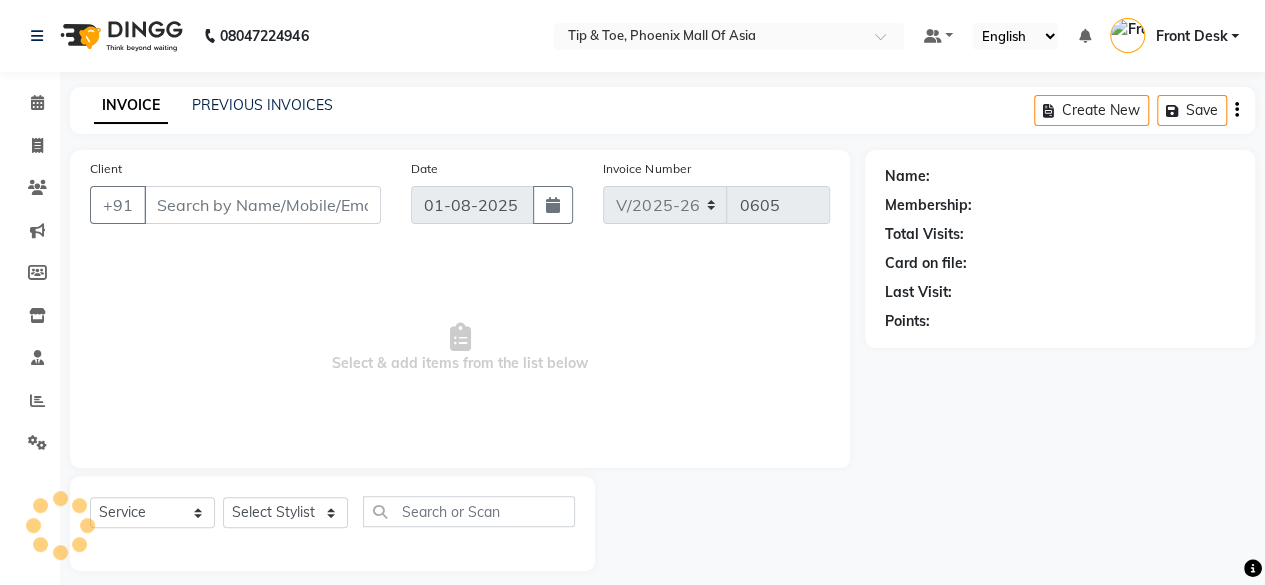 scroll, scrollTop: 15, scrollLeft: 0, axis: vertical 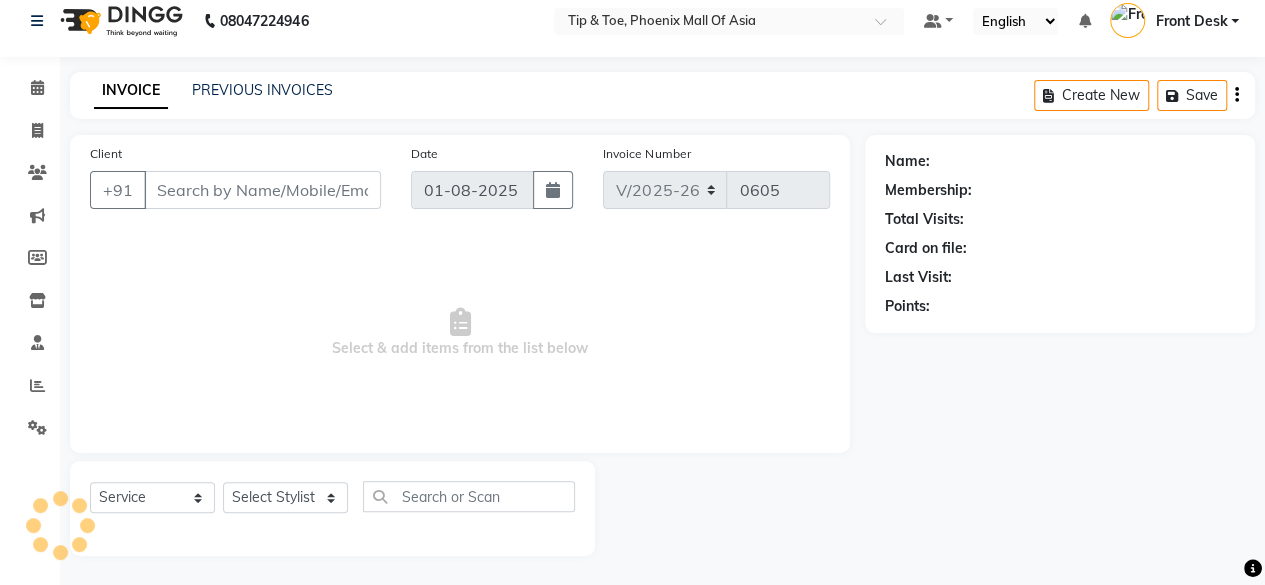 type on "[PHONE]" 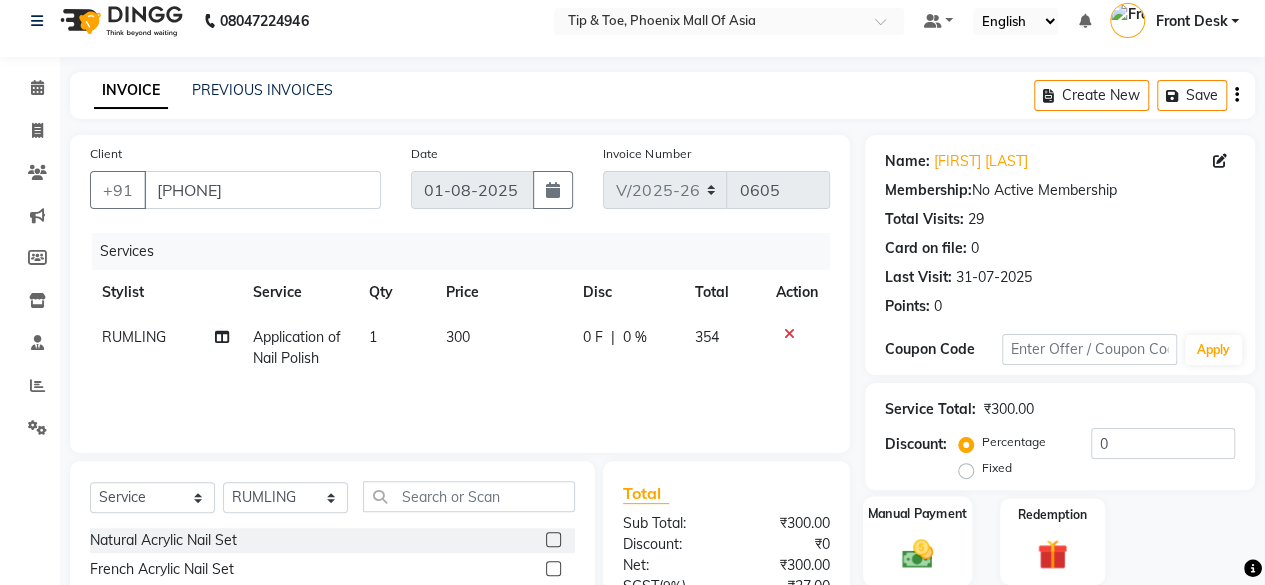 scroll, scrollTop: 215, scrollLeft: 0, axis: vertical 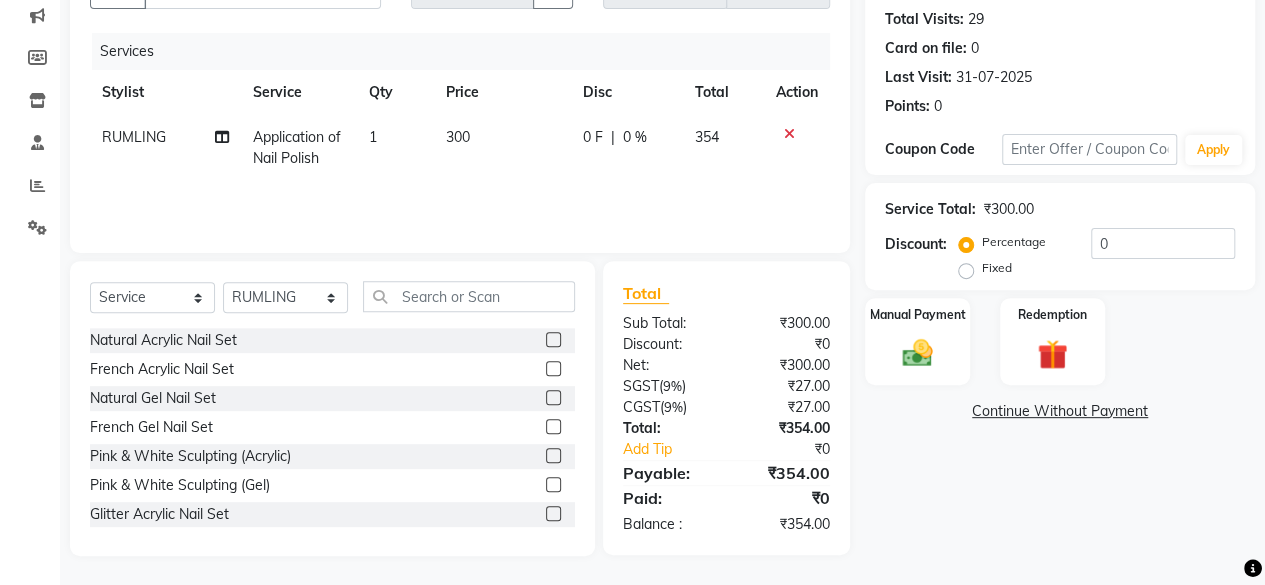 click on "300" 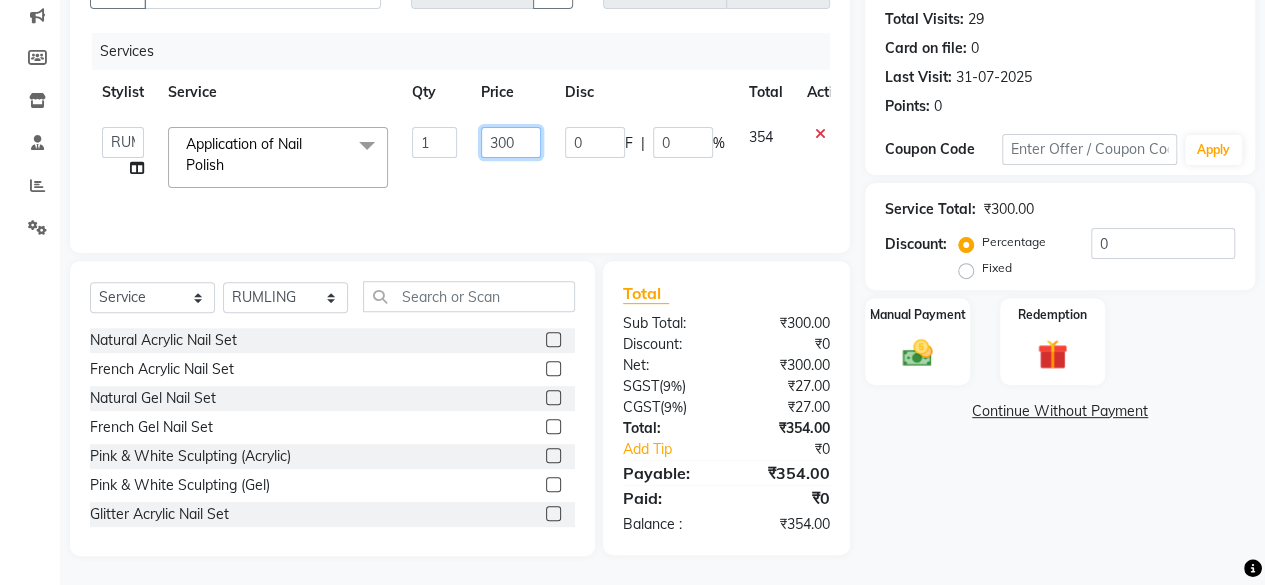 click on "300" 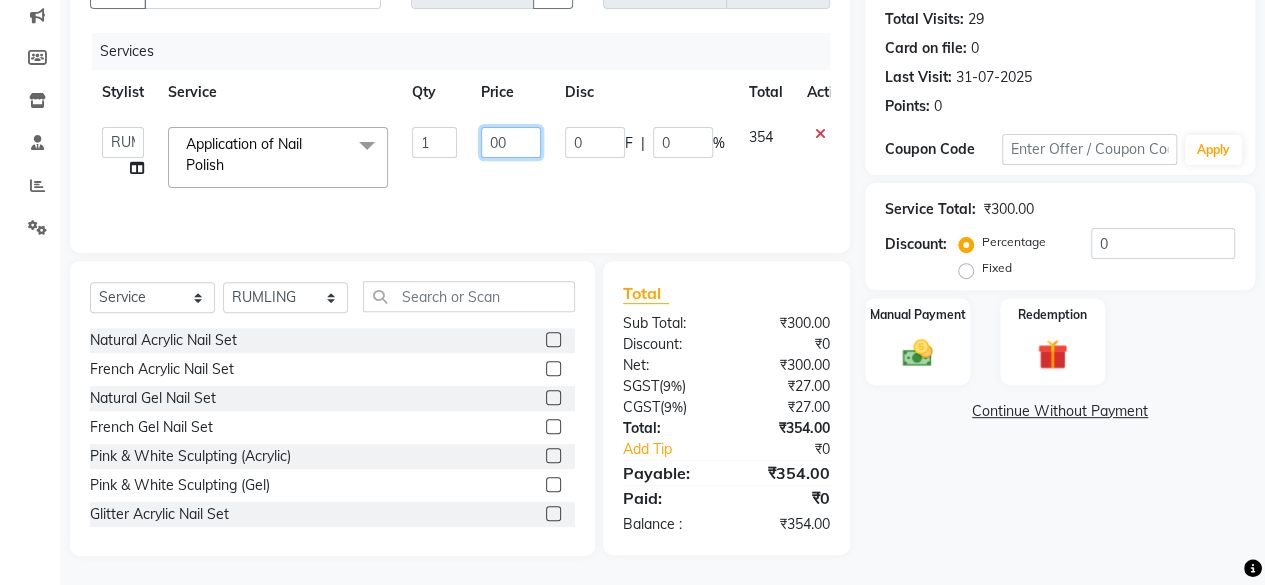type on "100" 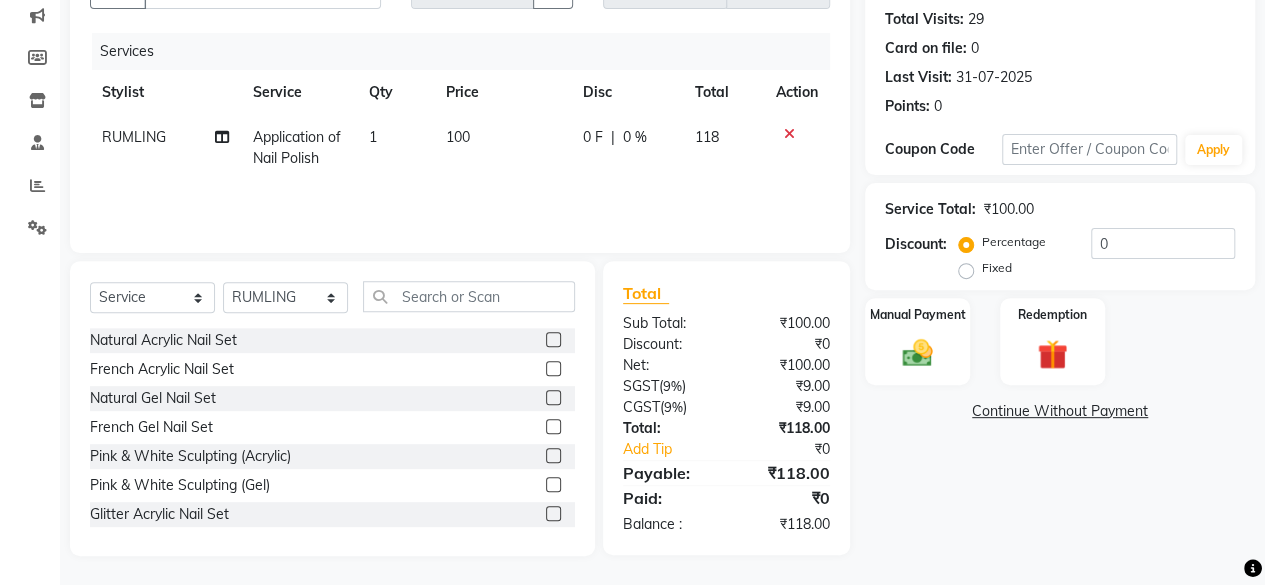 click on "Name: [FIRST] [LAST] Membership:  No Active Membership  Total Visits:  29 Card on file:  0 Last Visit:   [DATE] Points:   0  Coupon Code Apply Service Total:  ₹100.00  Discount:  Percentage   Fixed  0 Manual Payment Redemption  Continue Without Payment" 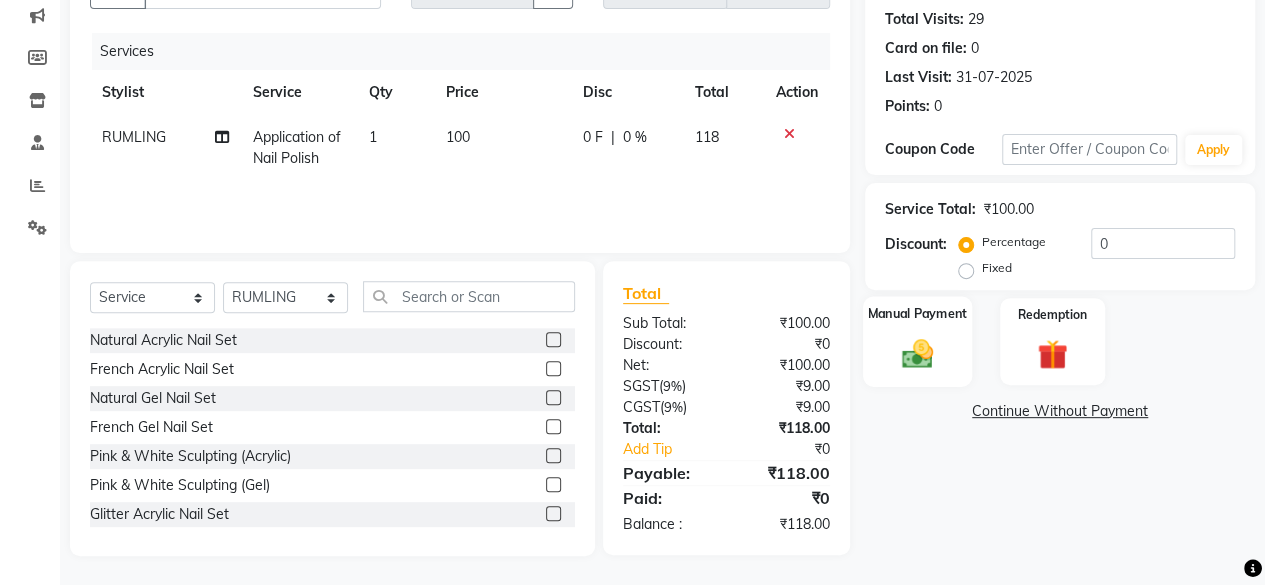 click on "Manual Payment" 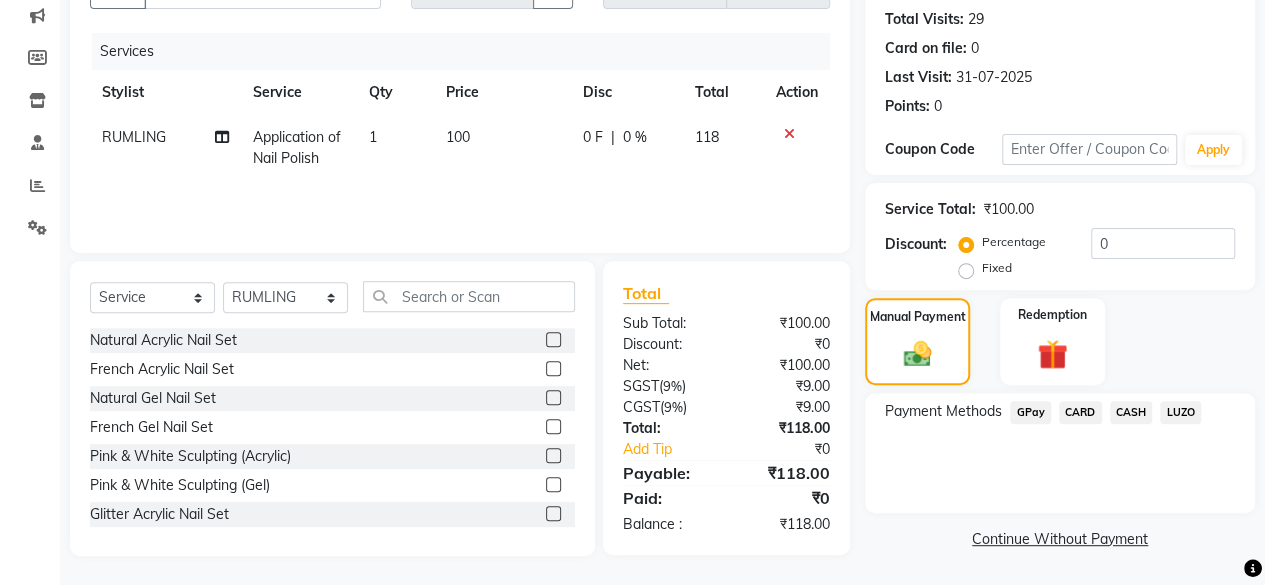 click on "GPay" 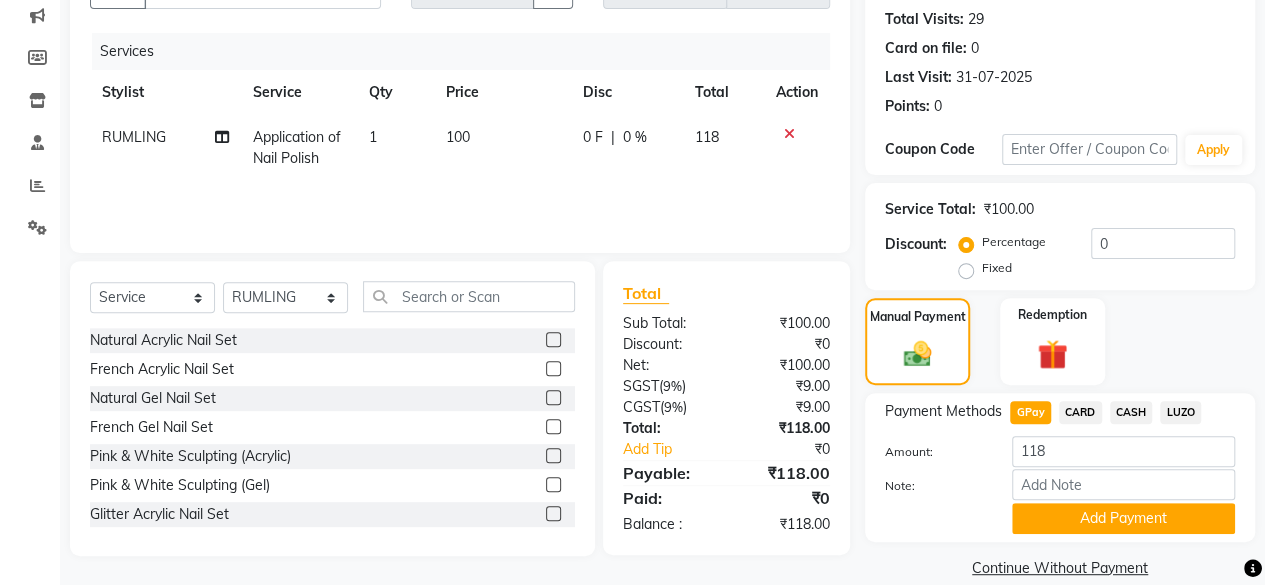 scroll, scrollTop: 242, scrollLeft: 0, axis: vertical 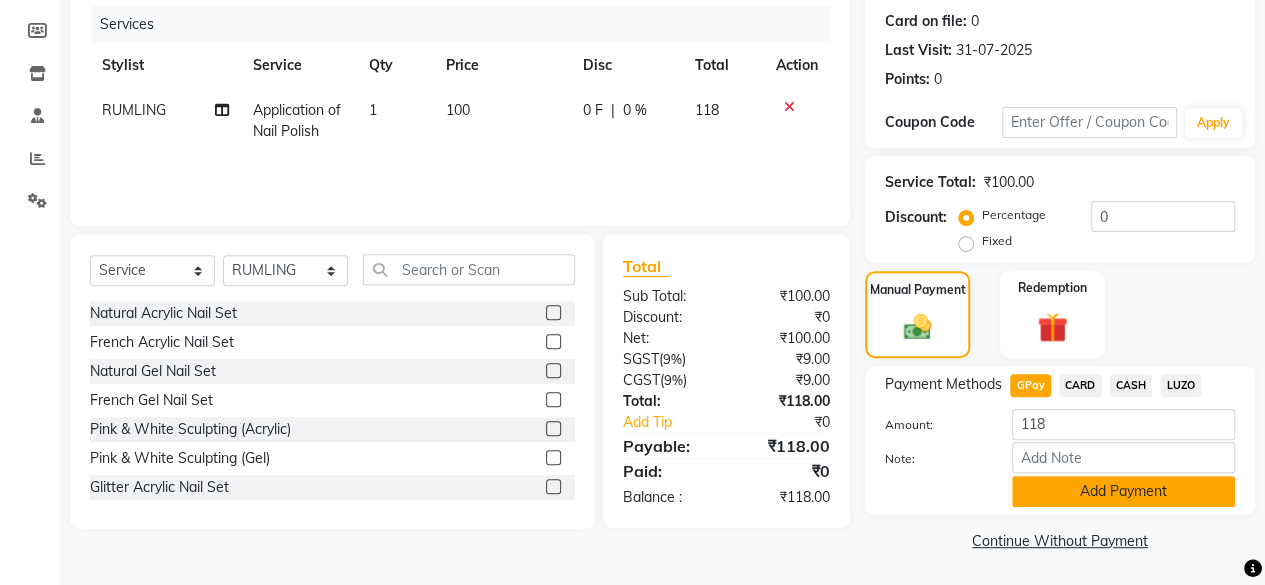 click on "Add Payment" 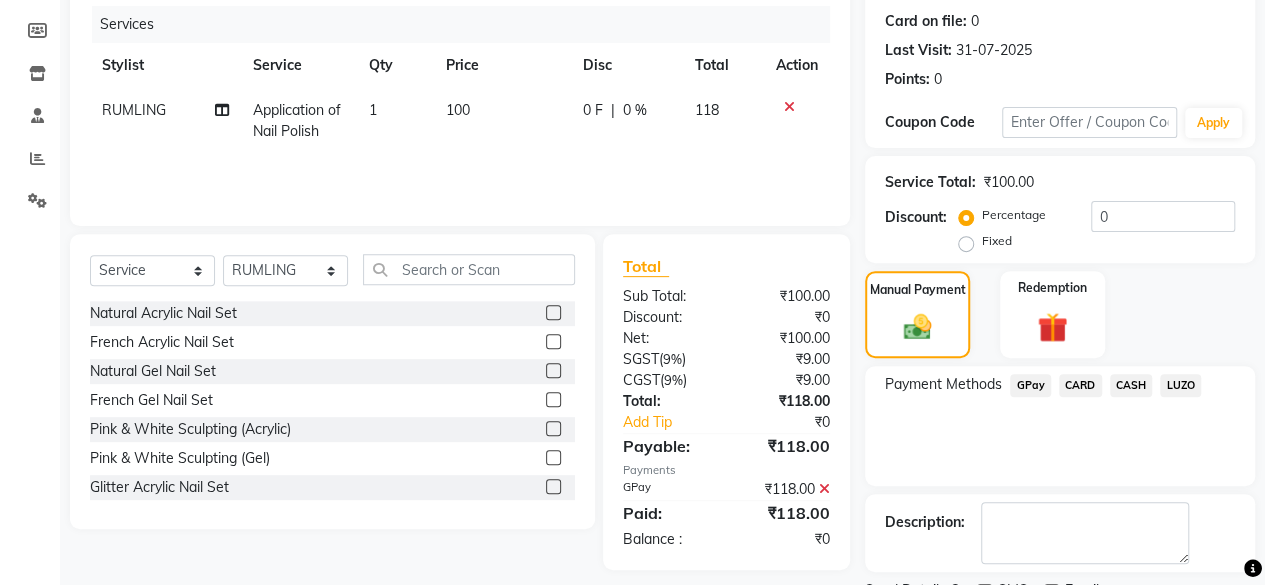 scroll, scrollTop: 324, scrollLeft: 0, axis: vertical 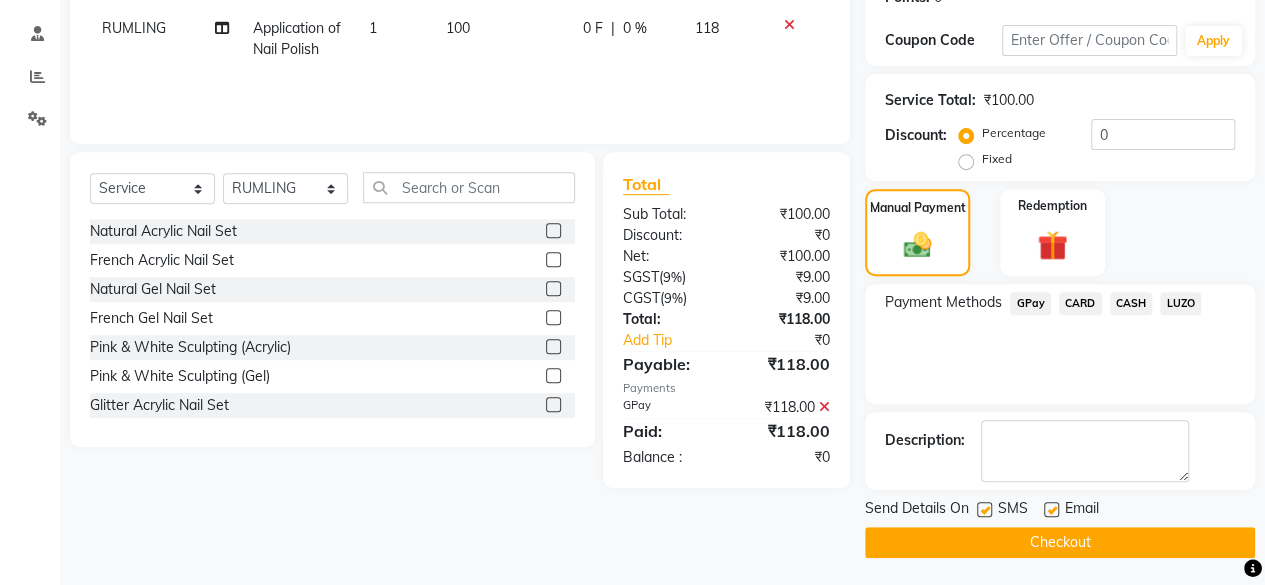 click on "Checkout" 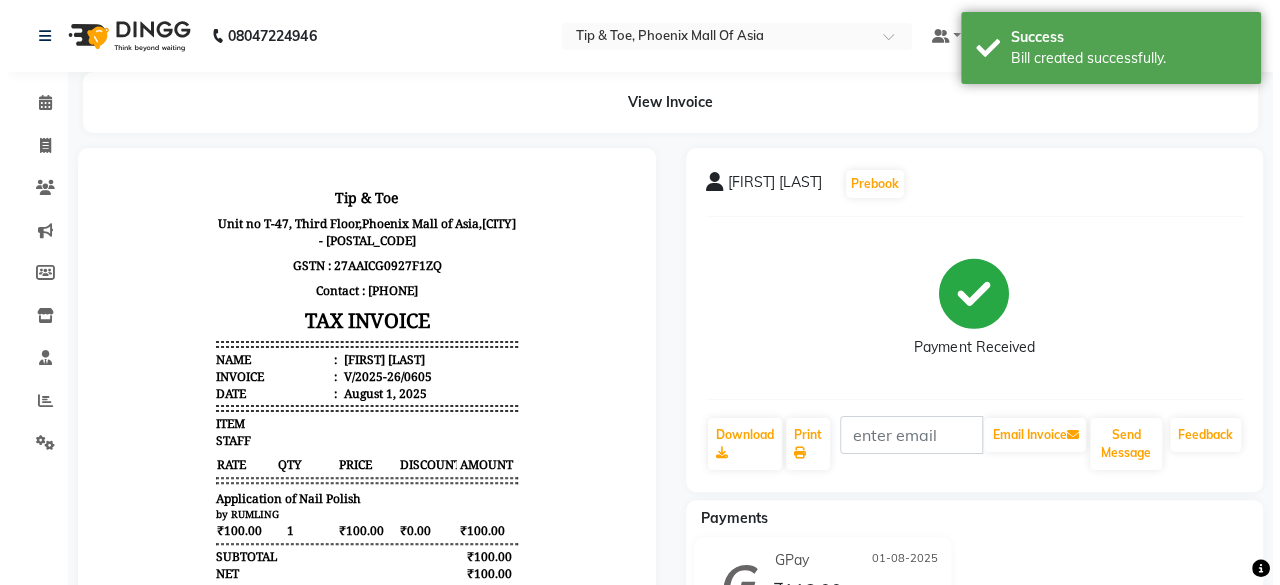 scroll, scrollTop: 0, scrollLeft: 0, axis: both 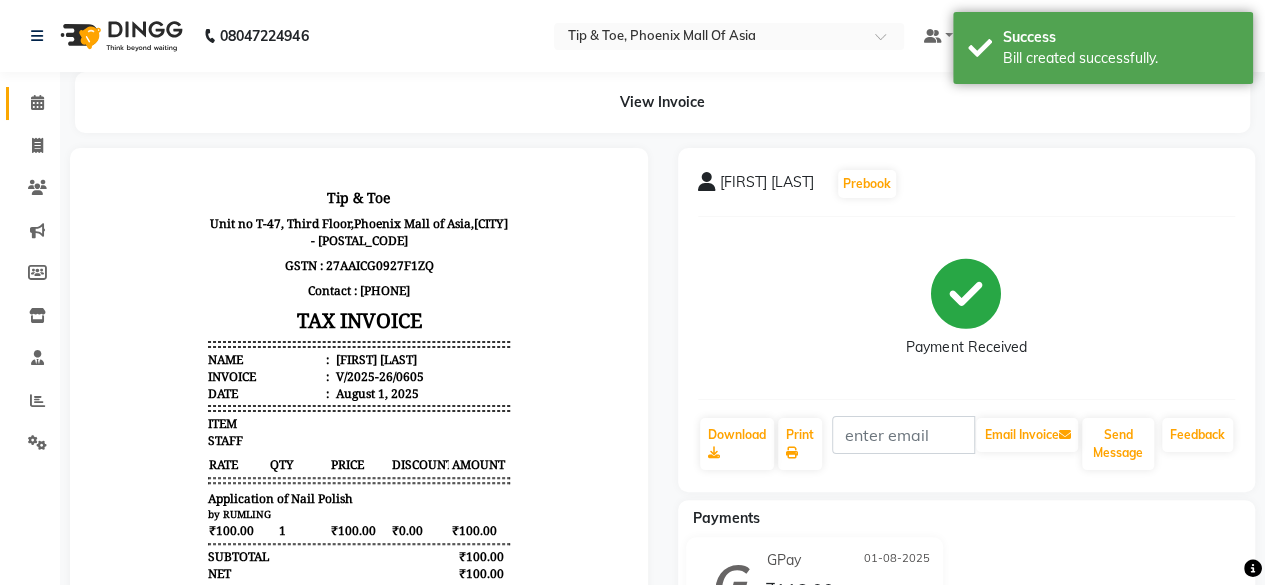 click on "Calendar" 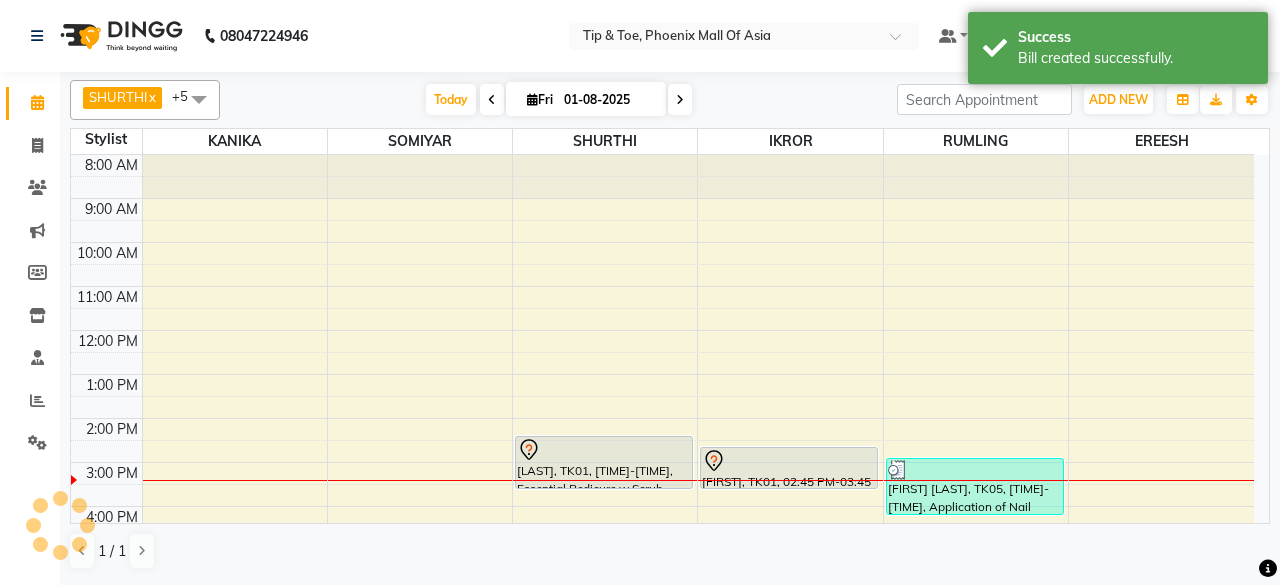 scroll, scrollTop: 193, scrollLeft: 0, axis: vertical 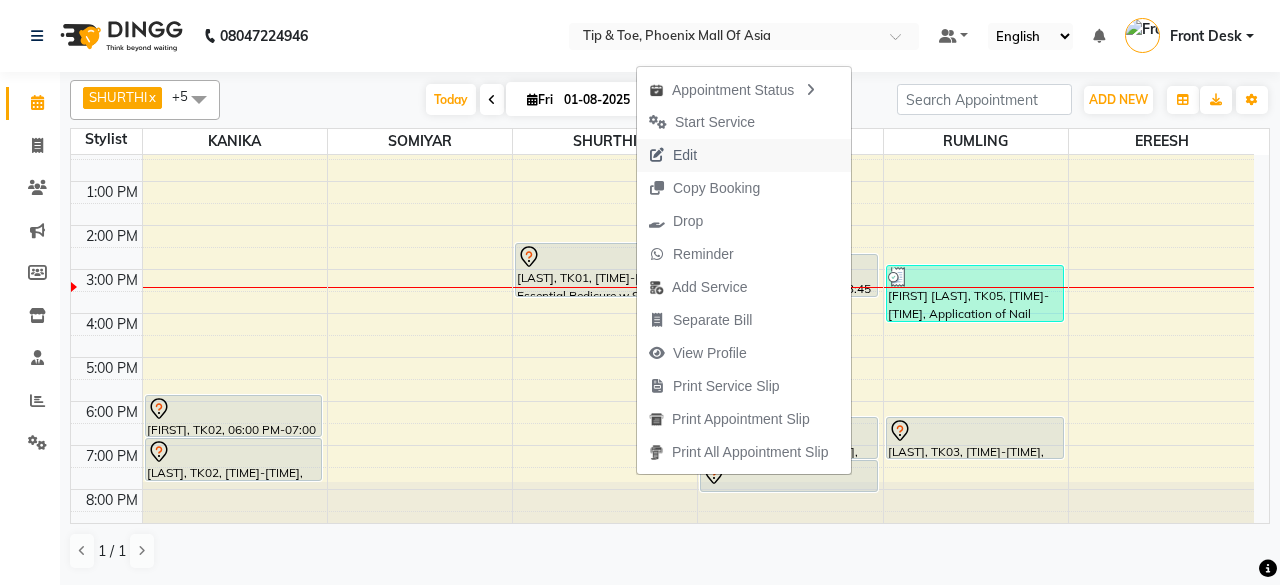 click on "Edit" at bounding box center (685, 155) 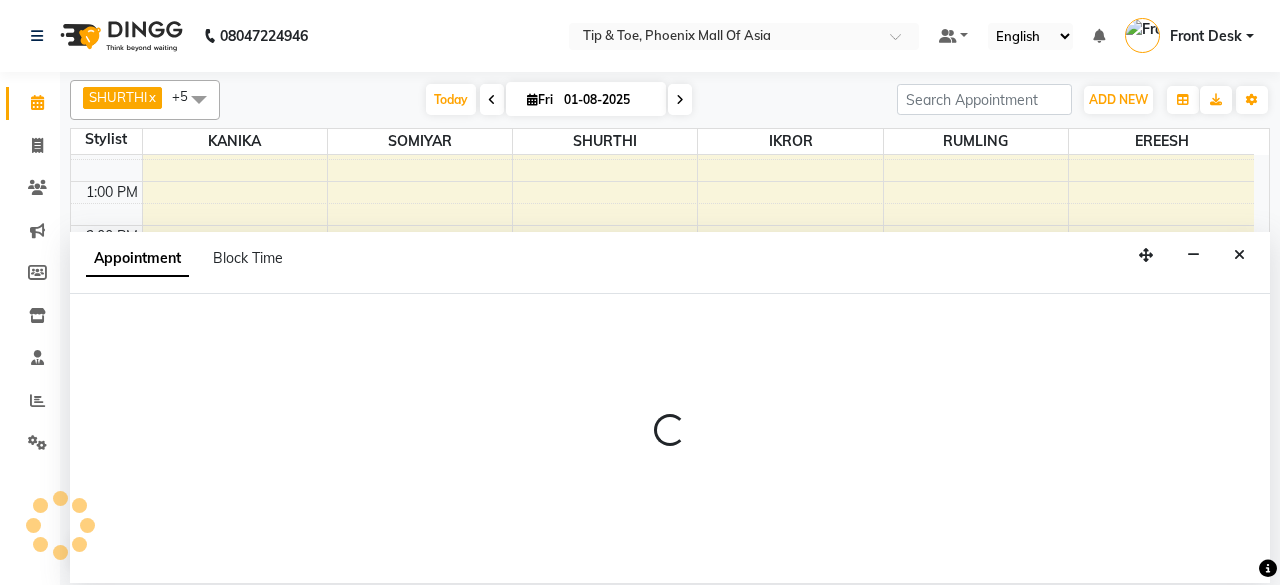 select on "tentative" 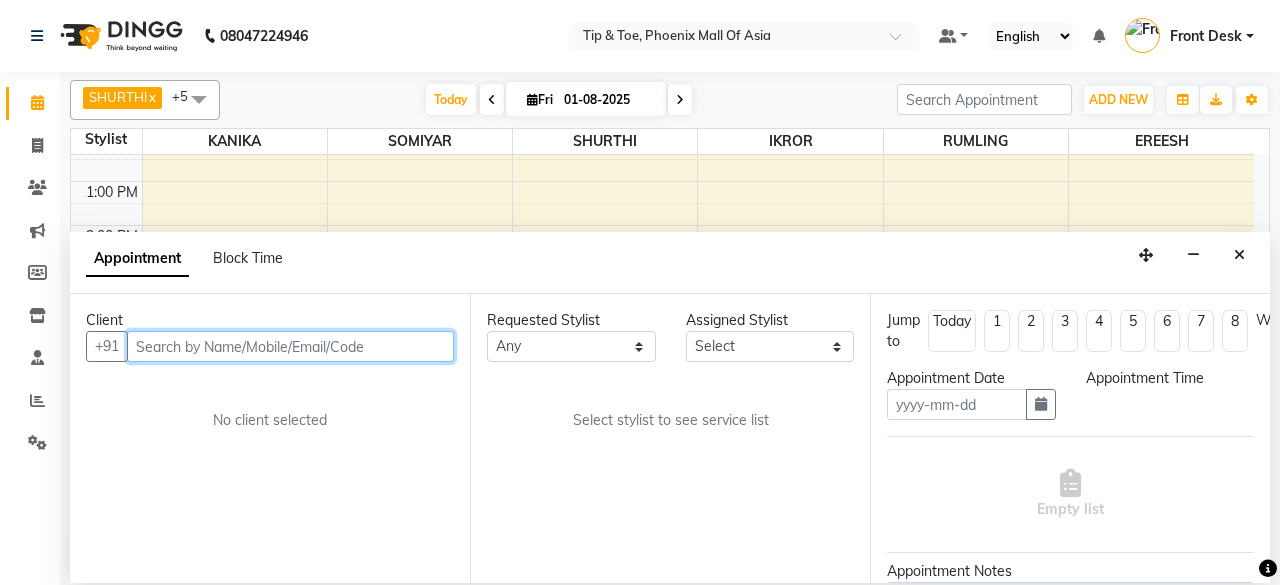 type on "01-08-2025" 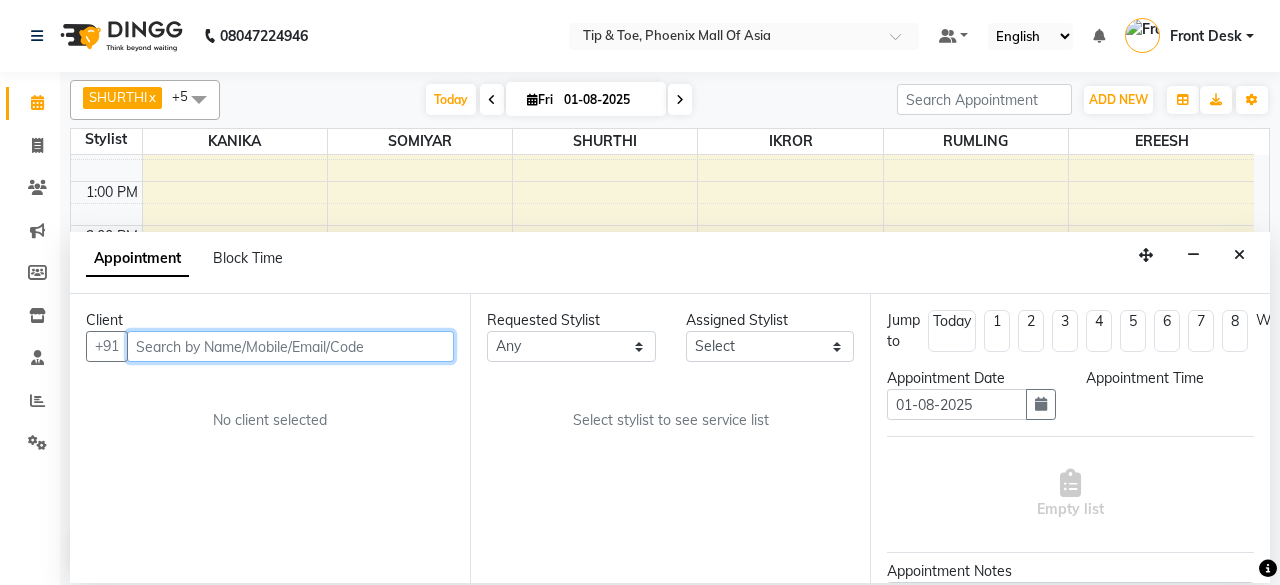 select on "870" 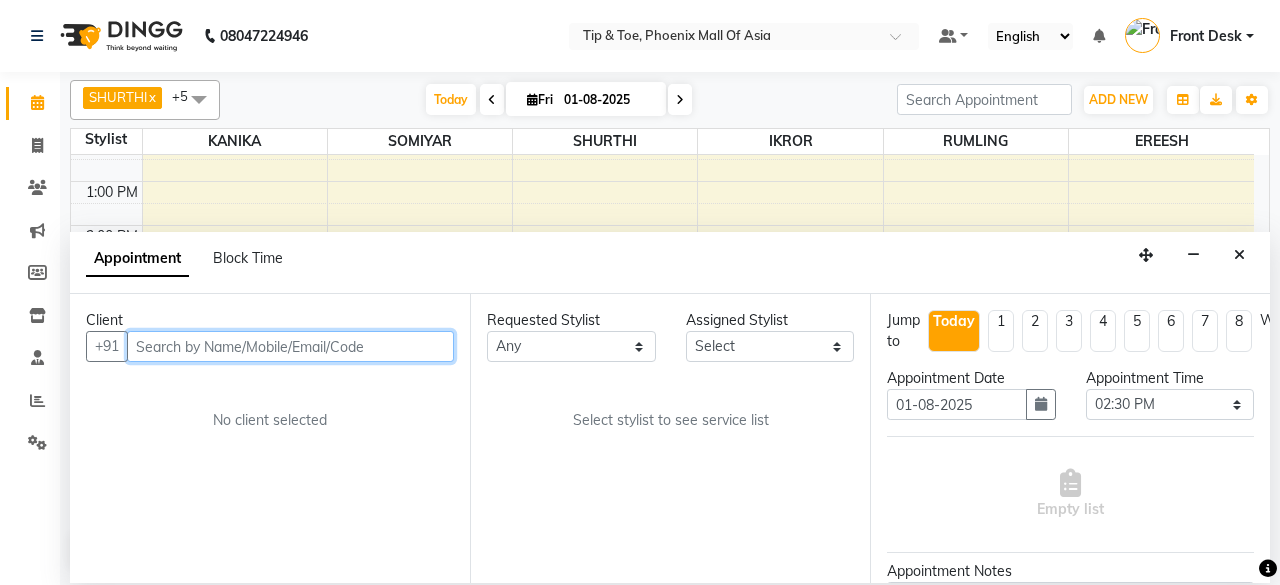 scroll, scrollTop: 0, scrollLeft: 0, axis: both 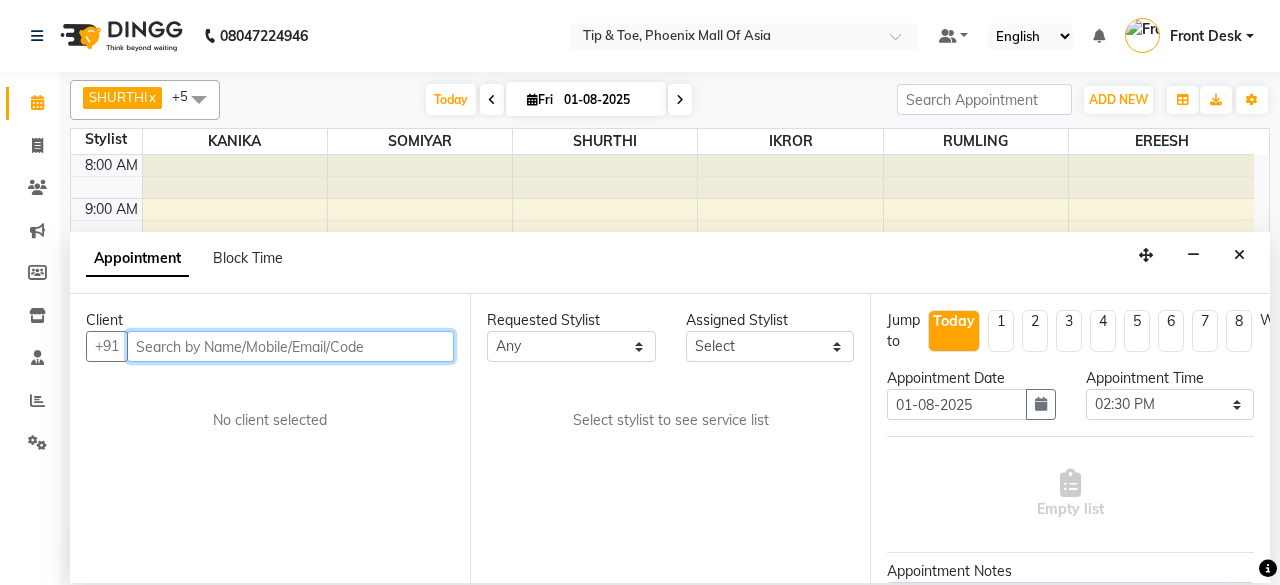 select on "43678" 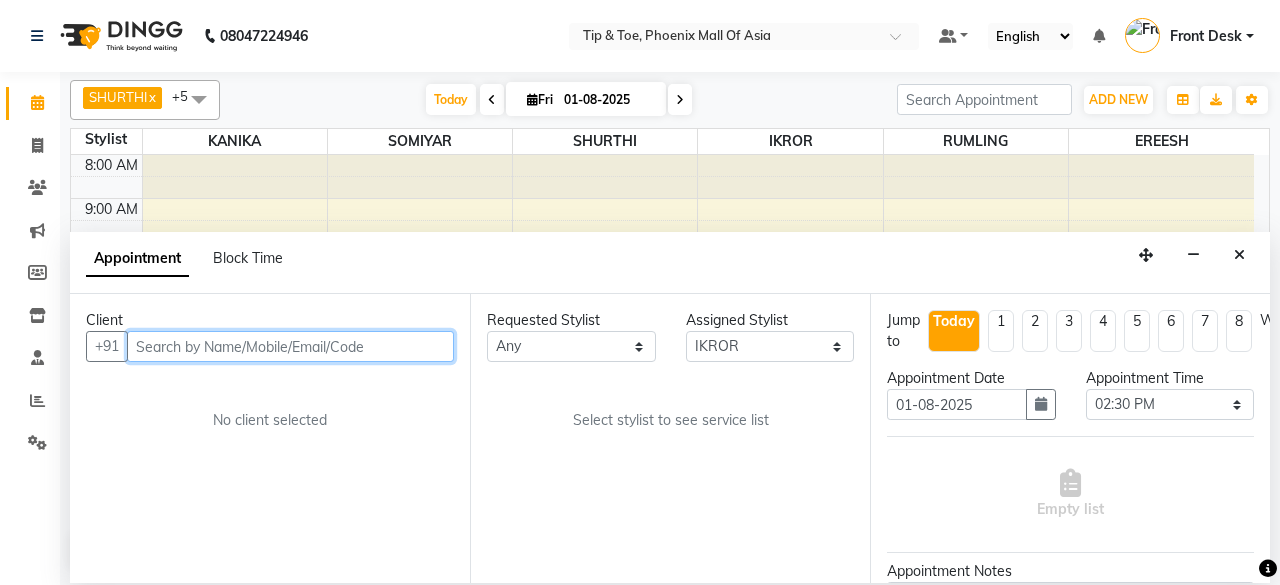 select on "2635" 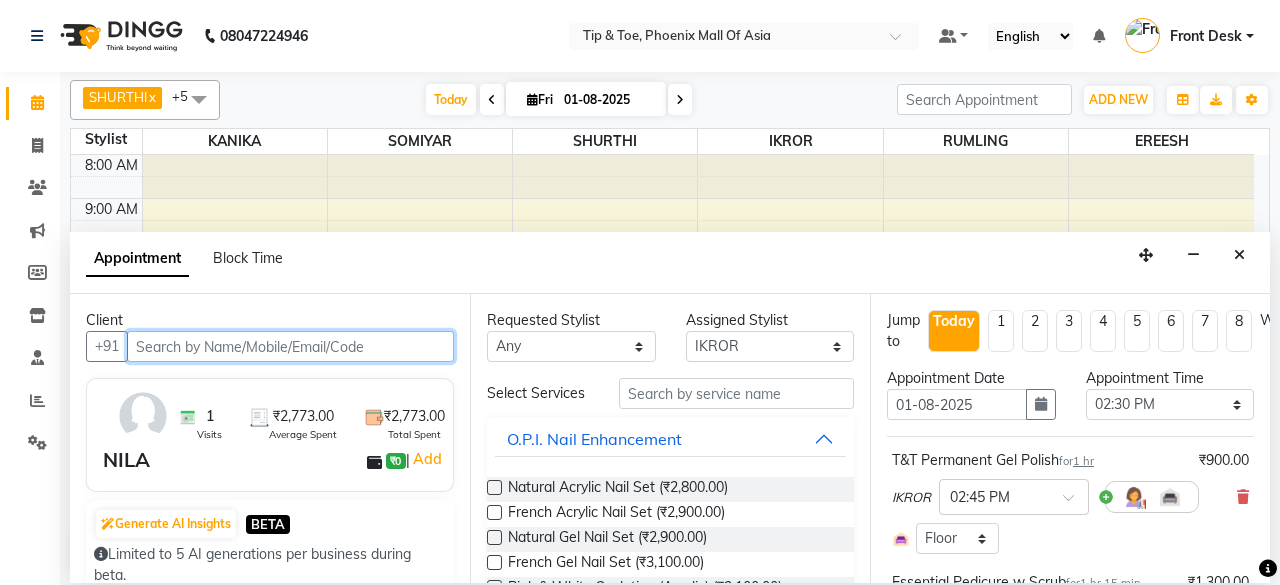 scroll, scrollTop: 194, scrollLeft: 0, axis: vertical 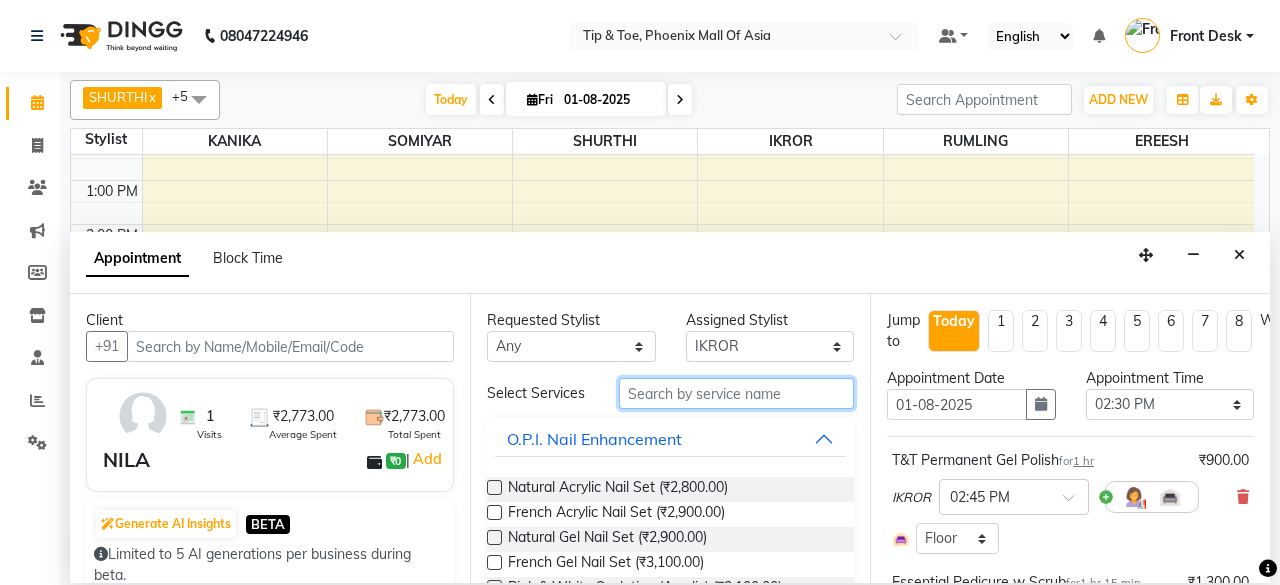 click at bounding box center [736, 393] 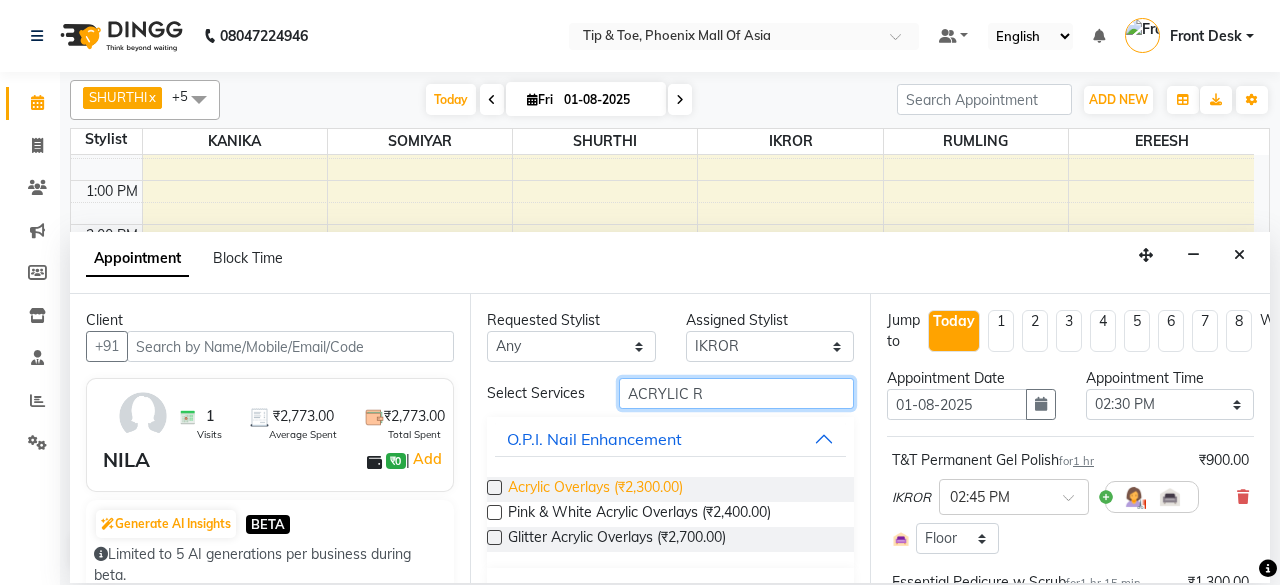 scroll, scrollTop: 100, scrollLeft: 0, axis: vertical 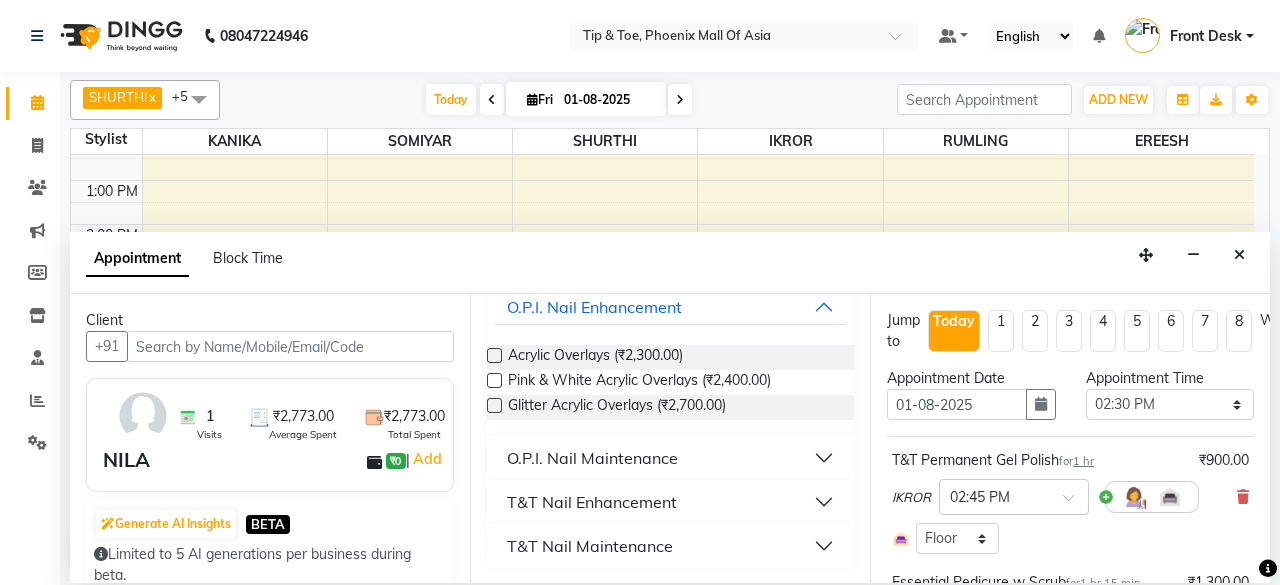 type on "ACRYLIC R" 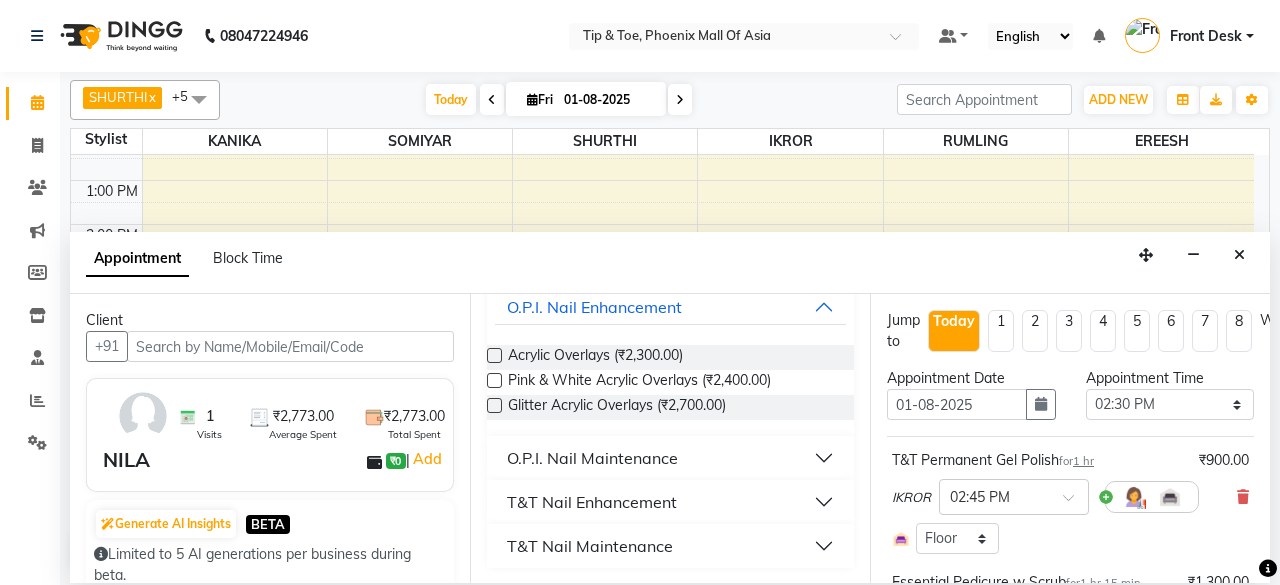 click on "T&T Nail Enhancement" at bounding box center (670, 502) 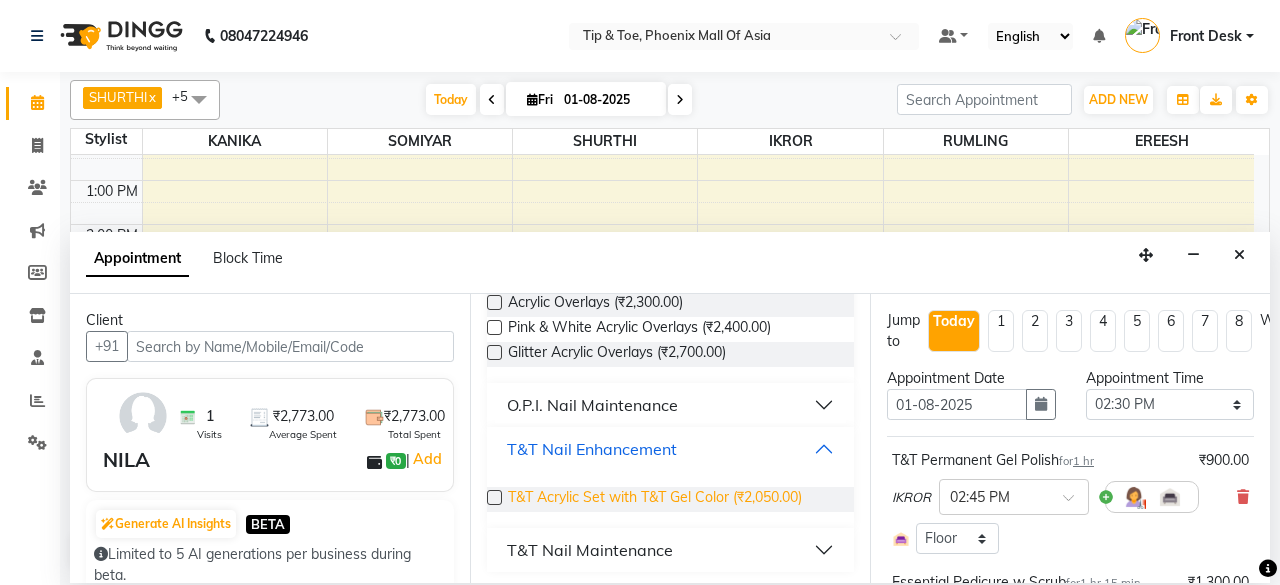 scroll, scrollTop: 188, scrollLeft: 0, axis: vertical 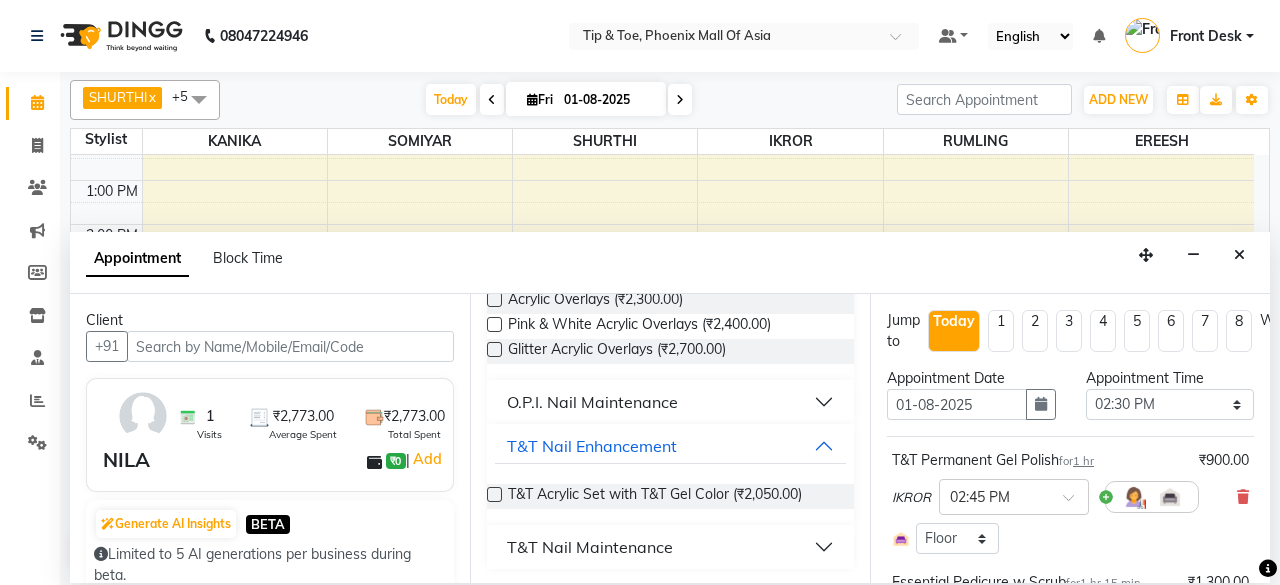 click on "T&T Nail Maintenance" at bounding box center (670, 547) 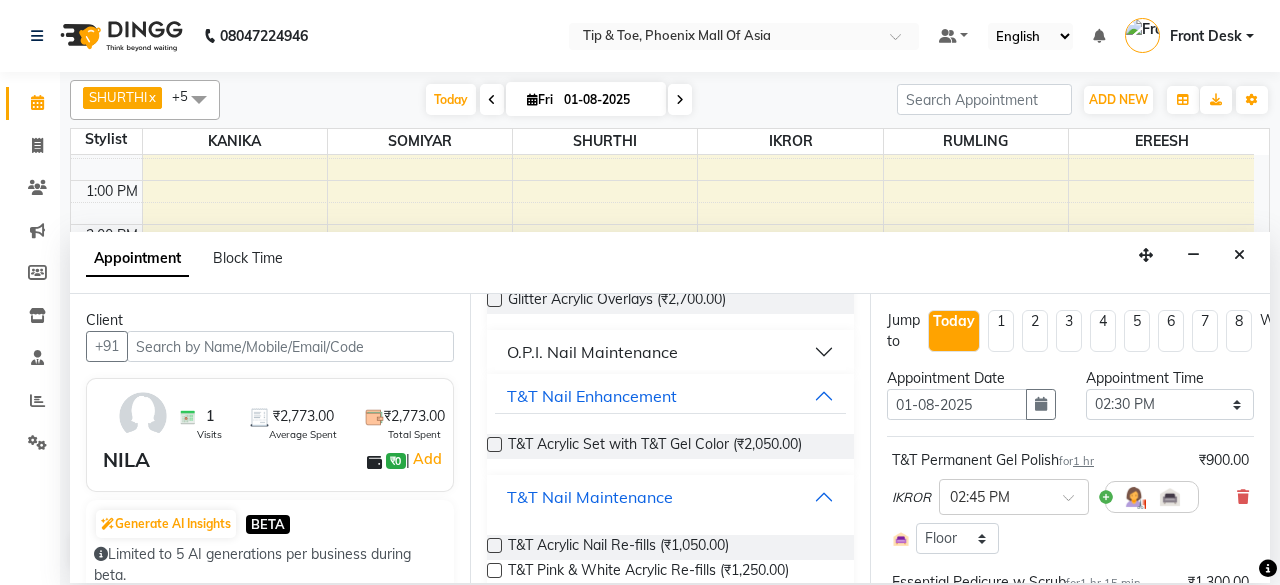 scroll, scrollTop: 253, scrollLeft: 0, axis: vertical 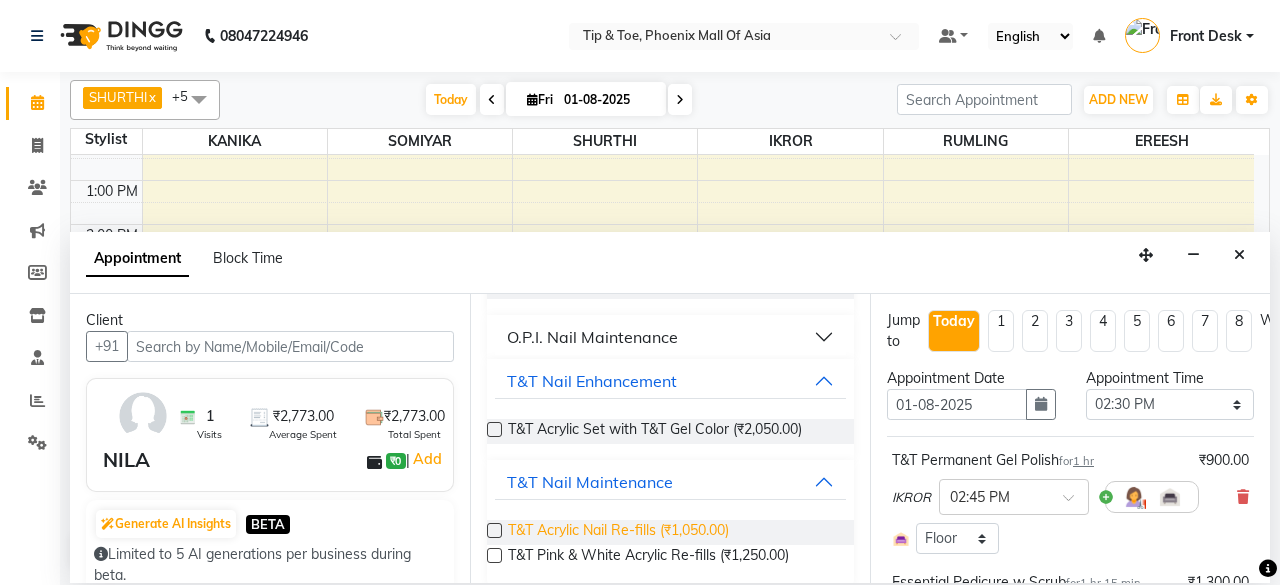 click on "T&T Acrylic Nail Re-fills (₹1,050.00)" at bounding box center (618, 532) 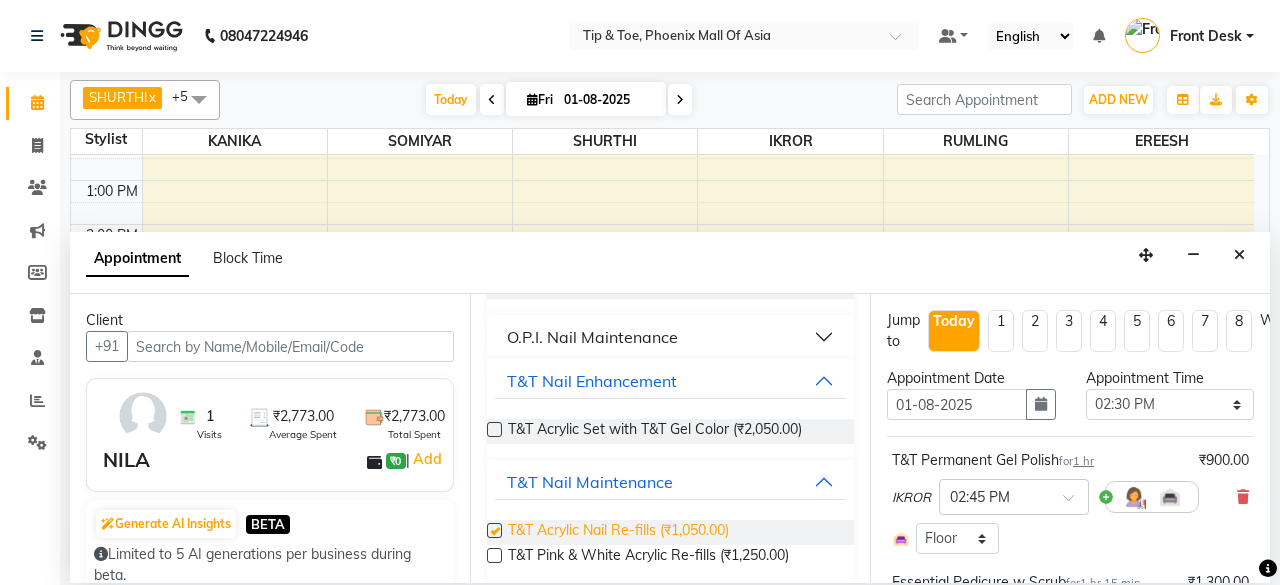 checkbox on "false" 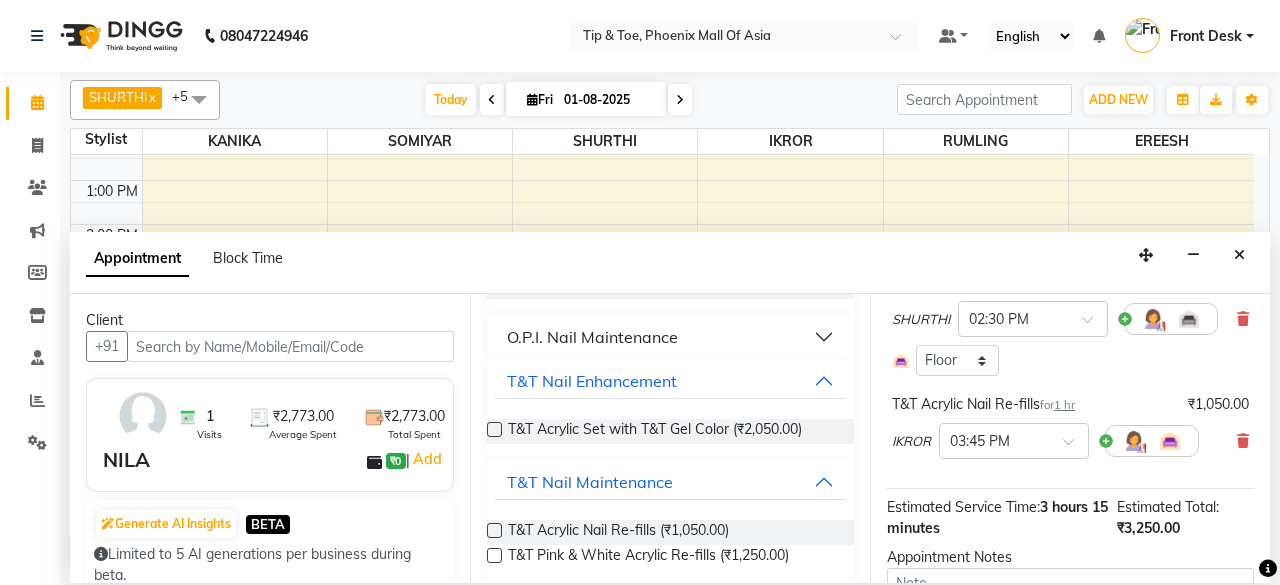 scroll, scrollTop: 458, scrollLeft: 0, axis: vertical 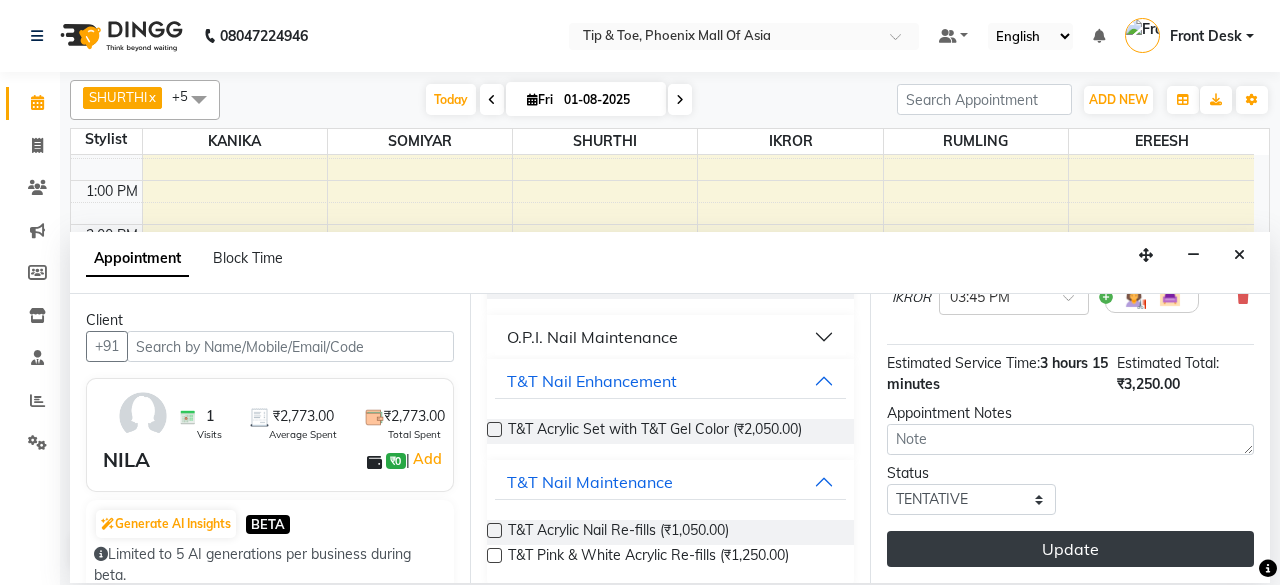click on "Update" at bounding box center [1070, 549] 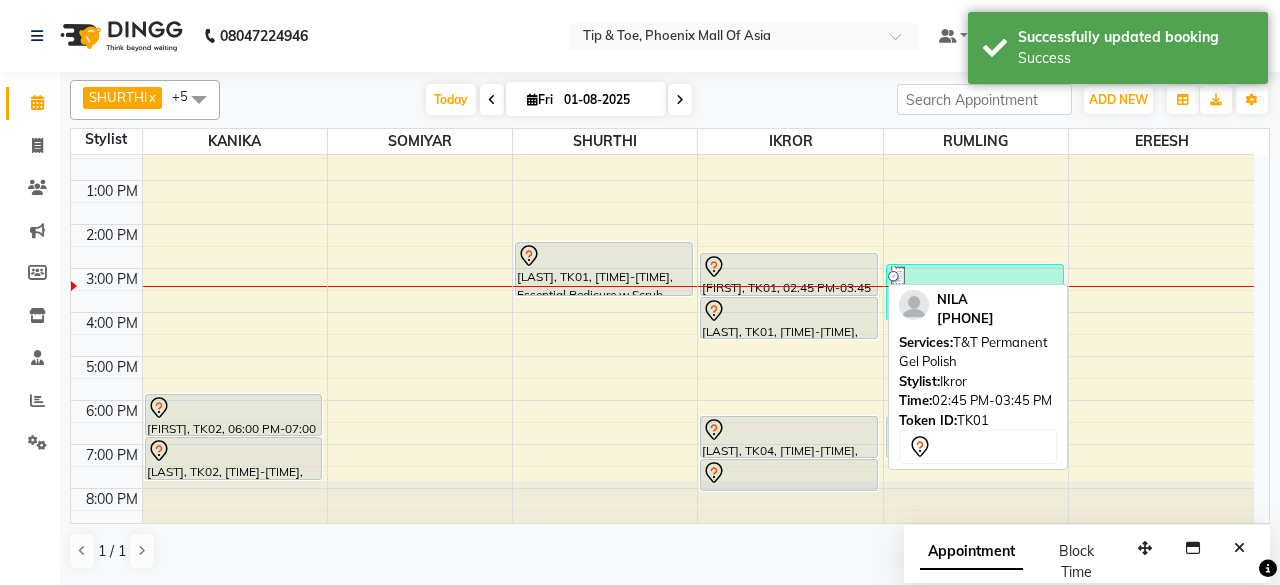 click at bounding box center [789, 267] 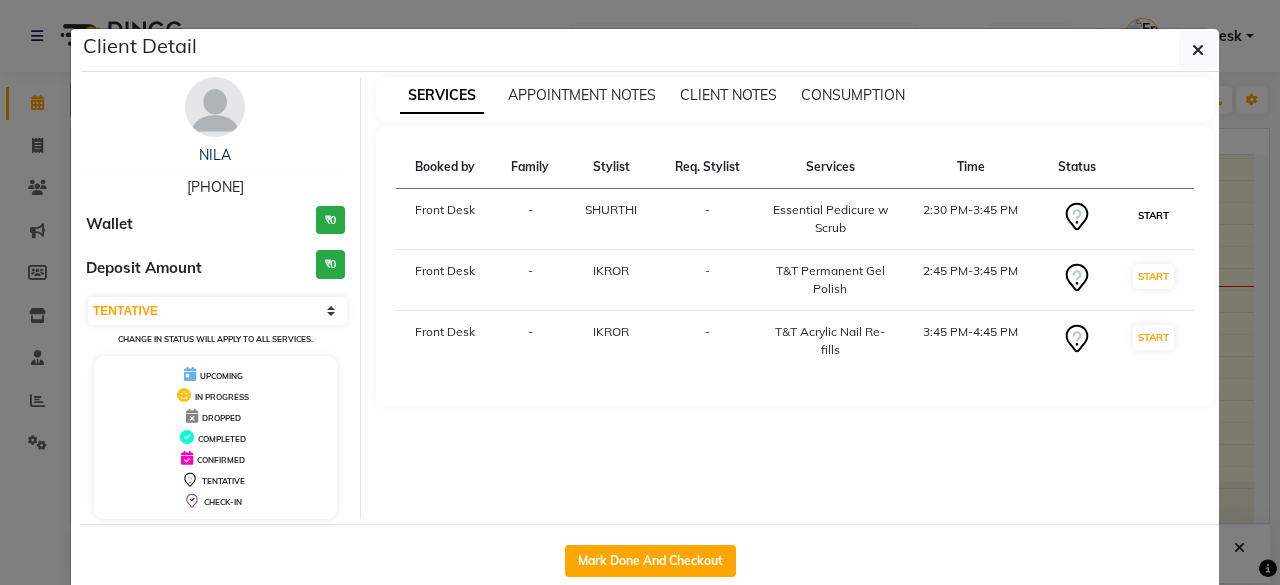 click on "START" at bounding box center (1153, 215) 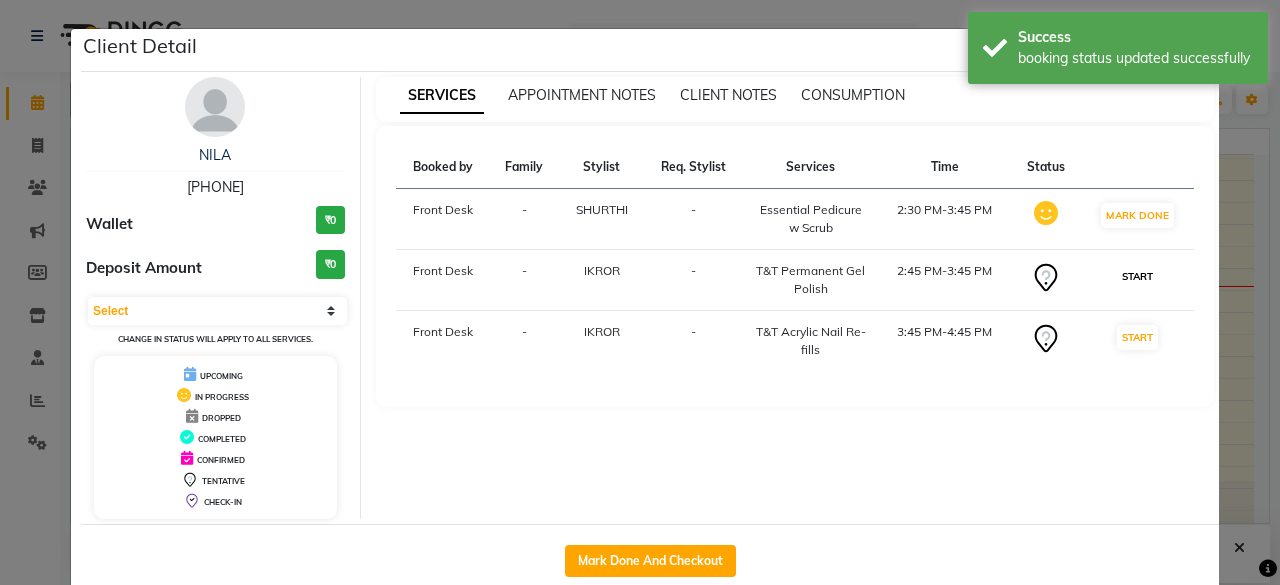 click on "START" at bounding box center (1137, 276) 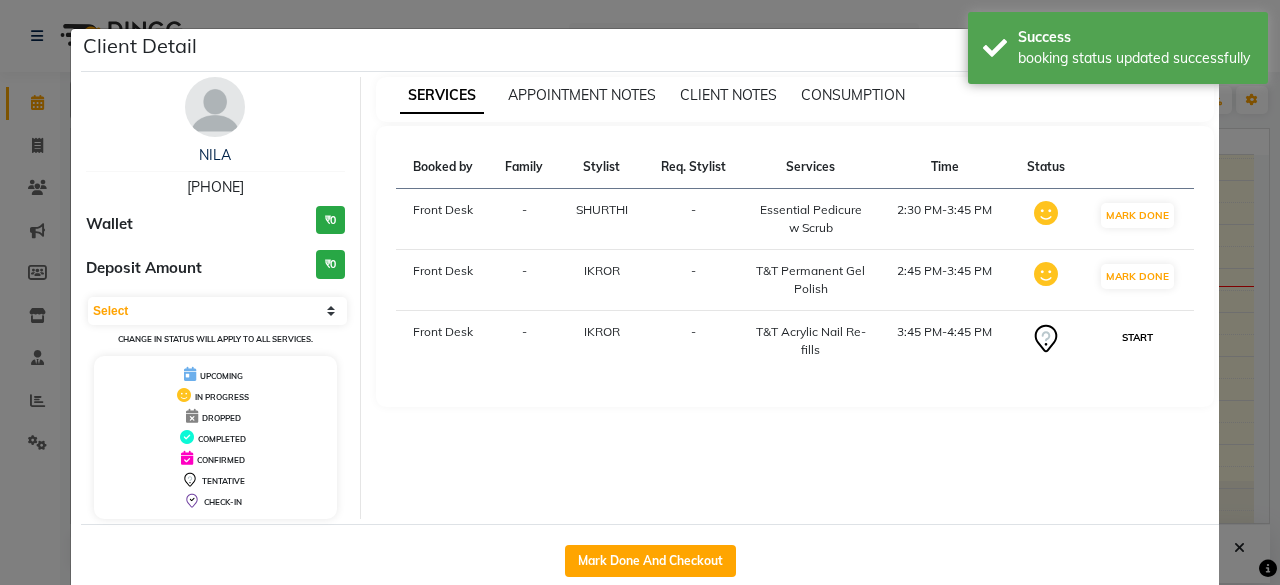 click on "START" at bounding box center (1137, 337) 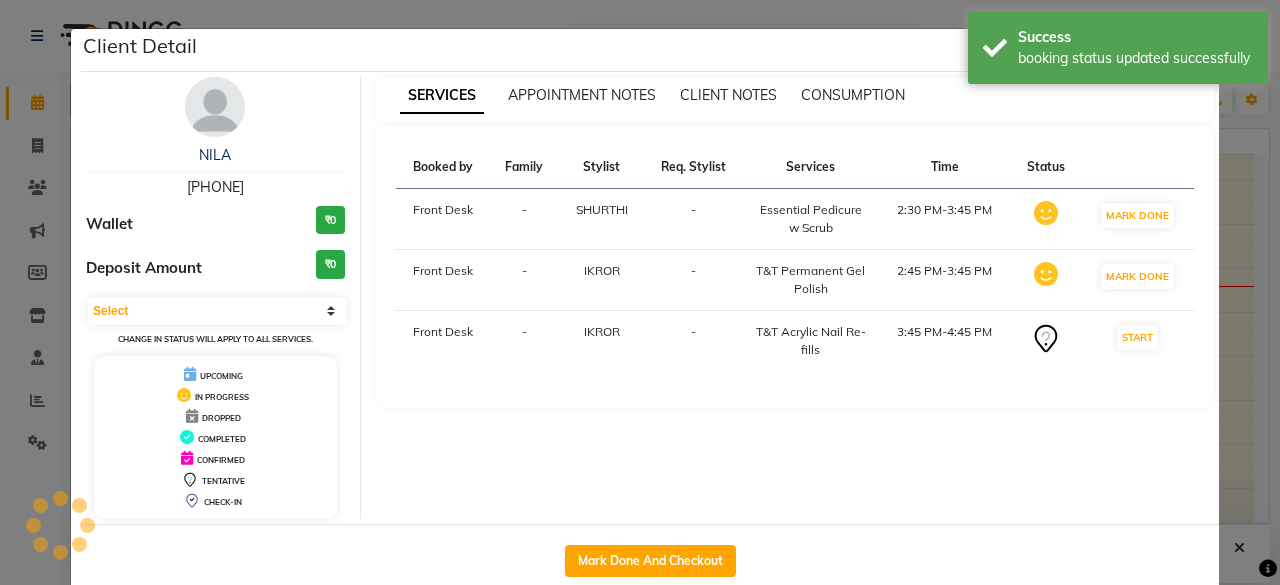 select on "1" 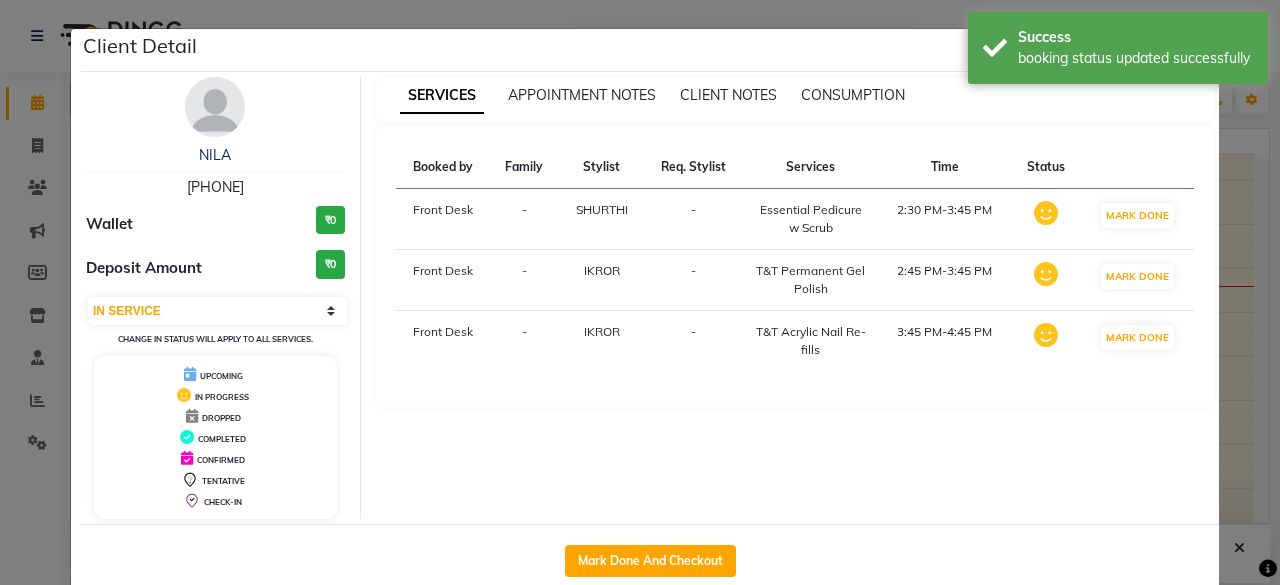 click on "Client Detail  [LAST]    [PHONE] Wallet ₹0 Deposit Amount  ₹0  Select IN SERVICE CONFIRMED TENTATIVE CHECK IN MARK DONE DROPPED UPCOMING Change in status will apply to all services. UPCOMING IN PROGRESS DROPPED COMPLETED CONFIRMED TENTATIVE CHECK-IN SERVICES APPOINTMENT NOTES CLIENT NOTES CONSUMPTION Booked by Family Stylist Req. Stylist Services Time Status  Front Desk  - [LAST] -  Essential Pedicure w Scrub   2:30 PM-3:45 PM   MARK DONE   Front Desk  - [LAST] -  T&T Permanent Gel Polish   2:45 PM-3:45 PM   MARK DONE   Front Desk  - [LAST] -  T&T Acrylic Nail Re-fills   3:45 PM-4:45 PM   MARK DONE   Mark Done And Checkout" 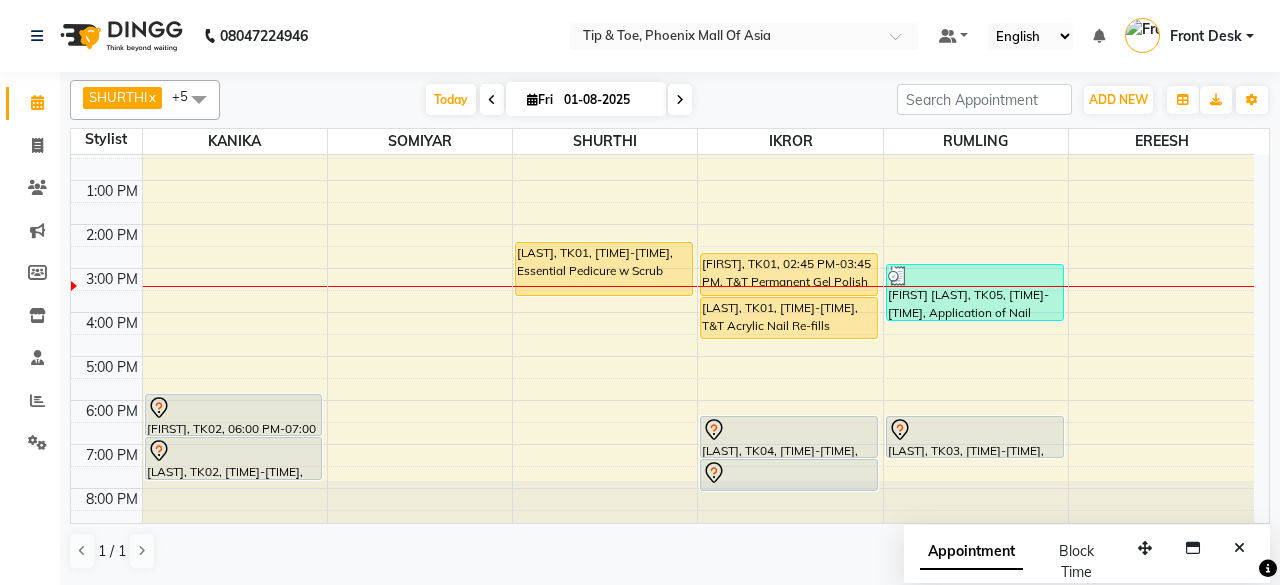 click on "8:00 AM 9:00 AM 10:00 AM 11:00 AM 12:00 PM 1:00 PM 2:00 PM 3:00 PM 4:00 PM 5:00 PM 6:00 PM 7:00 PM 8:00 PM             [LAST], TK02, [TIME]-[TIME], T&T Acrylic Nail Re-fills             [LAST], TK02, [TIME]-[TIME], T&T Permanent Gel Polish    [LAST], TK01, [TIME]-[TIME], Essential Pedicure w Scrub    [LAST], TK01, [TIME]-[TIME], T&T Permanent Gel Polish    [LAST], TK01, [TIME]-[TIME], T&T Acrylic Nail Re-fills             [LAST], TK04, [TIME]-[TIME], T&T Natural Gel Nail Set             [LAST], TK04, [TIME]-[TIME], Permanent Gel Polish French     [FIRST] [LAST], TK05, [TIME]-[TIME], Application of Nail Polish             [LAST], TK03, [TIME]-[TIME], T&T Natural Acrylic Nail Set" at bounding box center [662, 246] 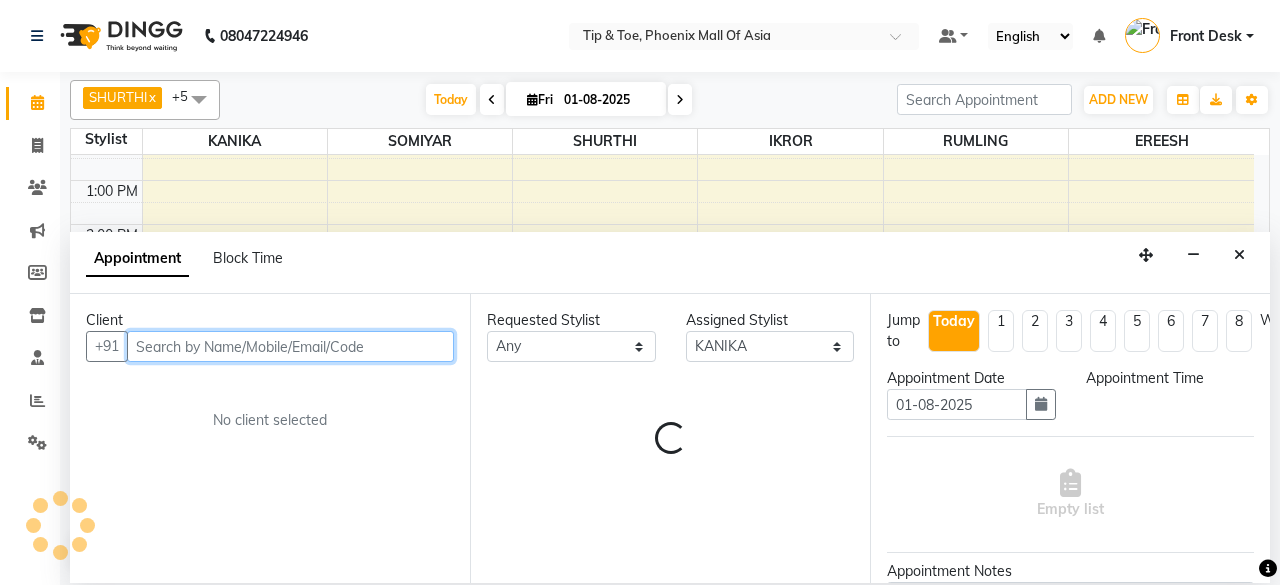 select on "930" 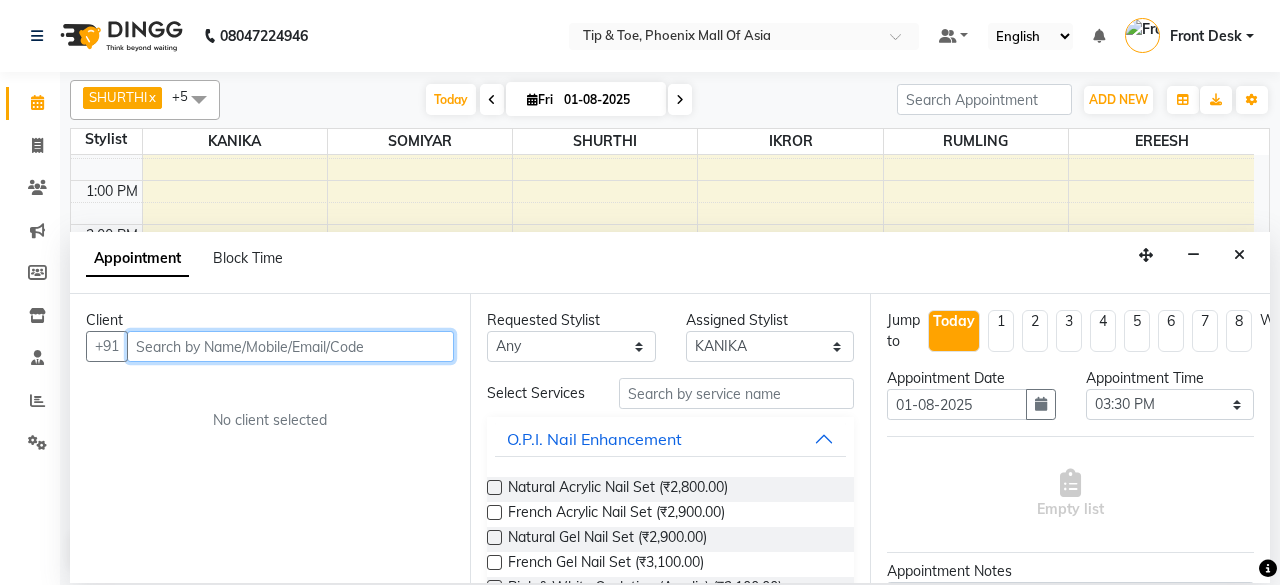 click at bounding box center [290, 346] 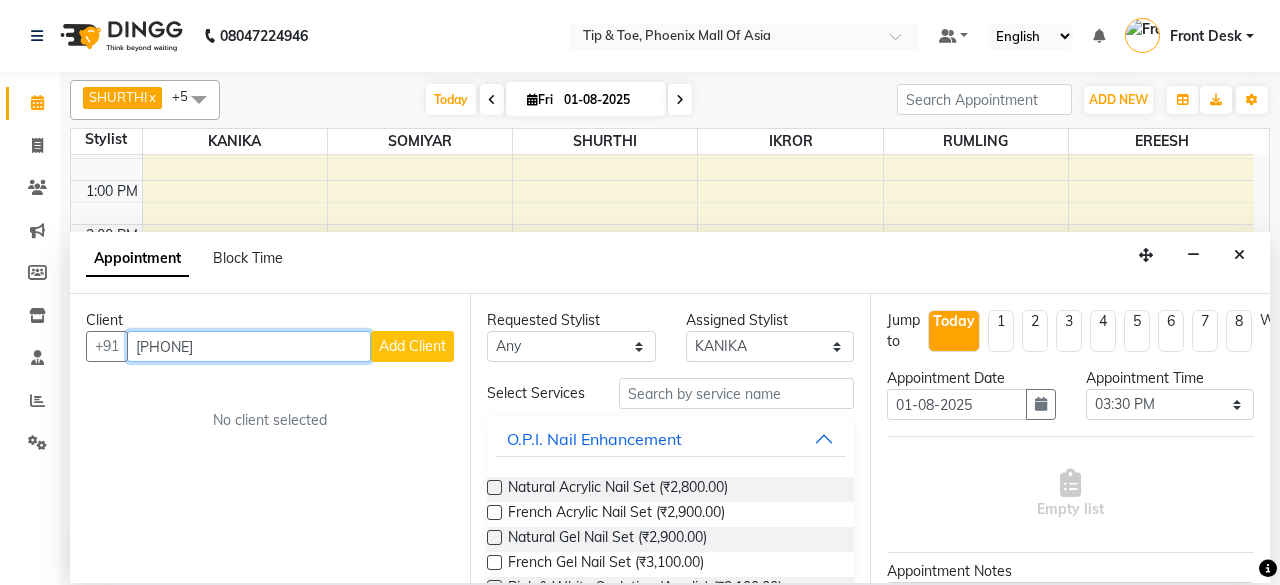 type on "[PHONE]" 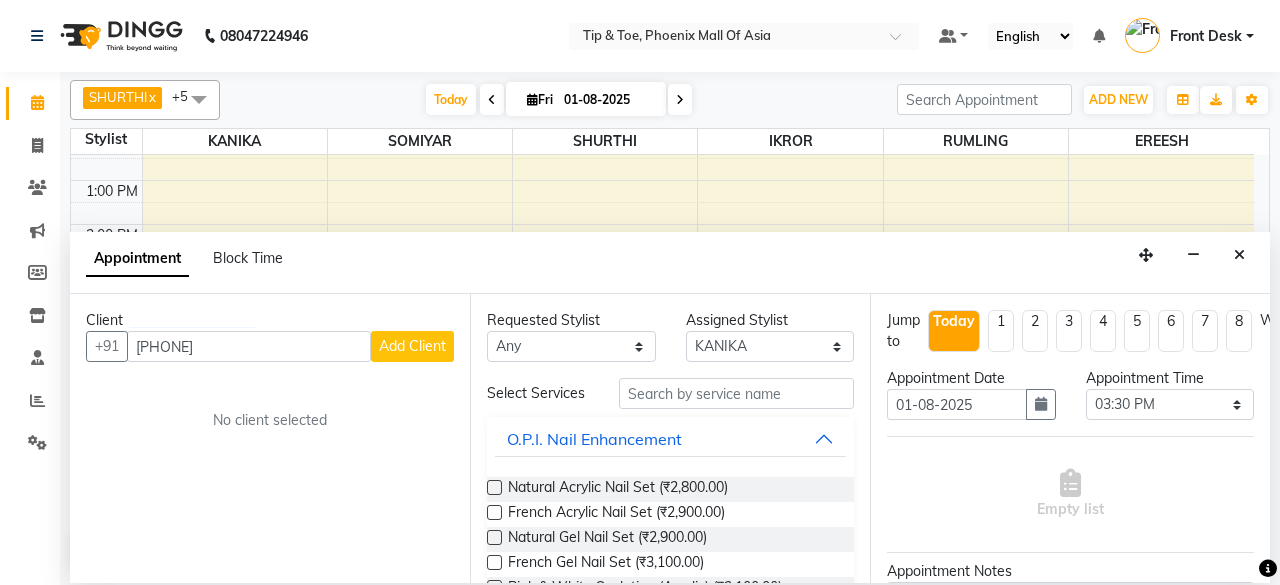 click on "Add Client" at bounding box center (412, 346) 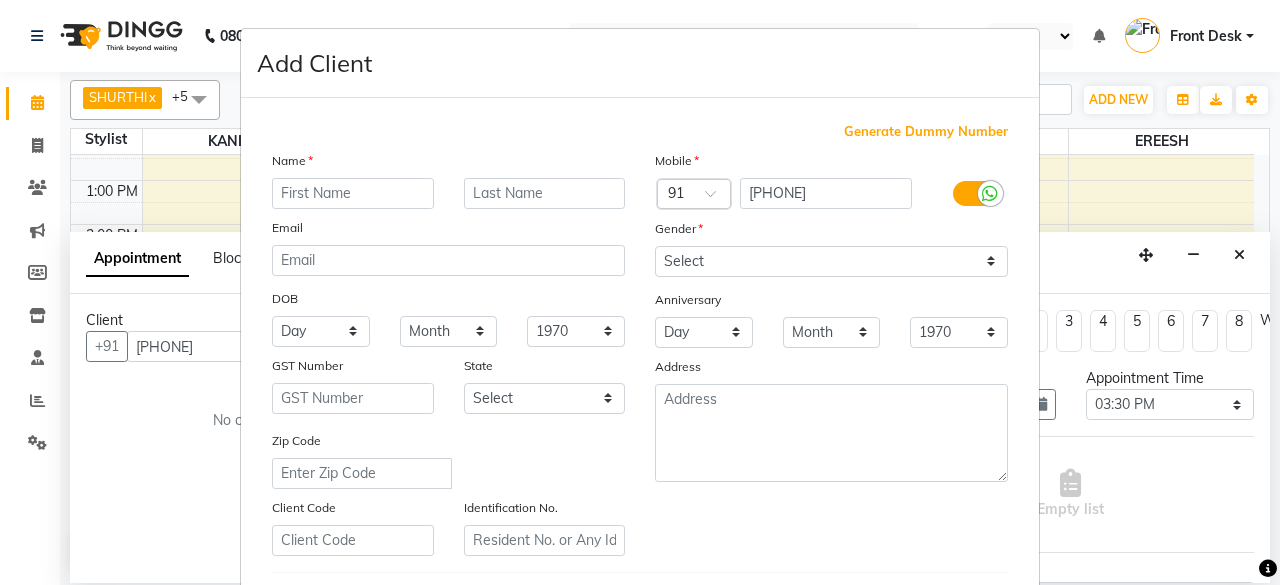 click at bounding box center [353, 193] 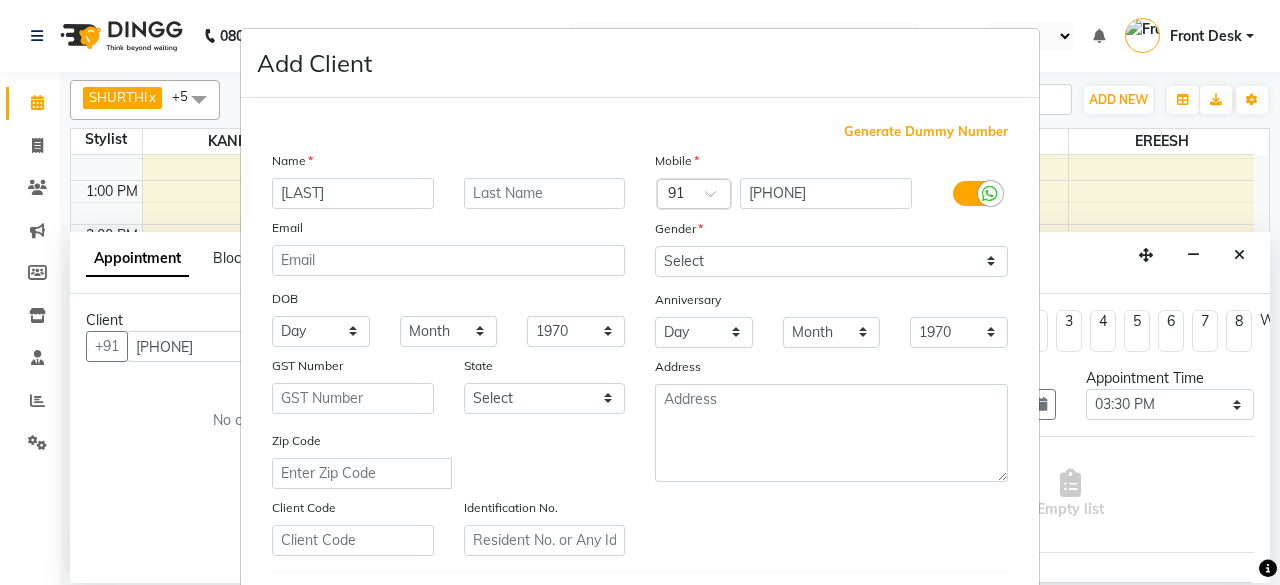 type on "[LAST]" 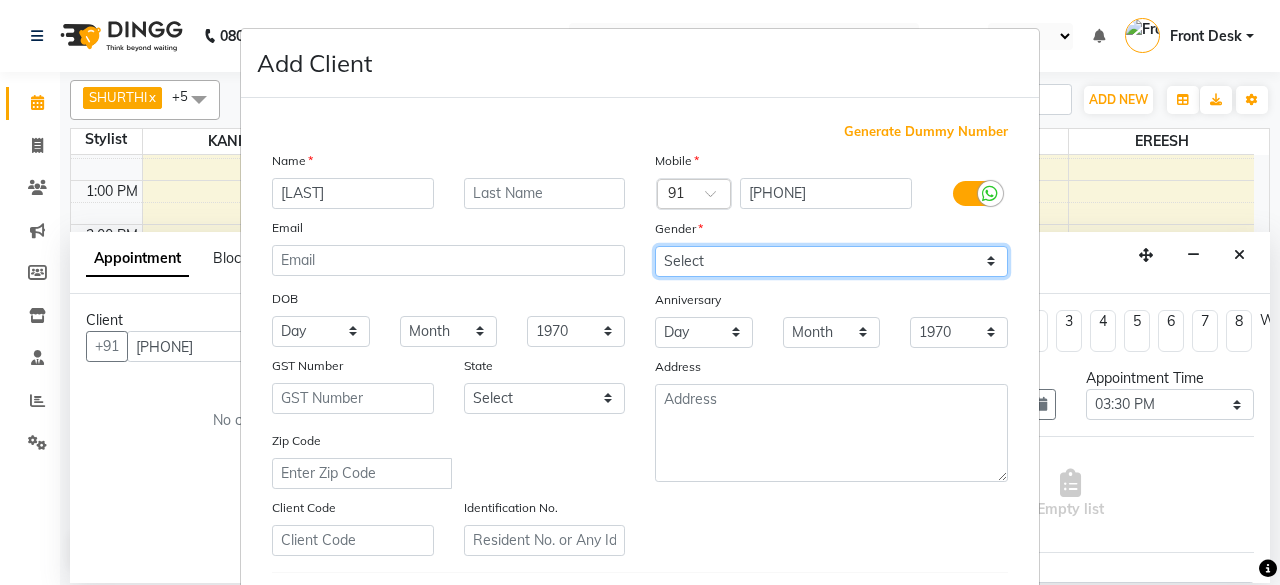 click on "Select Male Female Other Prefer Not To Say" at bounding box center [831, 261] 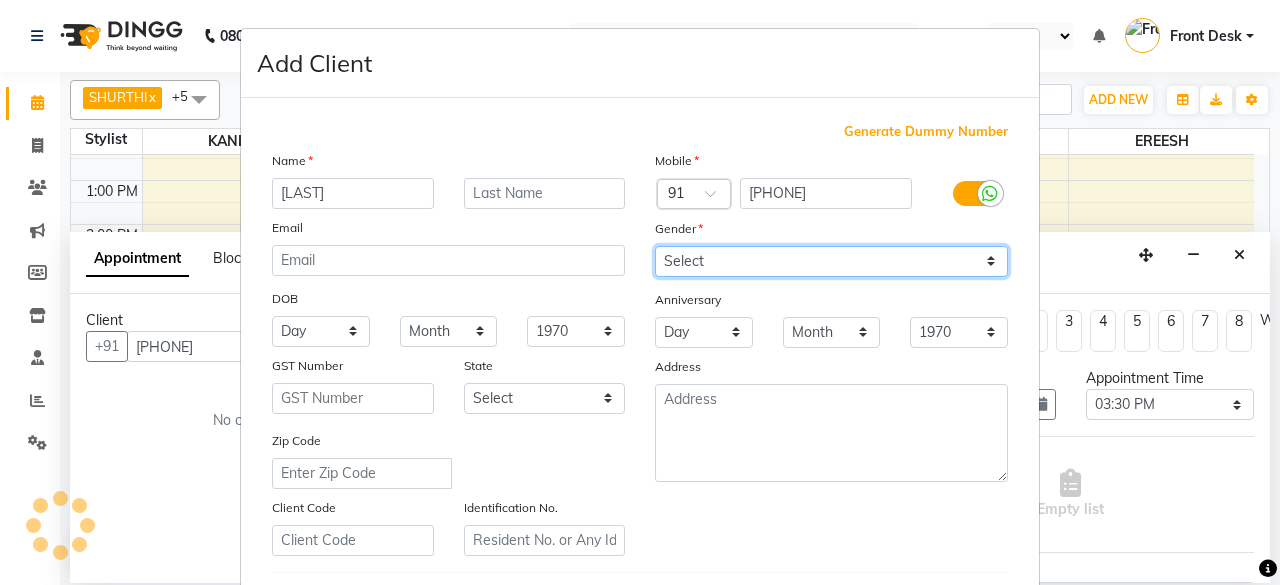 select on "female" 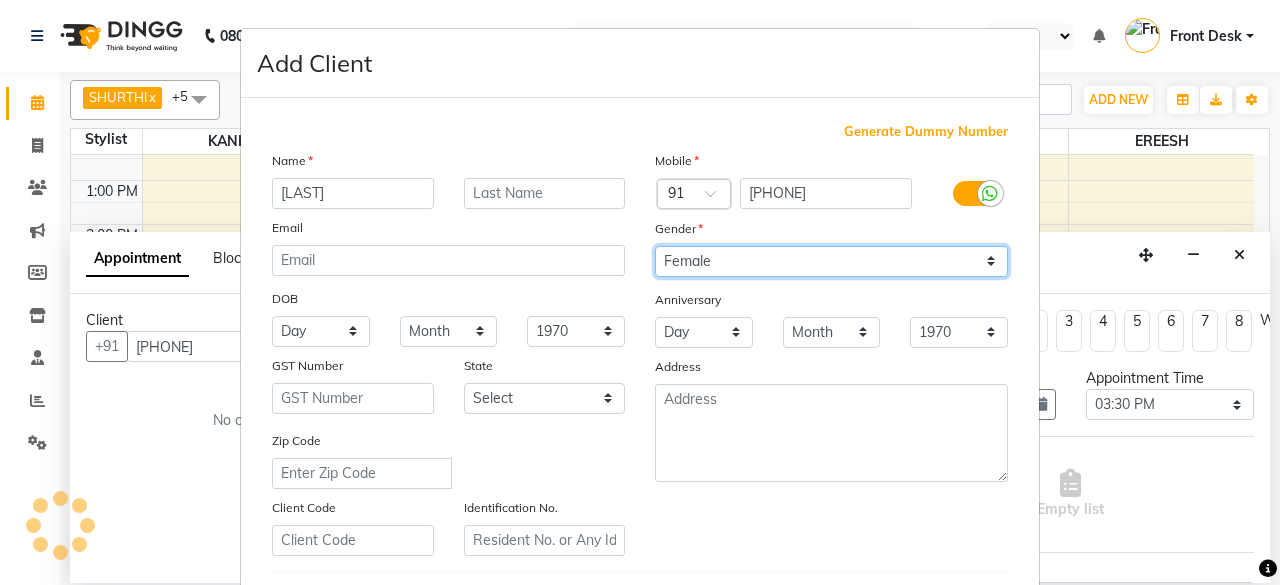 click on "Select Male Female Other Prefer Not To Say" at bounding box center [831, 261] 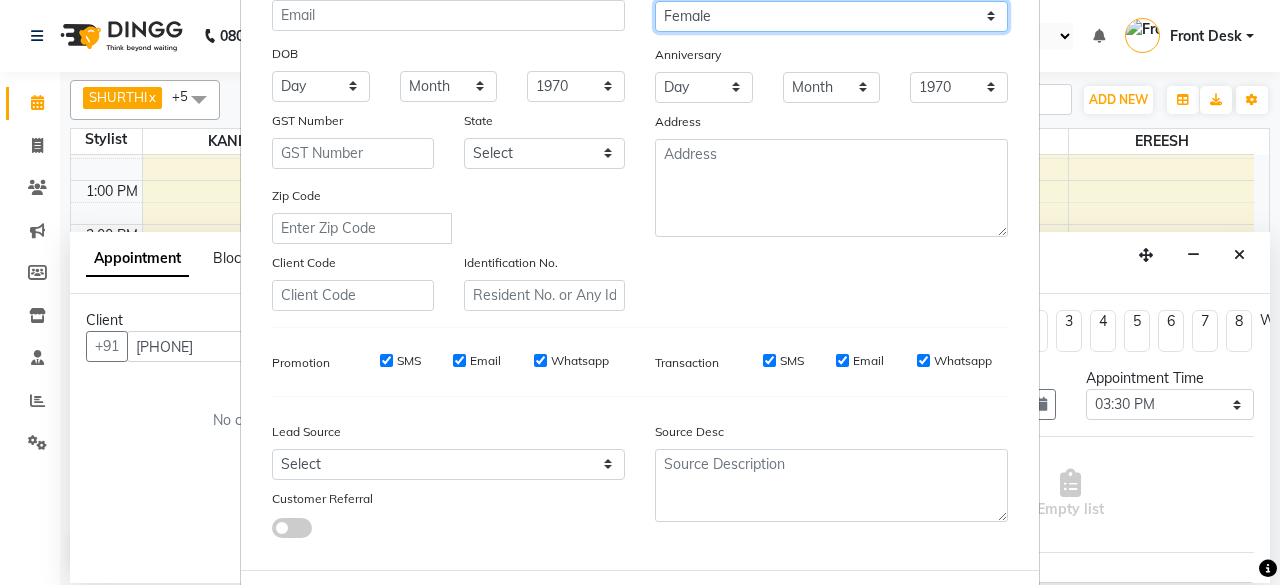 scroll, scrollTop: 300, scrollLeft: 0, axis: vertical 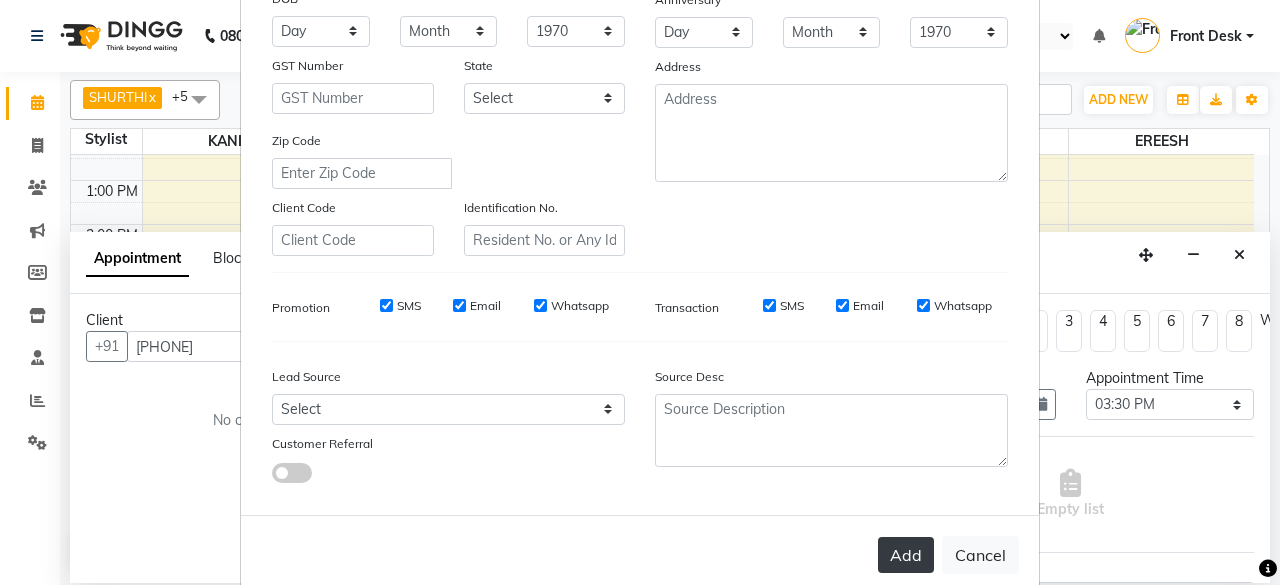 click on "Add" at bounding box center (906, 555) 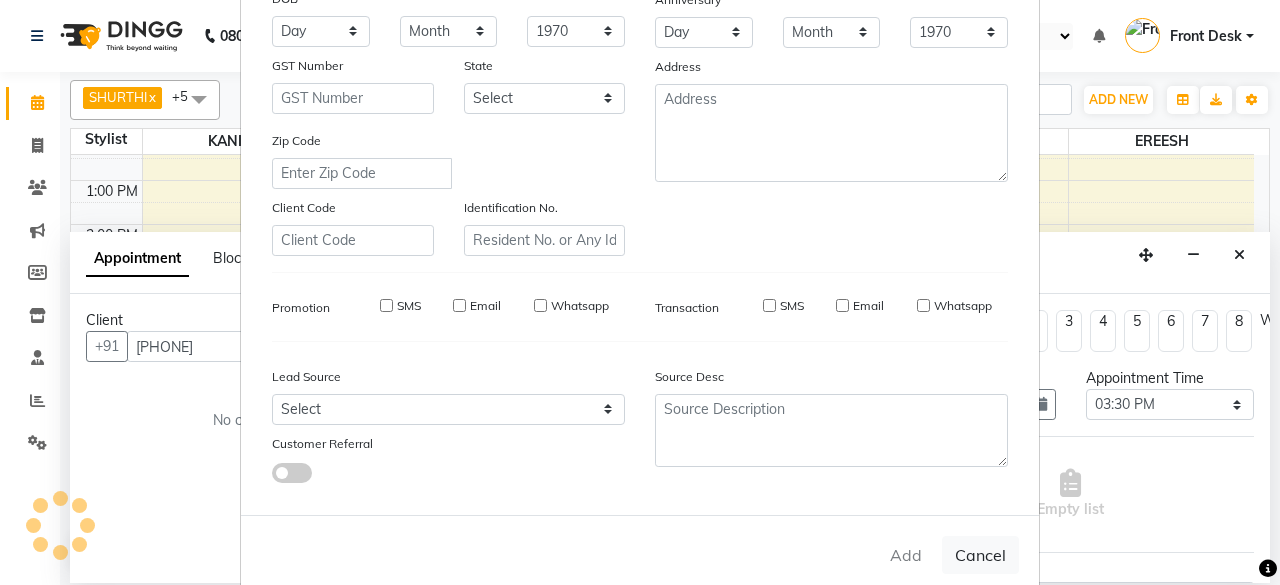 type 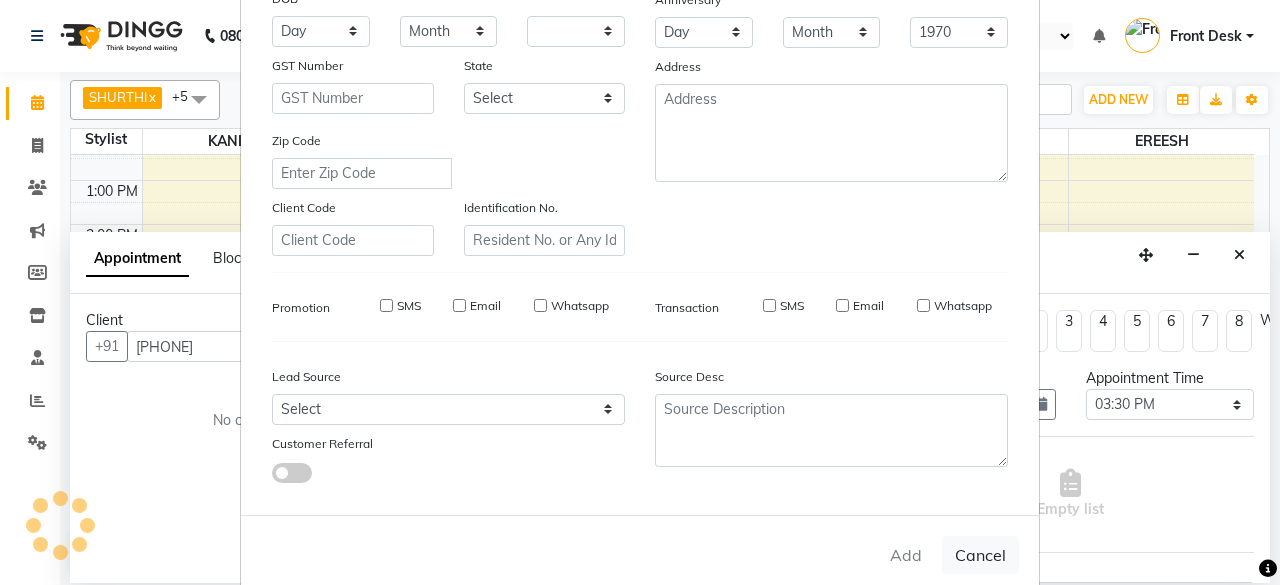 select 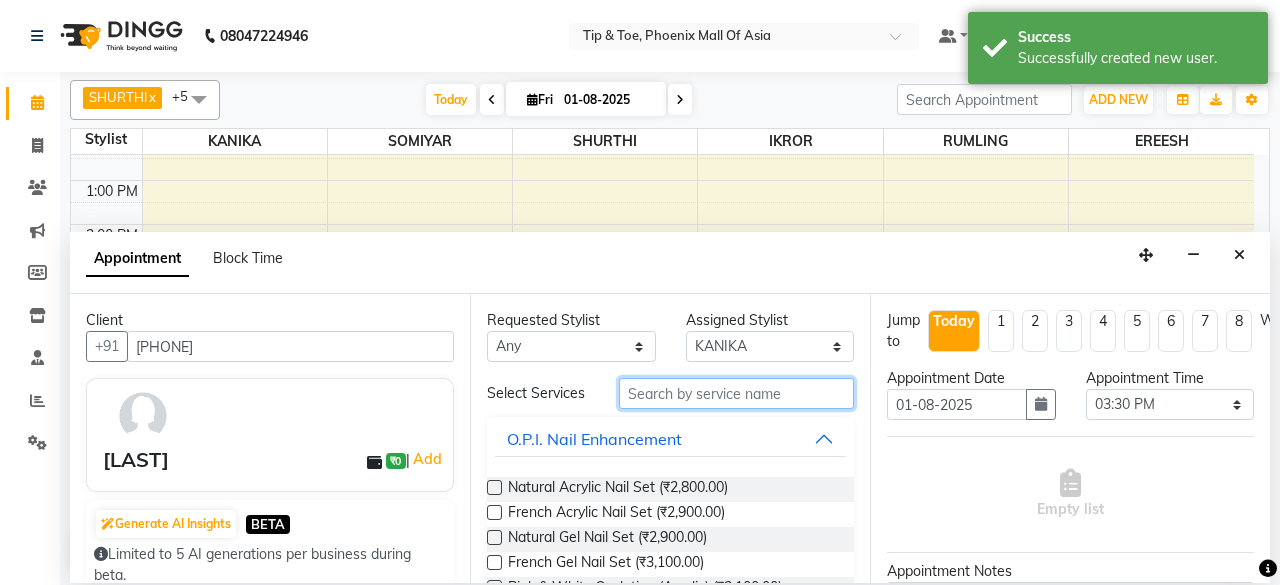 click at bounding box center [736, 393] 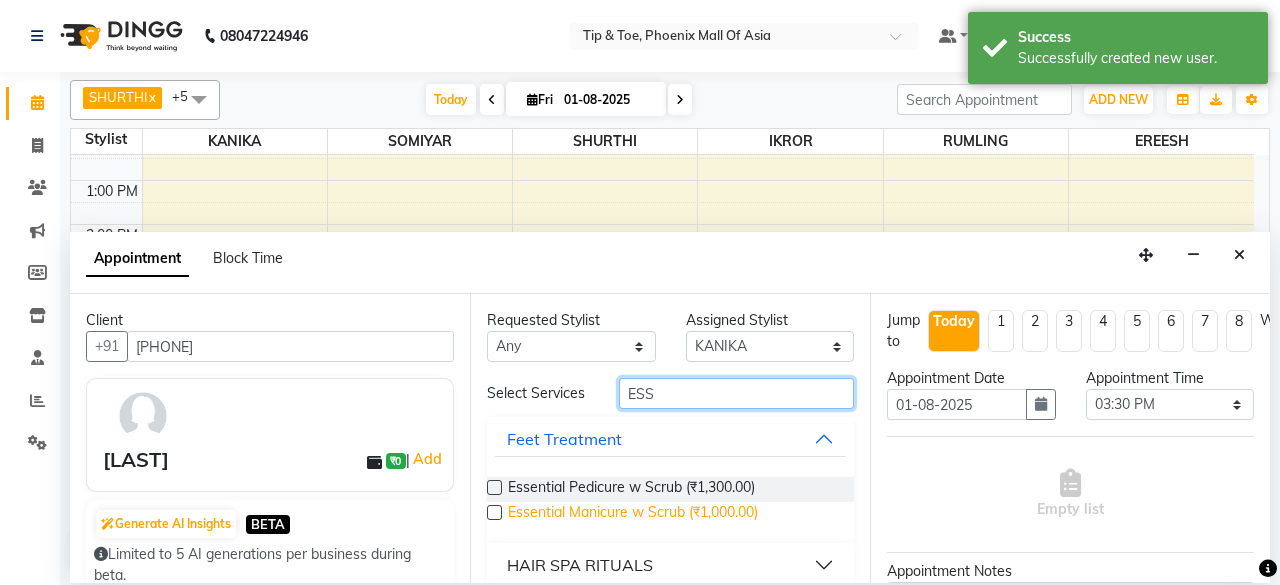 type on "ESS" 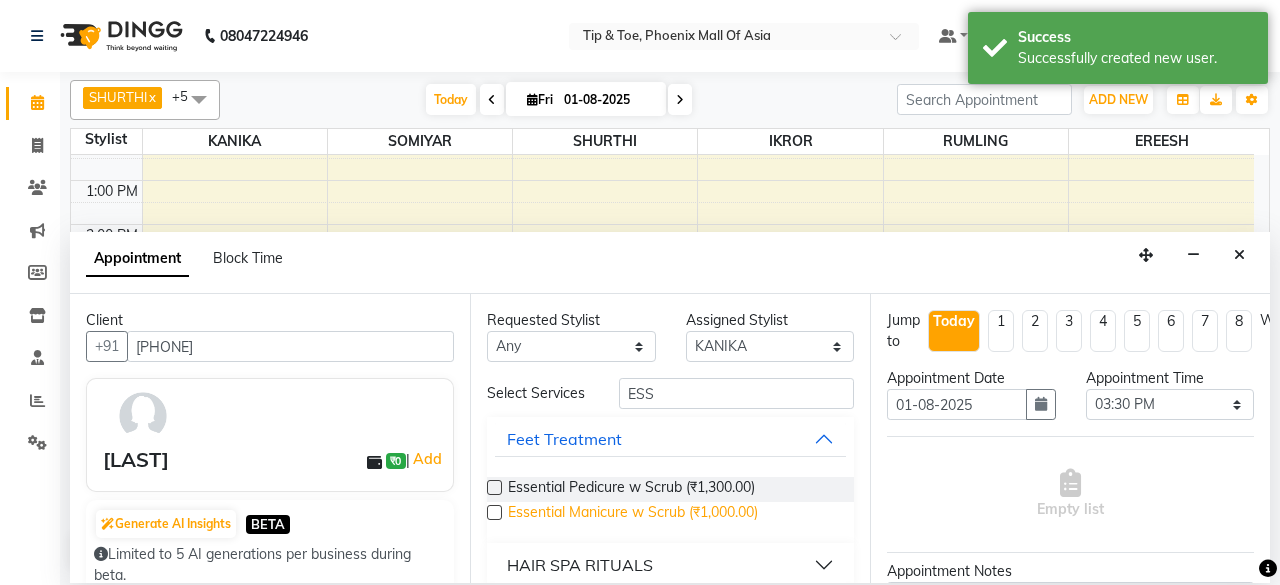 click on "Essential Manicure w Scrub (₹1,000.00)" at bounding box center [633, 514] 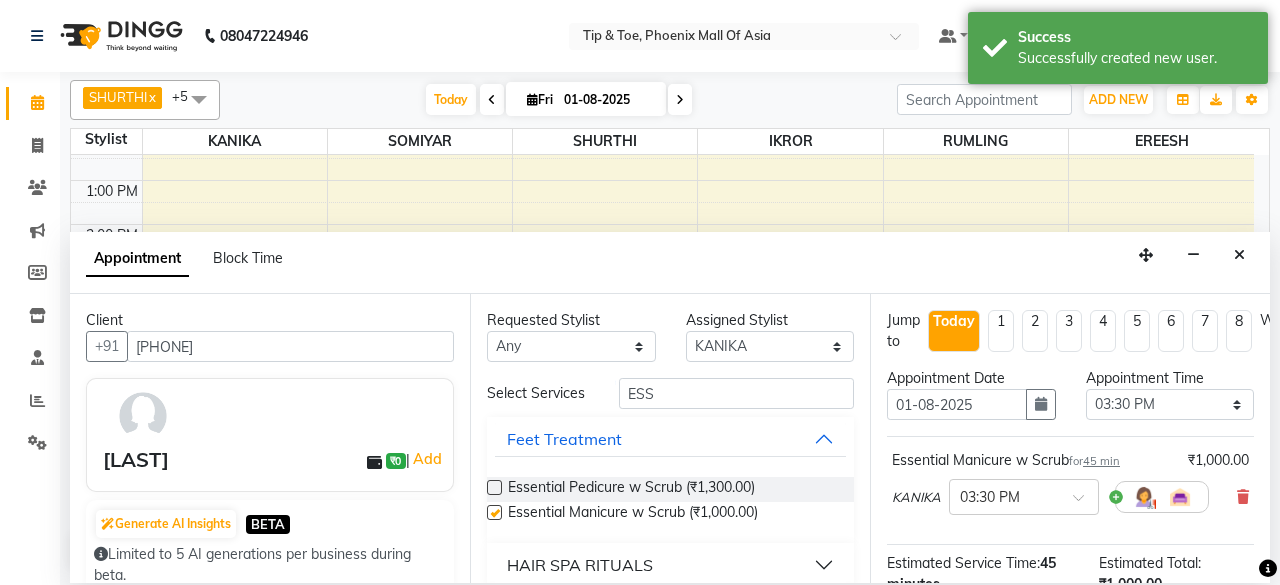 checkbox on "false" 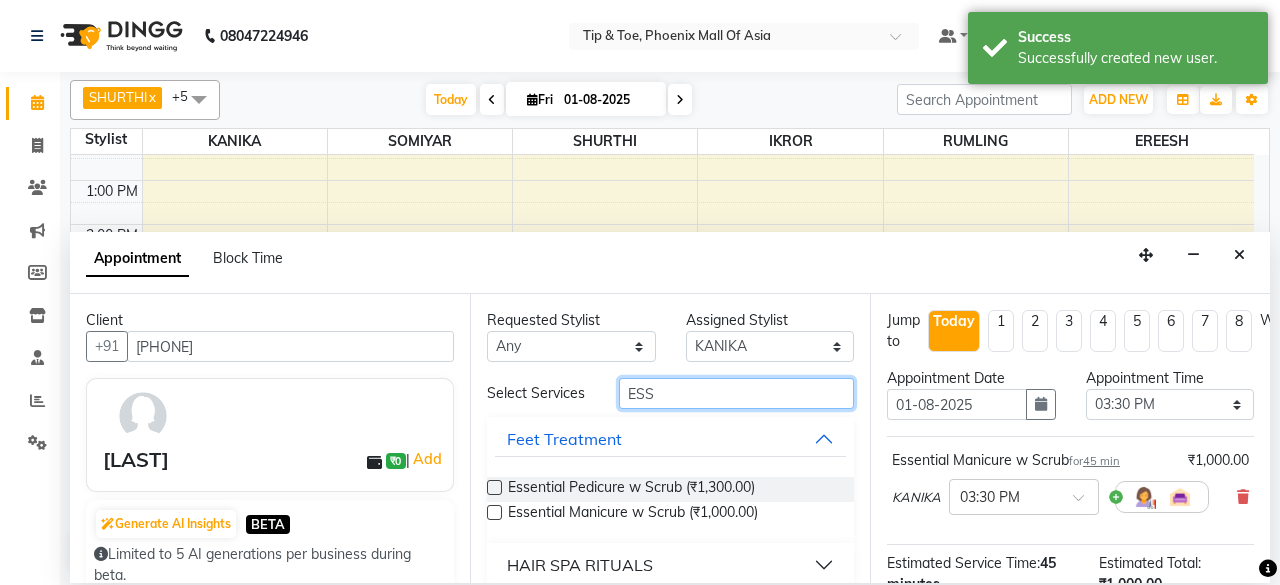 click on "ESS" at bounding box center [736, 393] 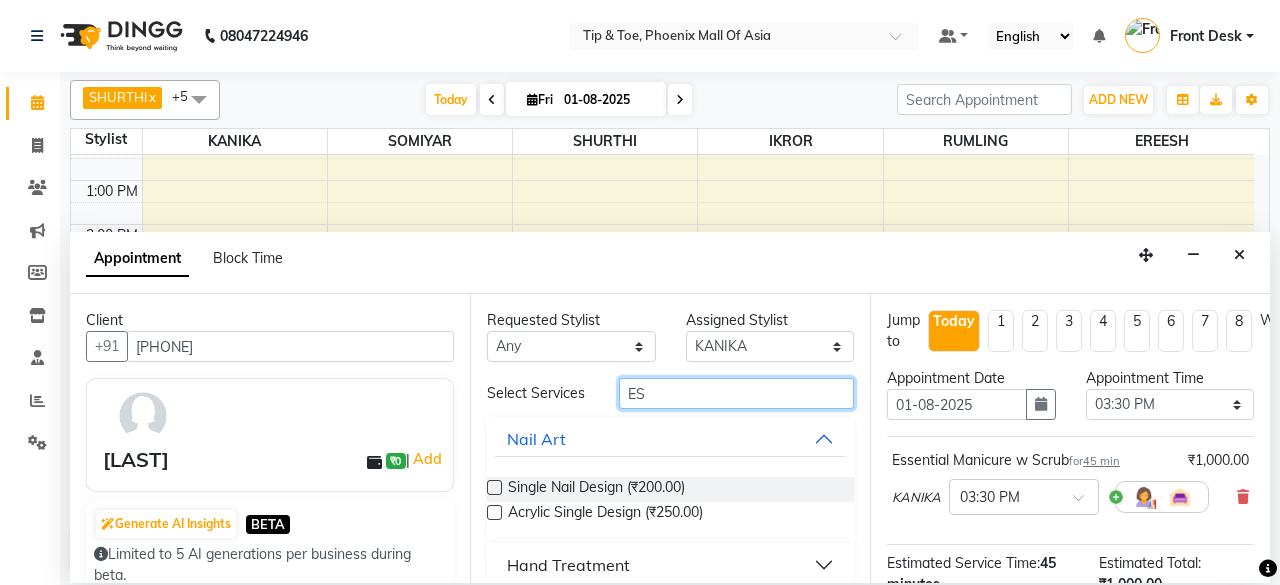 type on "E" 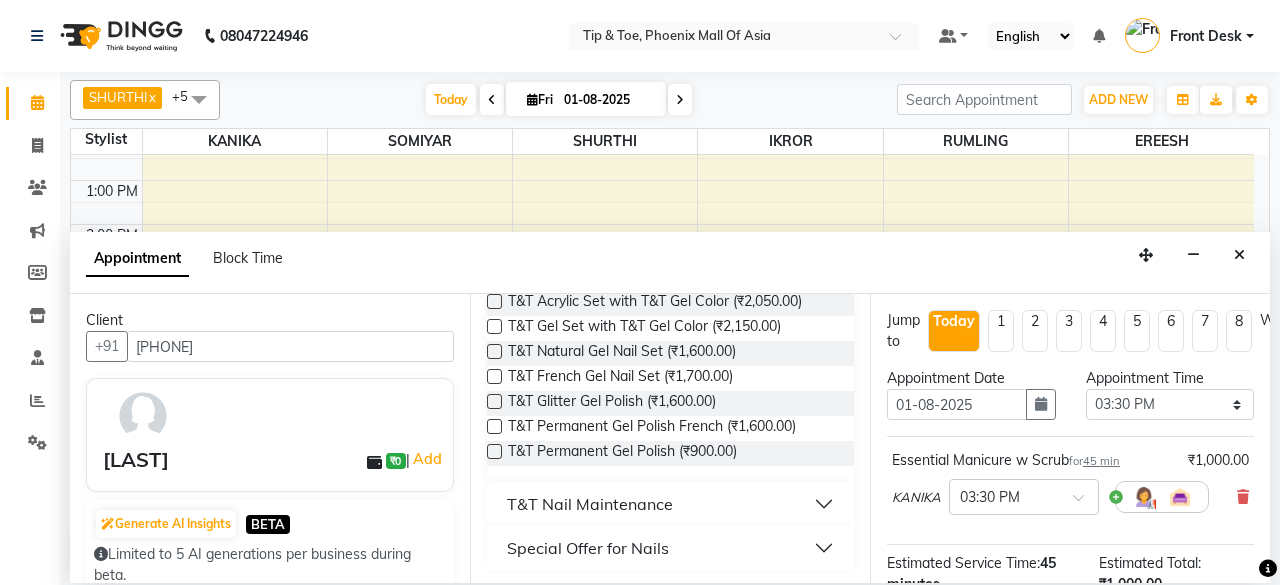 scroll, scrollTop: 188, scrollLeft: 0, axis: vertical 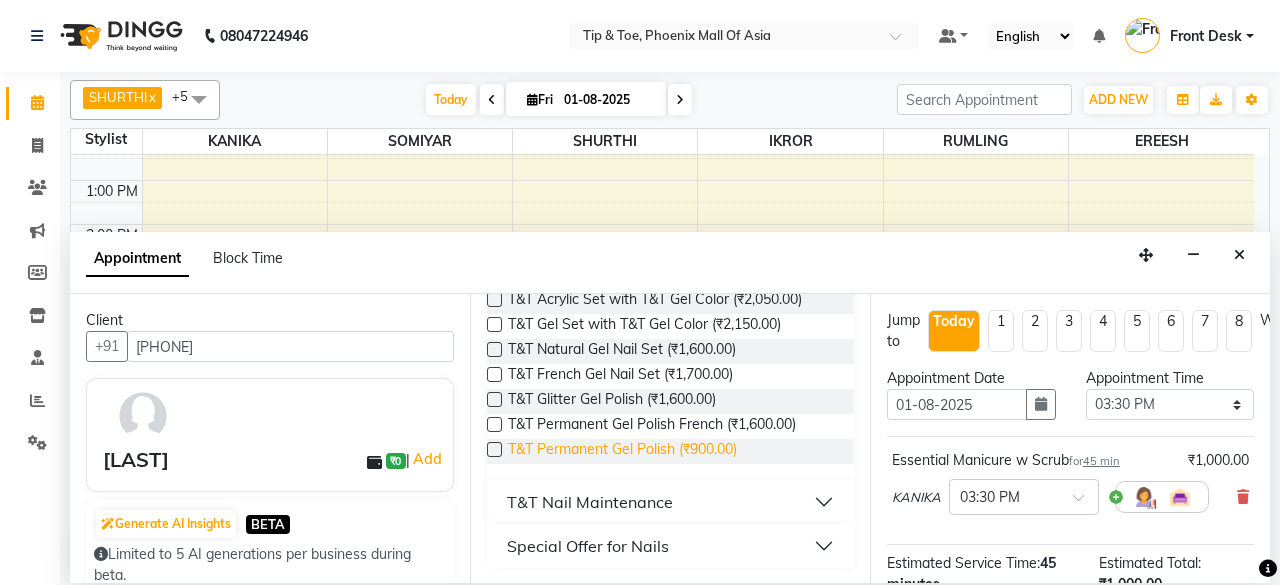 type on "T&T G" 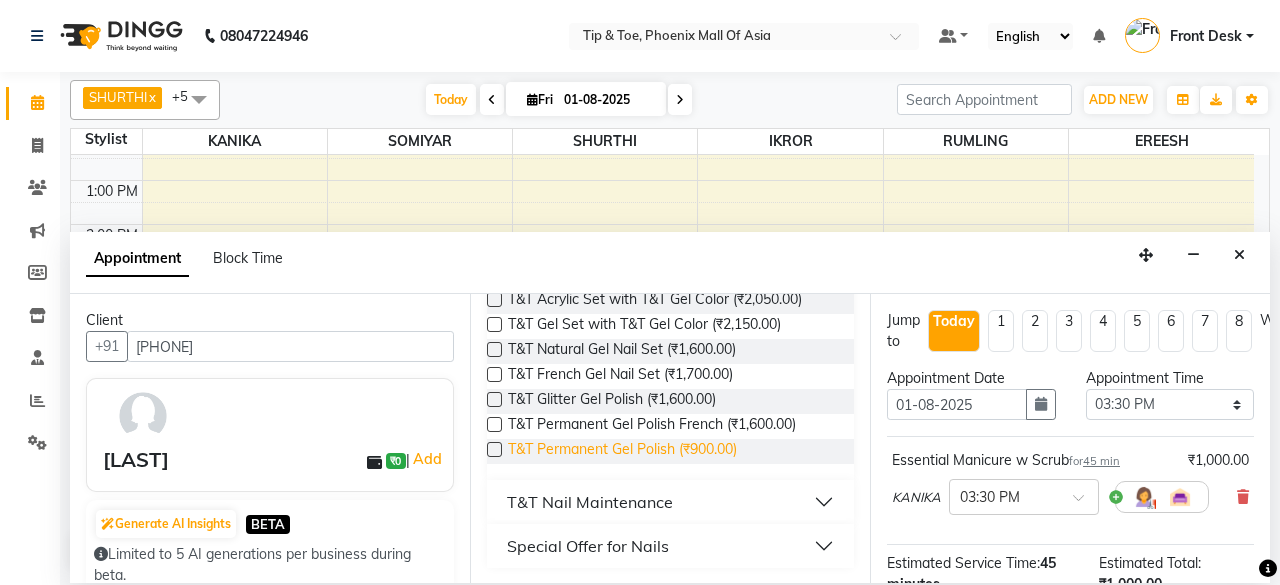 click on "T&T Permanent Gel Polish (₹900.00)" at bounding box center [622, 451] 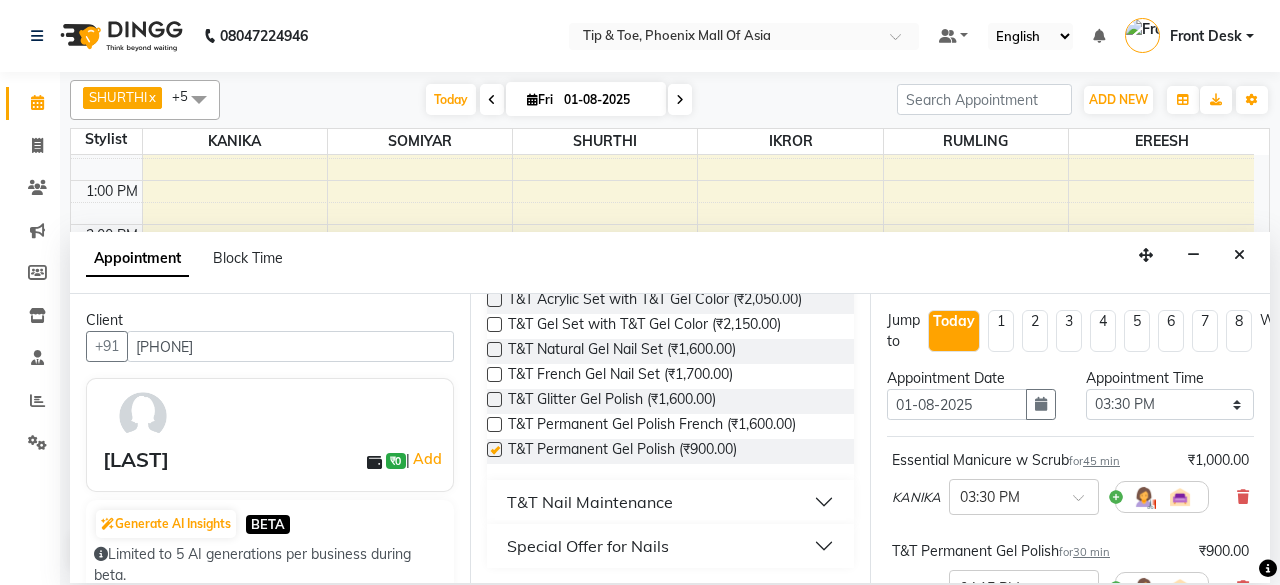 checkbox on "false" 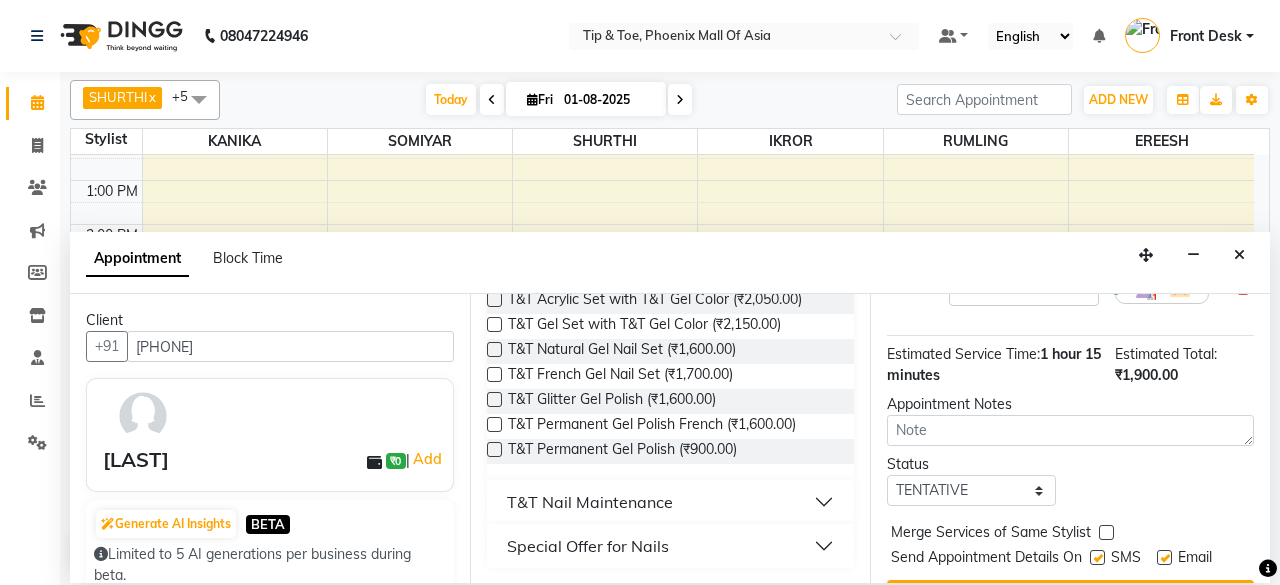 scroll, scrollTop: 363, scrollLeft: 0, axis: vertical 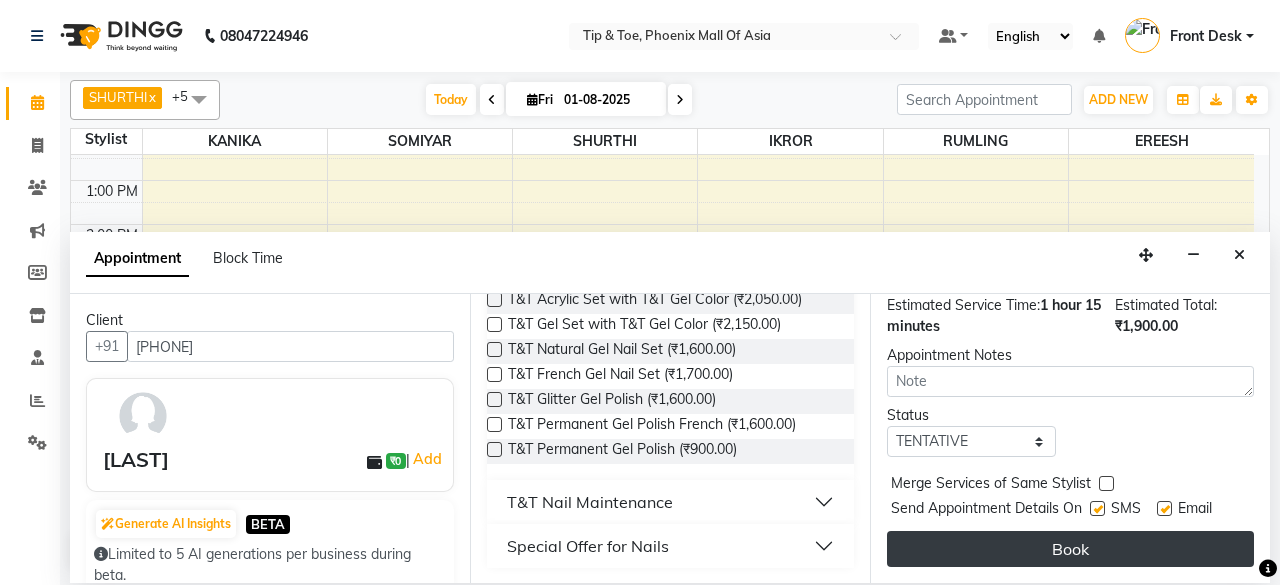 click on "Book" at bounding box center [1070, 549] 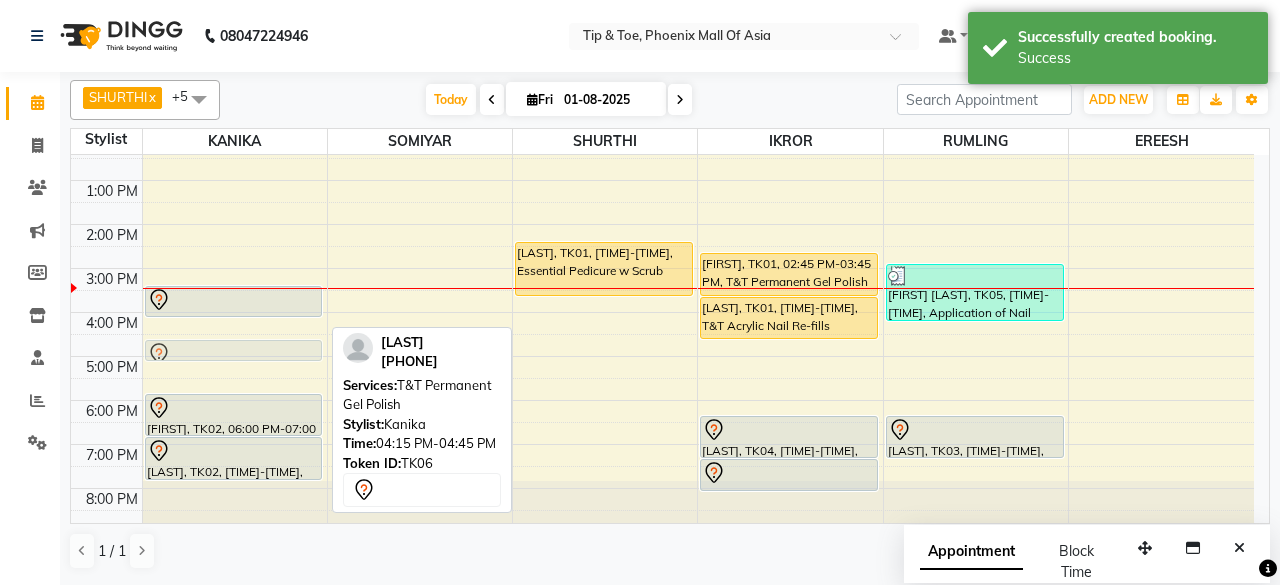 drag, startPoint x: 216, startPoint y: 321, endPoint x: 214, endPoint y: 333, distance: 12.165525 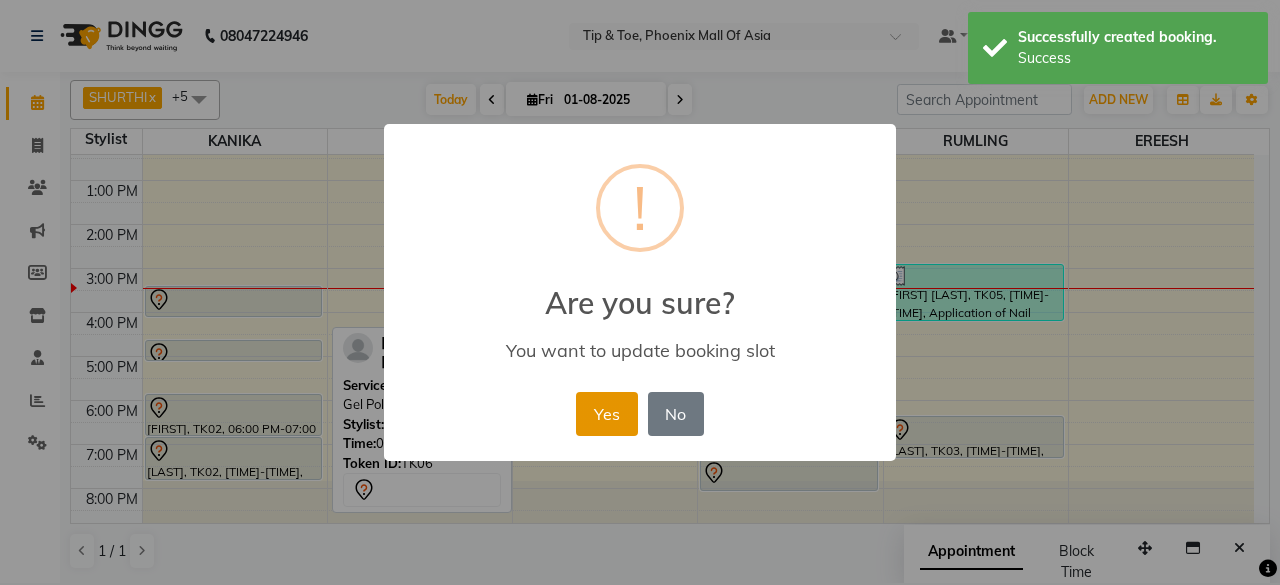 click on "Yes" at bounding box center (606, 414) 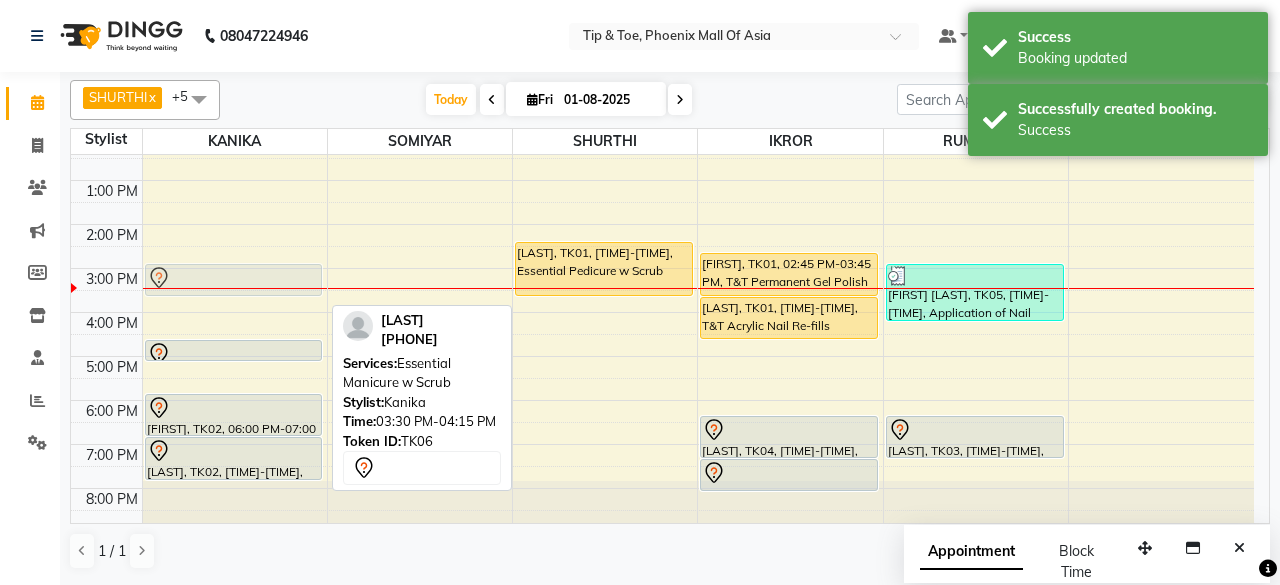 drag, startPoint x: 278, startPoint y: 303, endPoint x: 278, endPoint y: 273, distance: 30 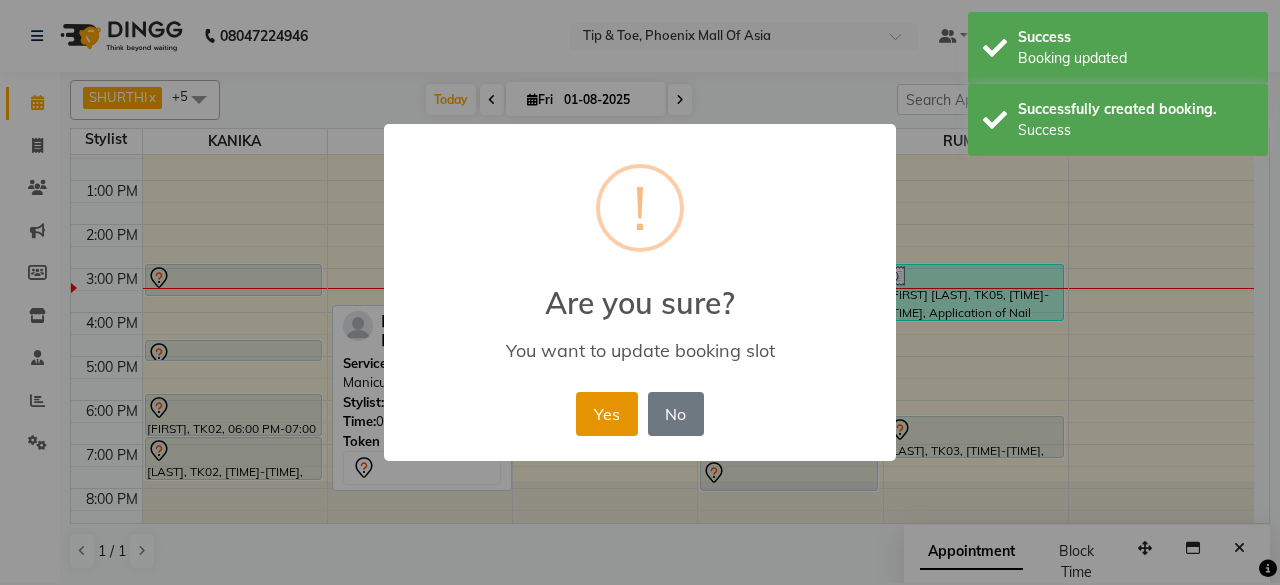 click on "Yes" at bounding box center (606, 414) 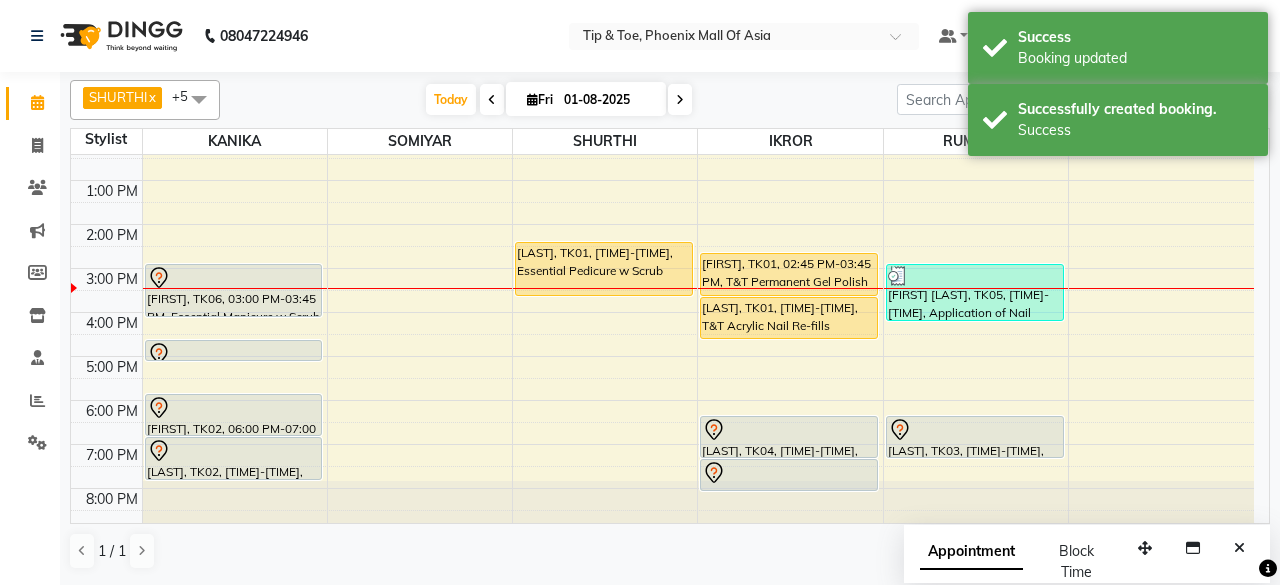 drag, startPoint x: 298, startPoint y: 292, endPoint x: 292, endPoint y: 307, distance: 16.155495 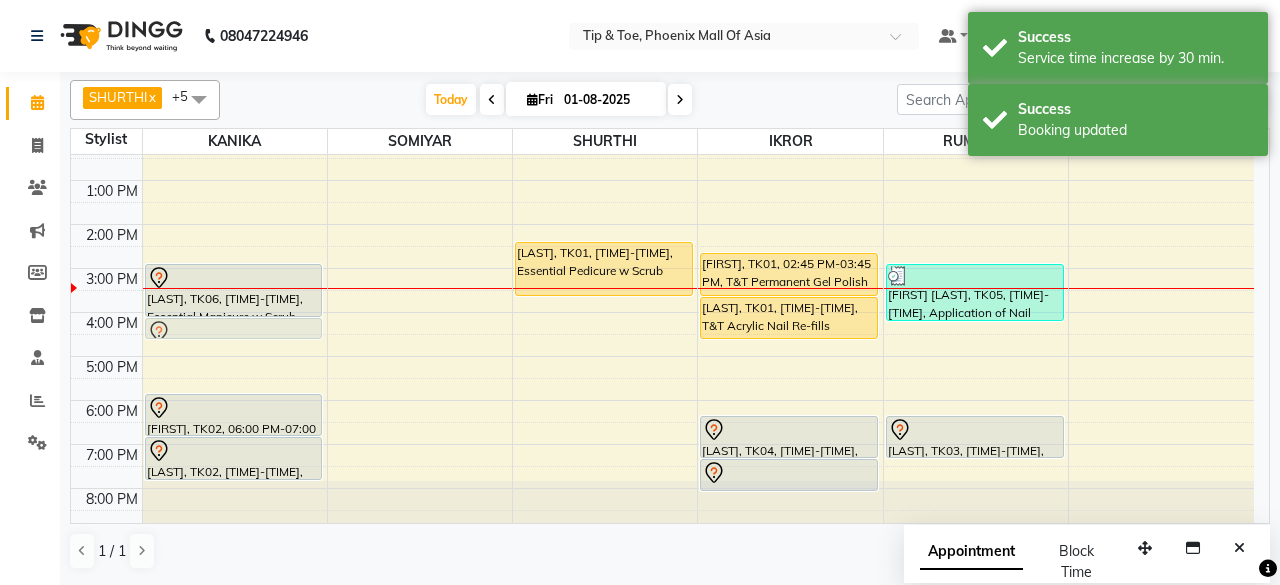 drag, startPoint x: 274, startPoint y: 343, endPoint x: 277, endPoint y: 321, distance: 22.203604 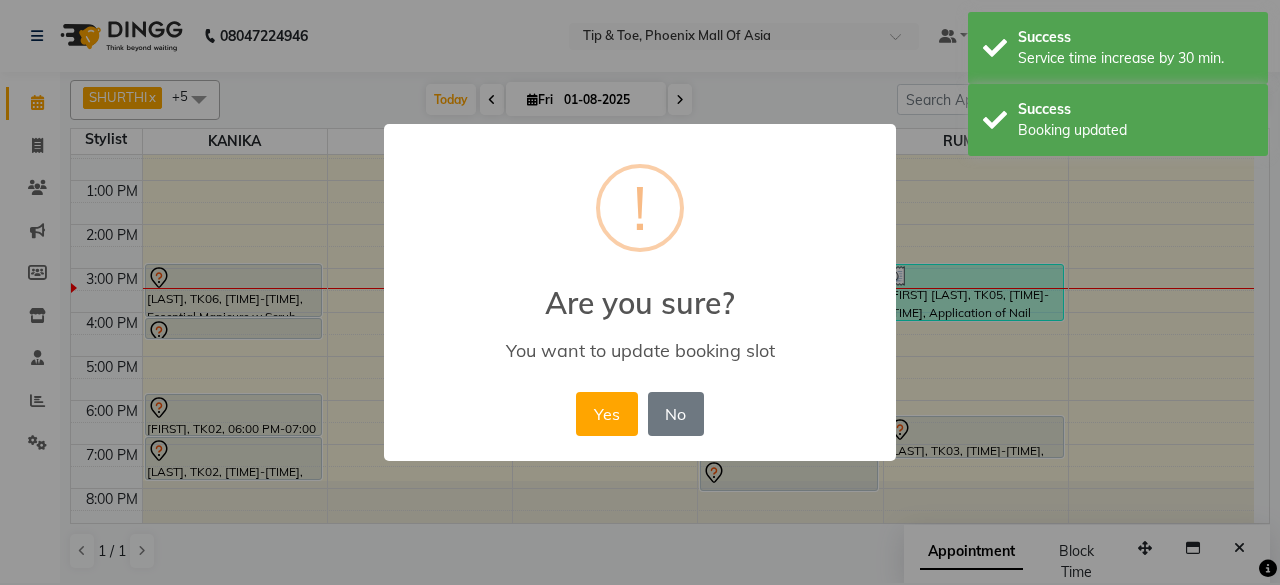 drag, startPoint x: 597, startPoint y: 413, endPoint x: 558, endPoint y: 367, distance: 60.307545 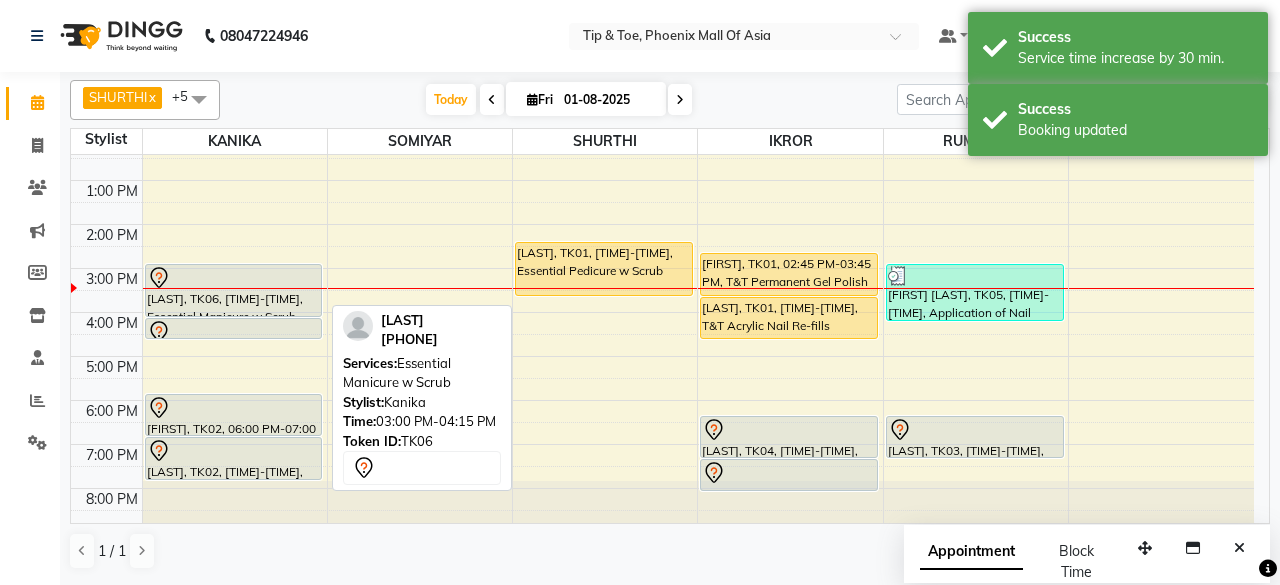 click on "[LAST], TK06, [TIME]-[TIME], Essential Manicure w Scrub" at bounding box center (234, 290) 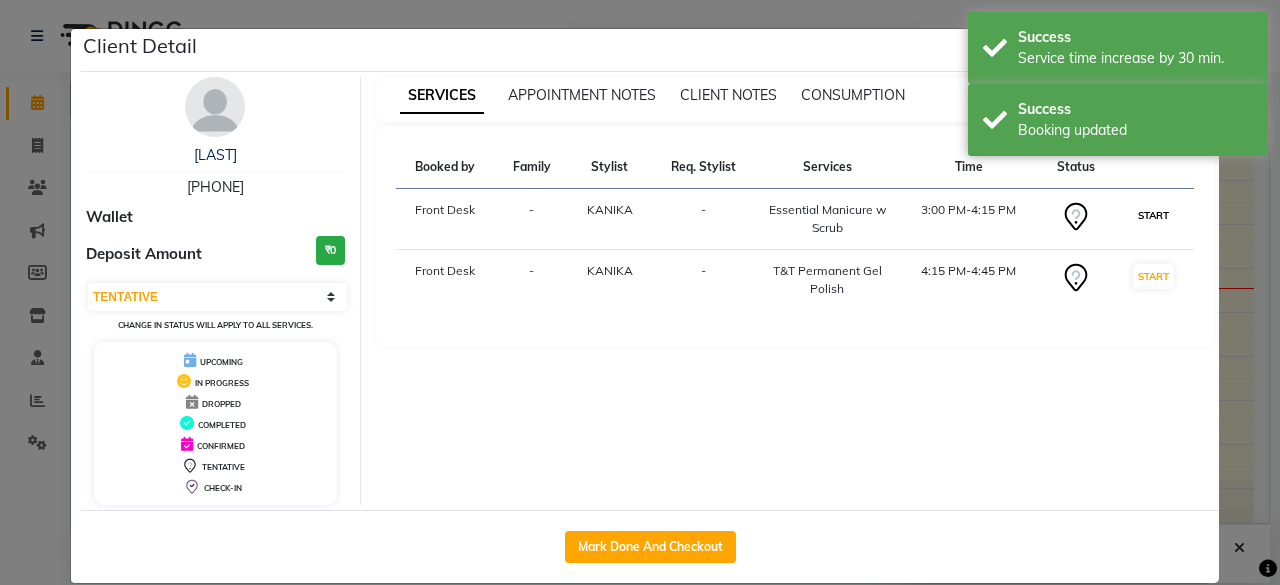 click on "START" at bounding box center [1153, 215] 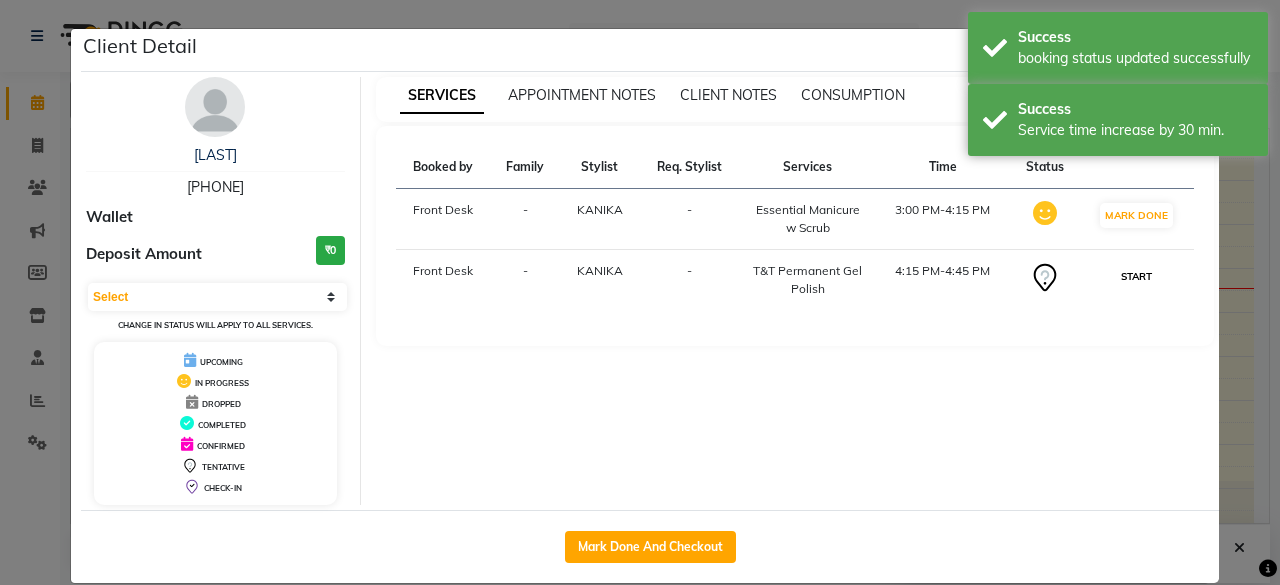 click on "START" at bounding box center (1136, 276) 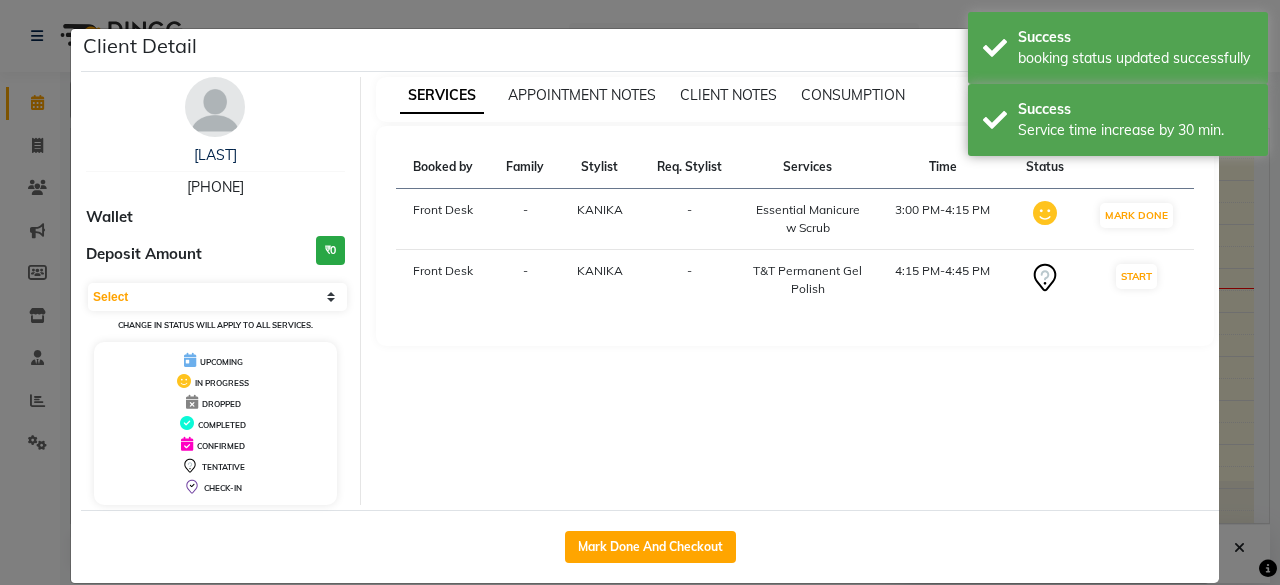 select on "1" 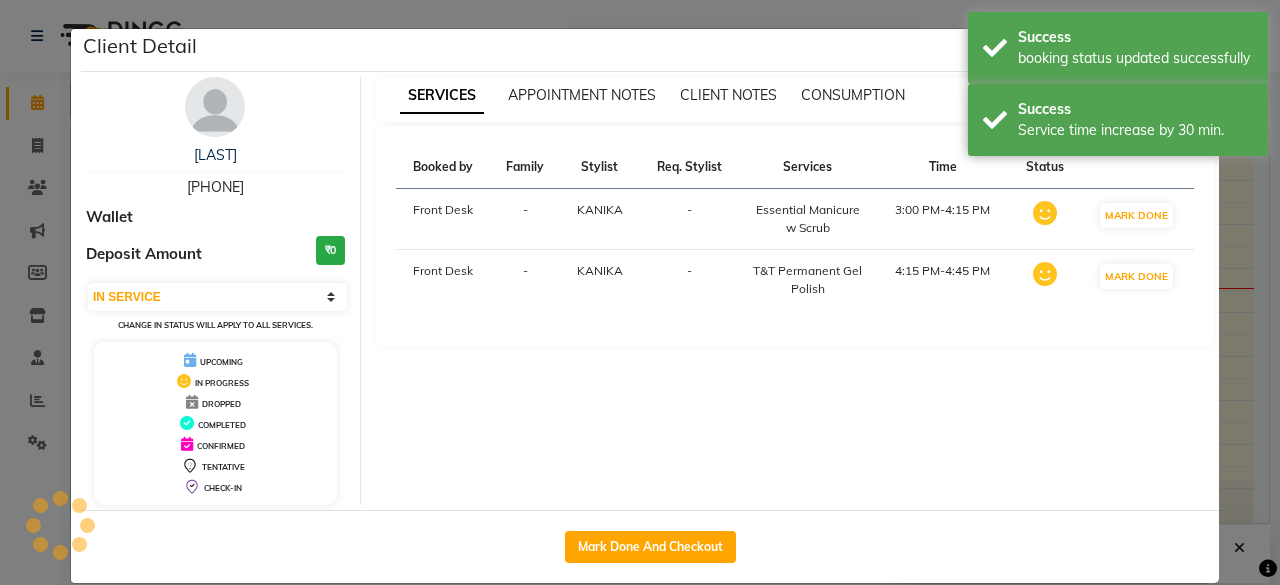 click on "Client Detail  [LAST]    [PHONE] Wallet Deposit Amount  ₹0  Select IN SERVICE CONFIRMED TENTATIVE CHECK IN MARK DONE DROPPED UPCOMING Change in status will apply to all services. UPCOMING IN PROGRESS DROPPED COMPLETED CONFIRMED TENTATIVE CHECK-IN SERVICES APPOINTMENT NOTES CLIENT NOTES CONSUMPTION Booked by Family Stylist Req. Stylist Services Time Status  Front Desk  - [LAST]  -  Essential Manicure w Scrub   3:00 PM-4:15 PM   MARK DONE   Front Desk  - [LAST]  -  T&T Permanent Gel Polish   4:15 PM-4:45 PM   MARK DONE   Mark Done And Checkout" 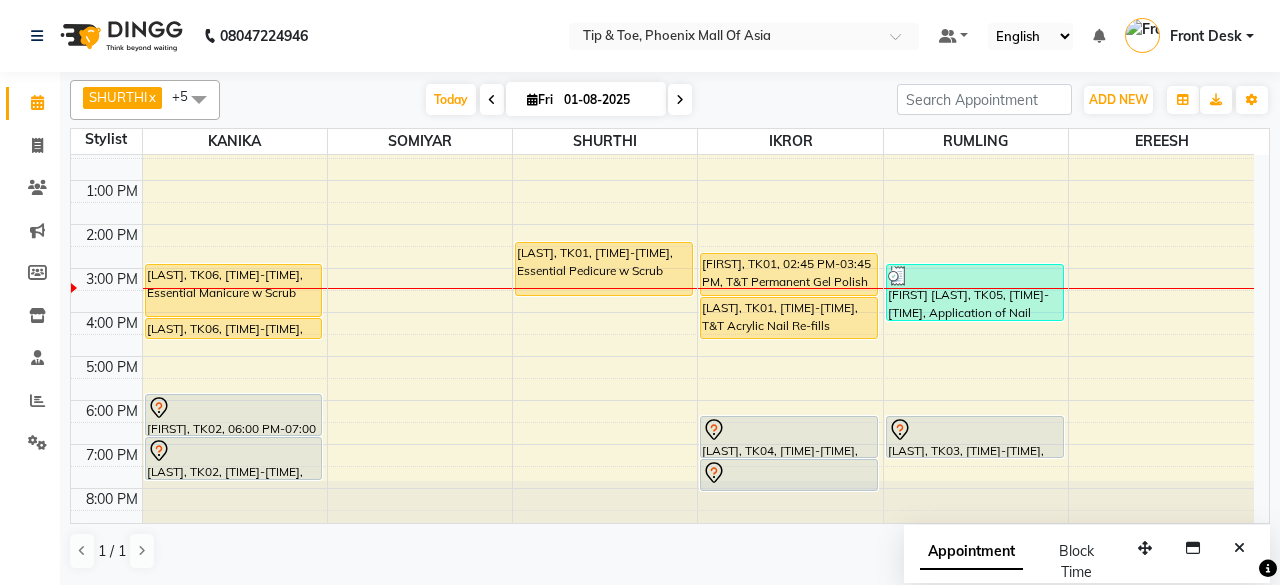 click at bounding box center [199, 99] 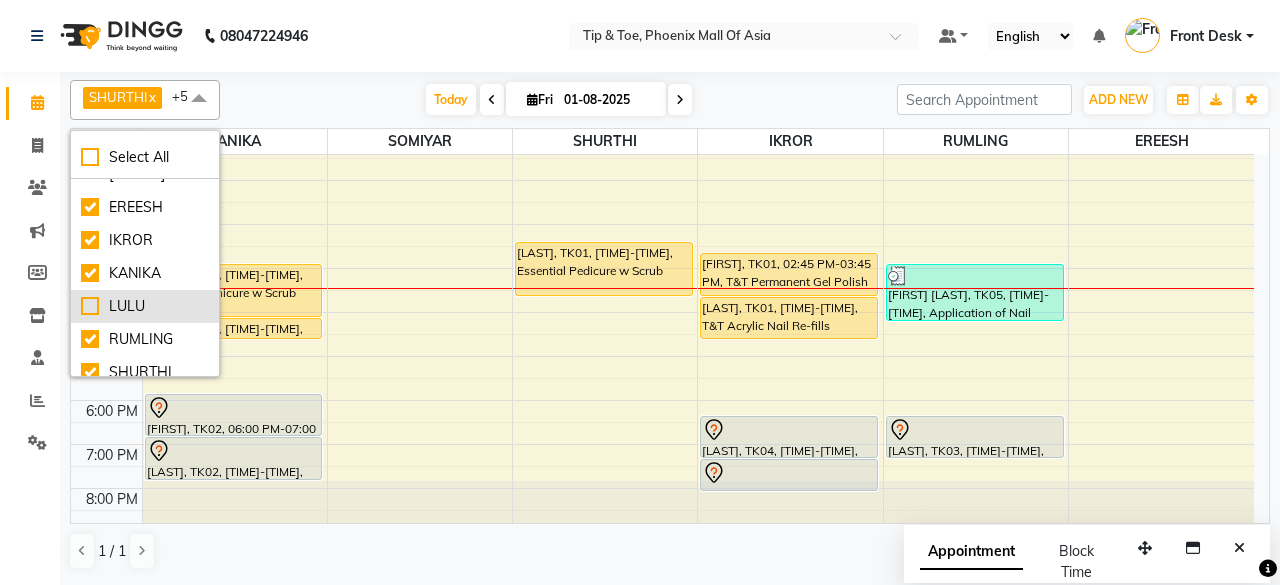 scroll, scrollTop: 66, scrollLeft: 0, axis: vertical 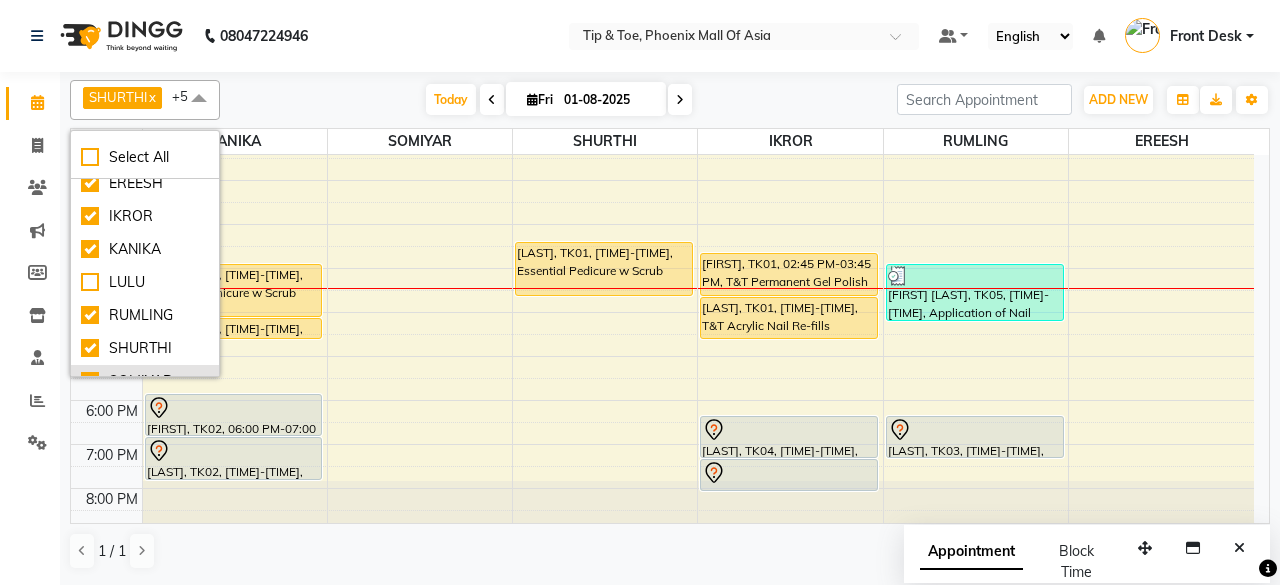 click on "SOMIYAR" at bounding box center (145, 381) 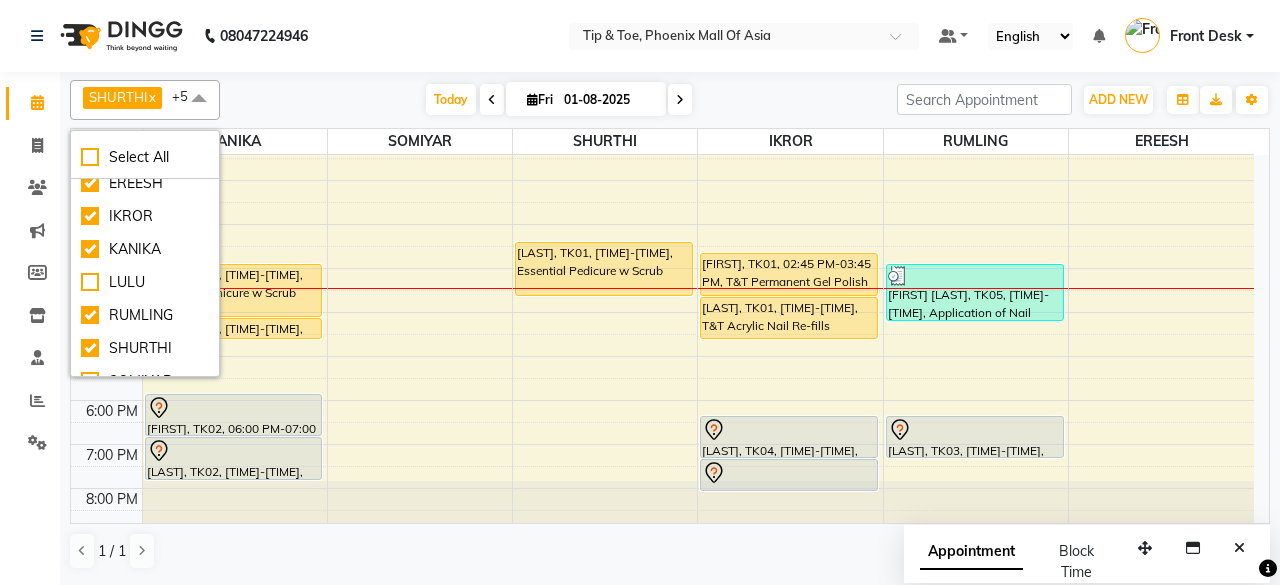 checkbox on "false" 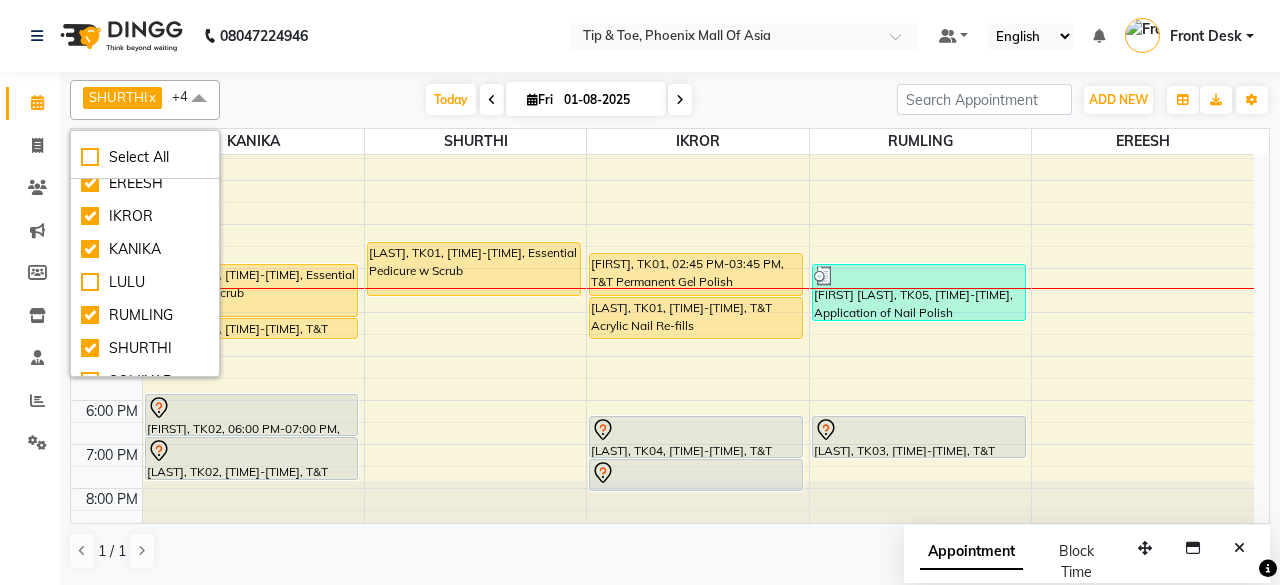 click at bounding box center [199, 99] 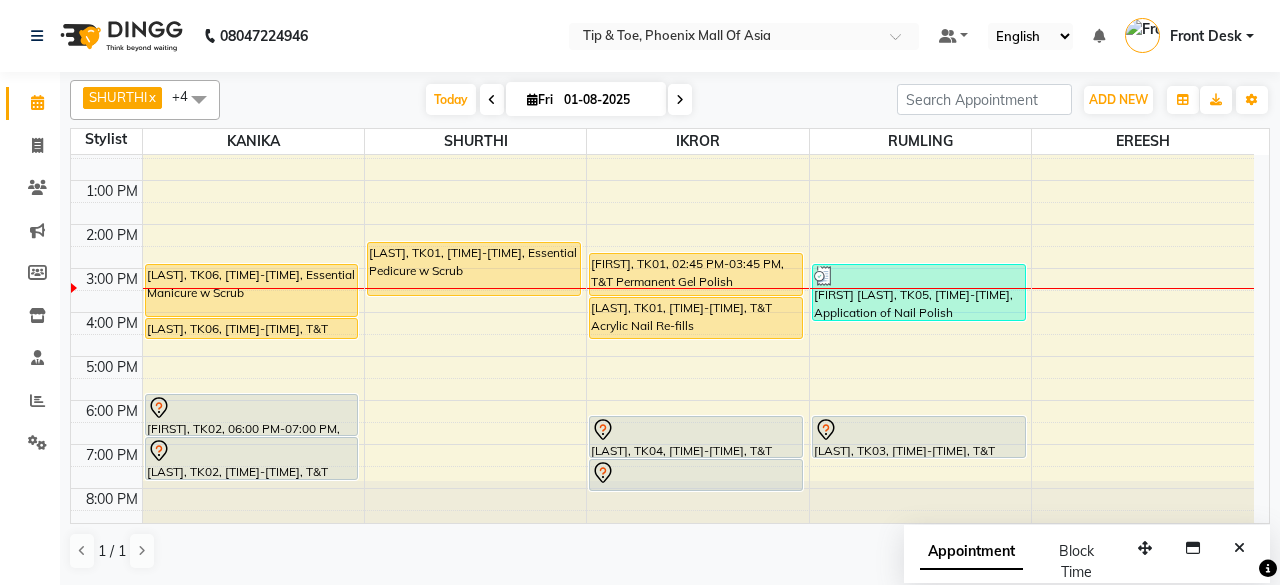 click at bounding box center (199, 99) 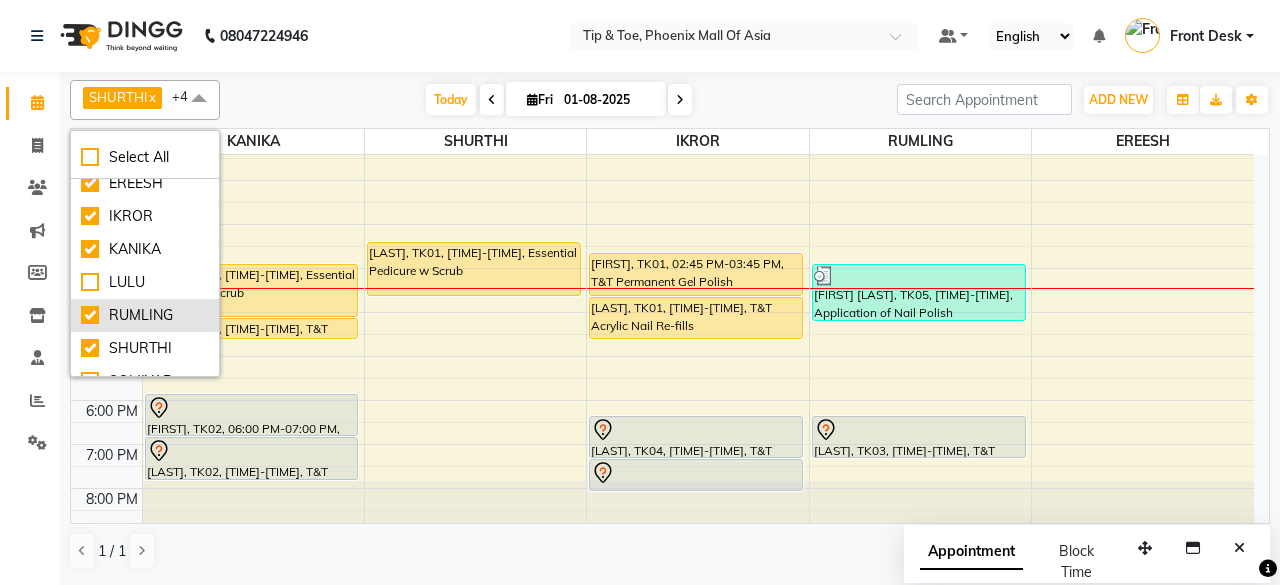 scroll, scrollTop: 0, scrollLeft: 0, axis: both 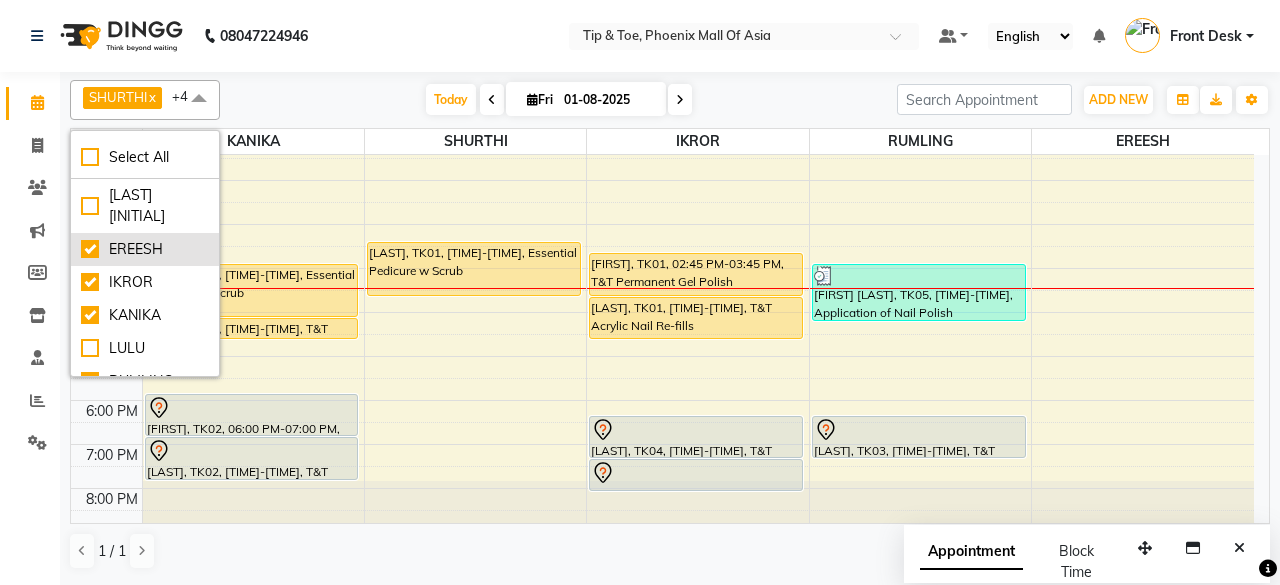 click on "EREESH" at bounding box center (145, 249) 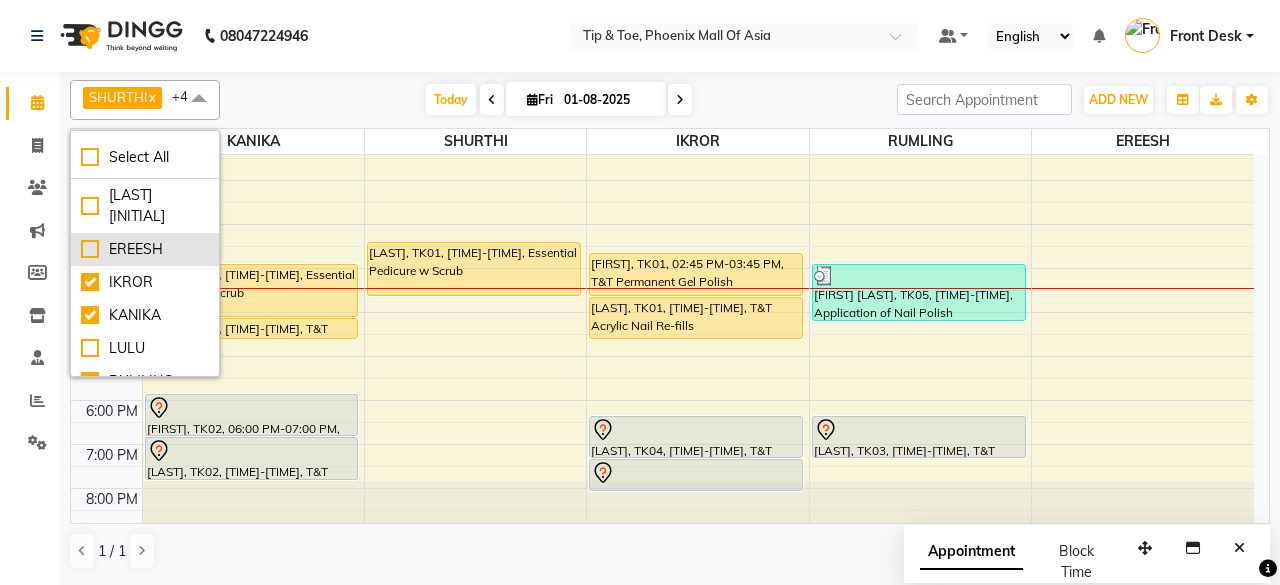 checkbox on "false" 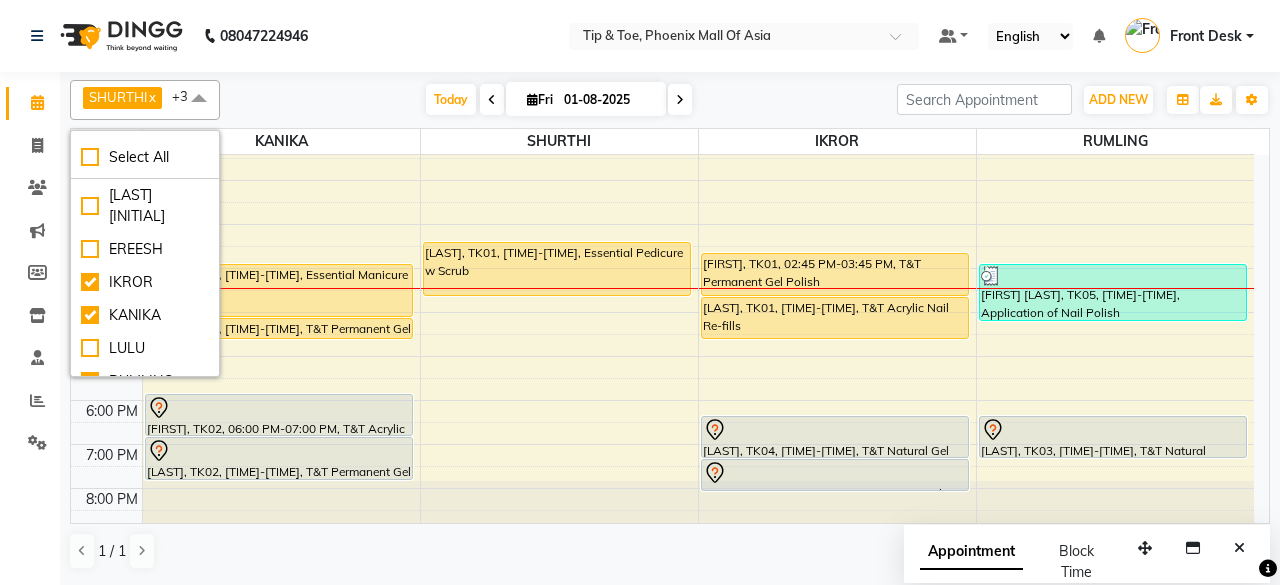 click at bounding box center [199, 99] 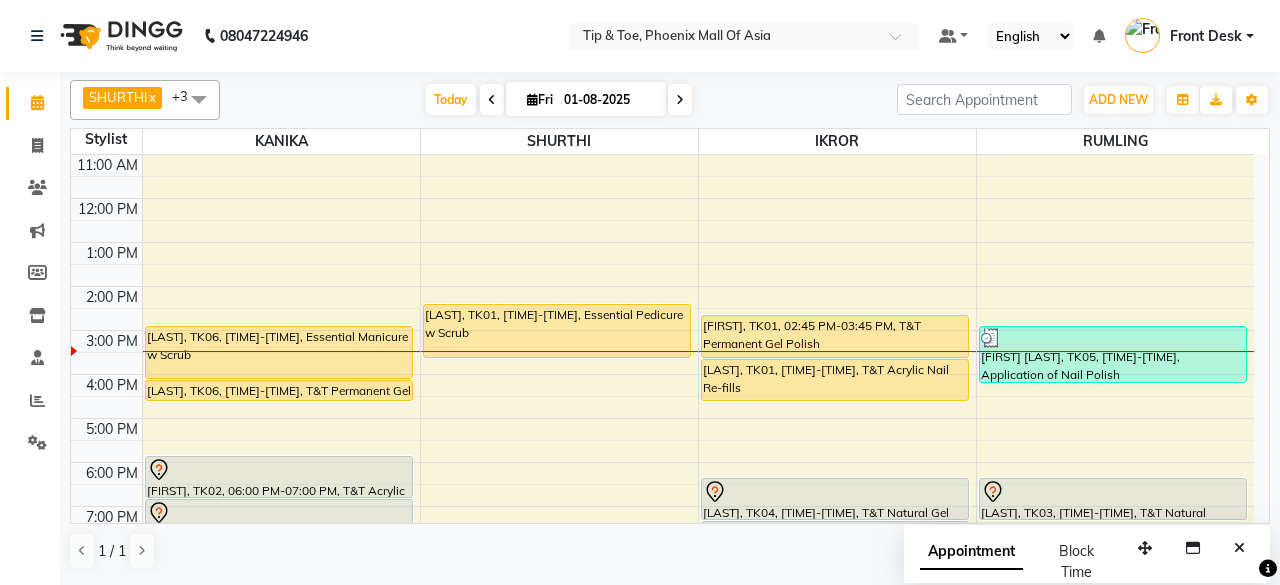 scroll, scrollTop: 193, scrollLeft: 0, axis: vertical 